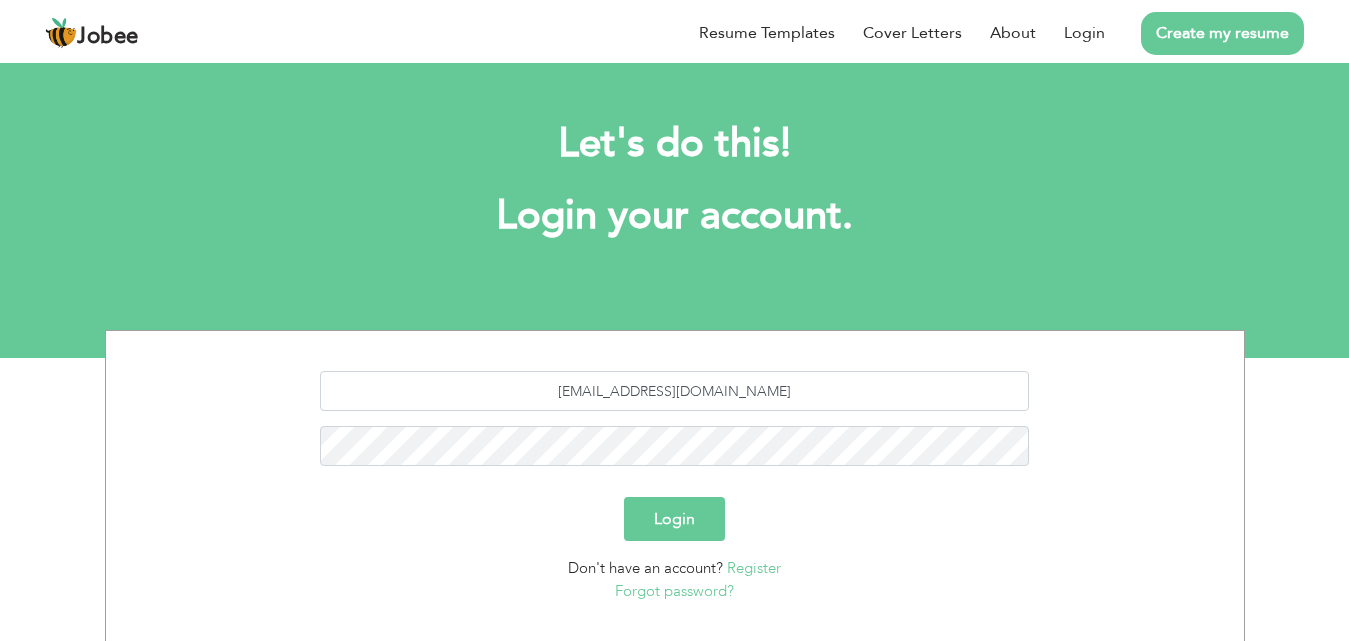 scroll, scrollTop: 118, scrollLeft: 0, axis: vertical 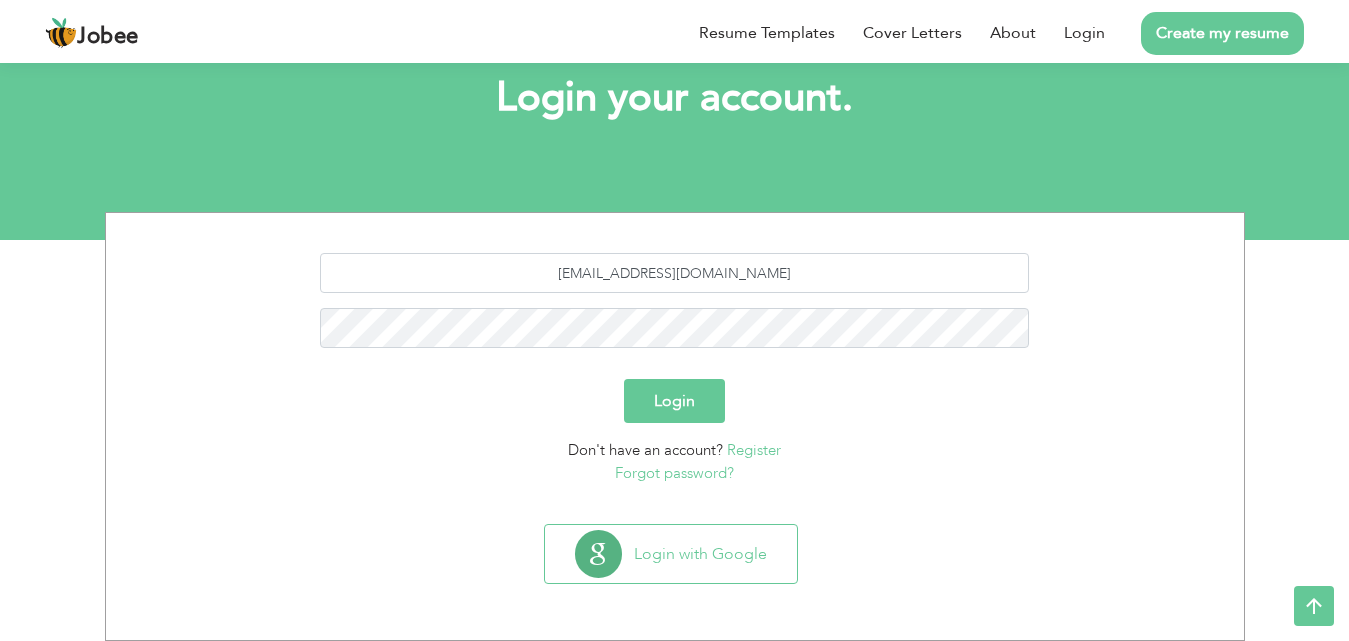 drag, startPoint x: 646, startPoint y: 382, endPoint x: 630, endPoint y: 392, distance: 18.867962 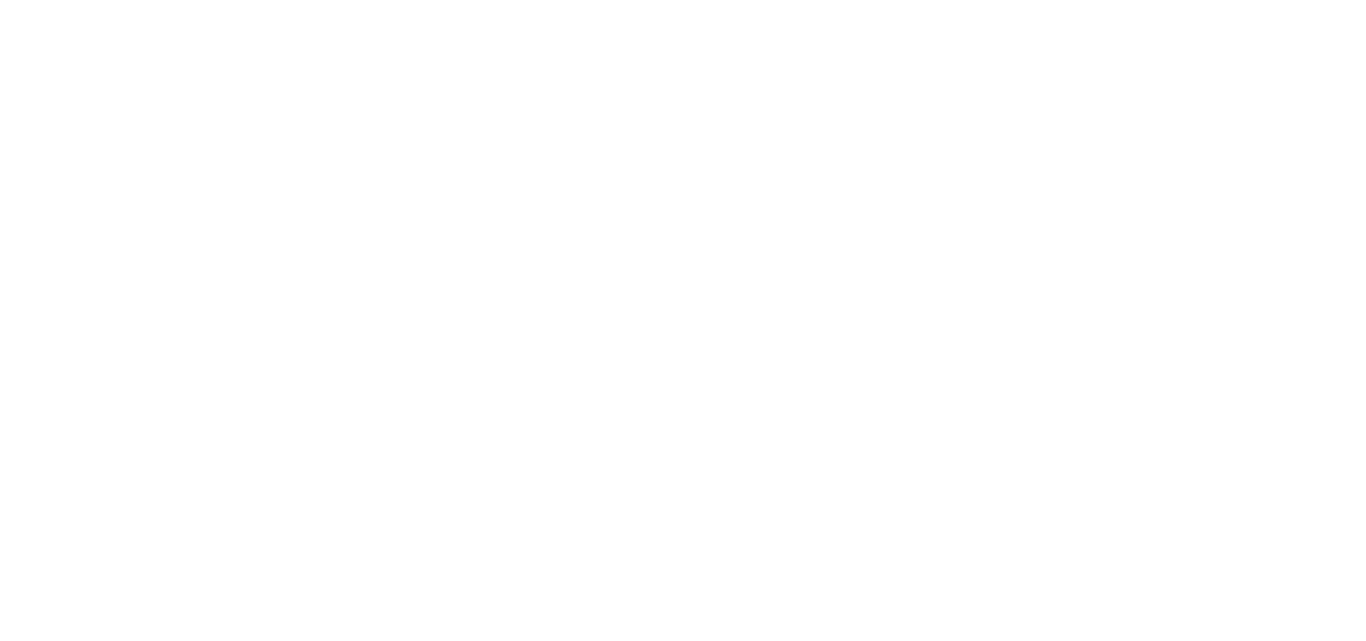 scroll, scrollTop: 0, scrollLeft: 0, axis: both 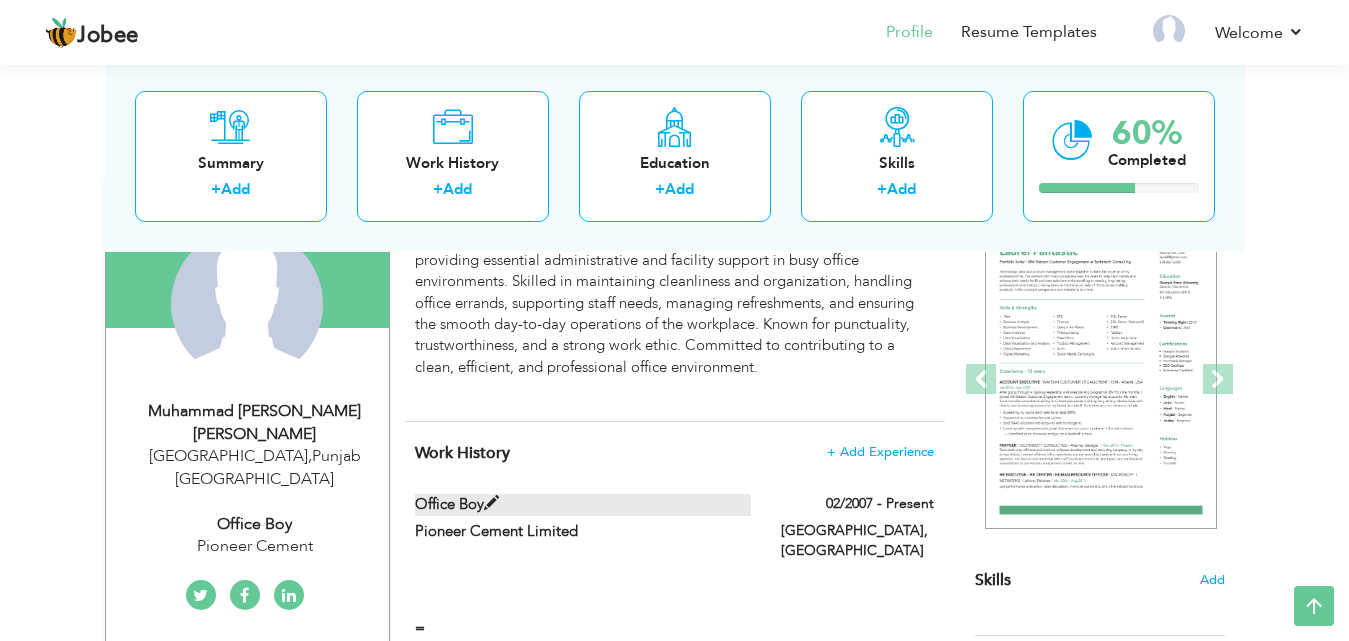 click at bounding box center (491, 503) 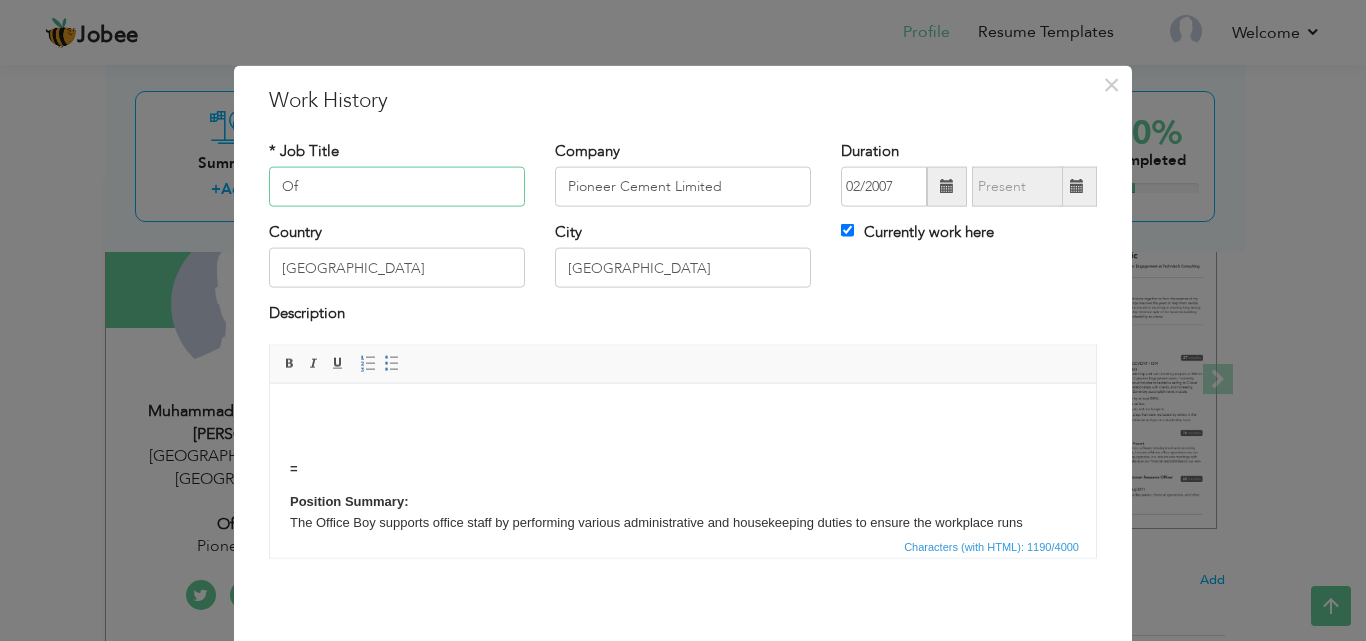 type on "O" 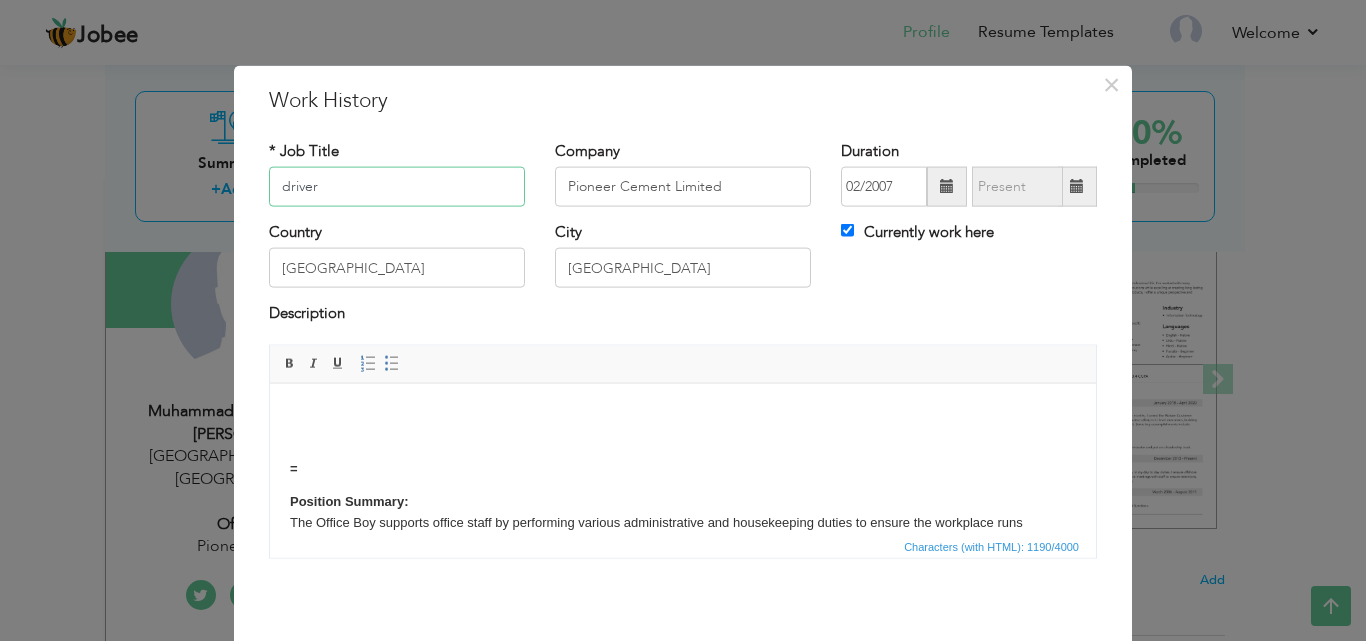 type on "driver" 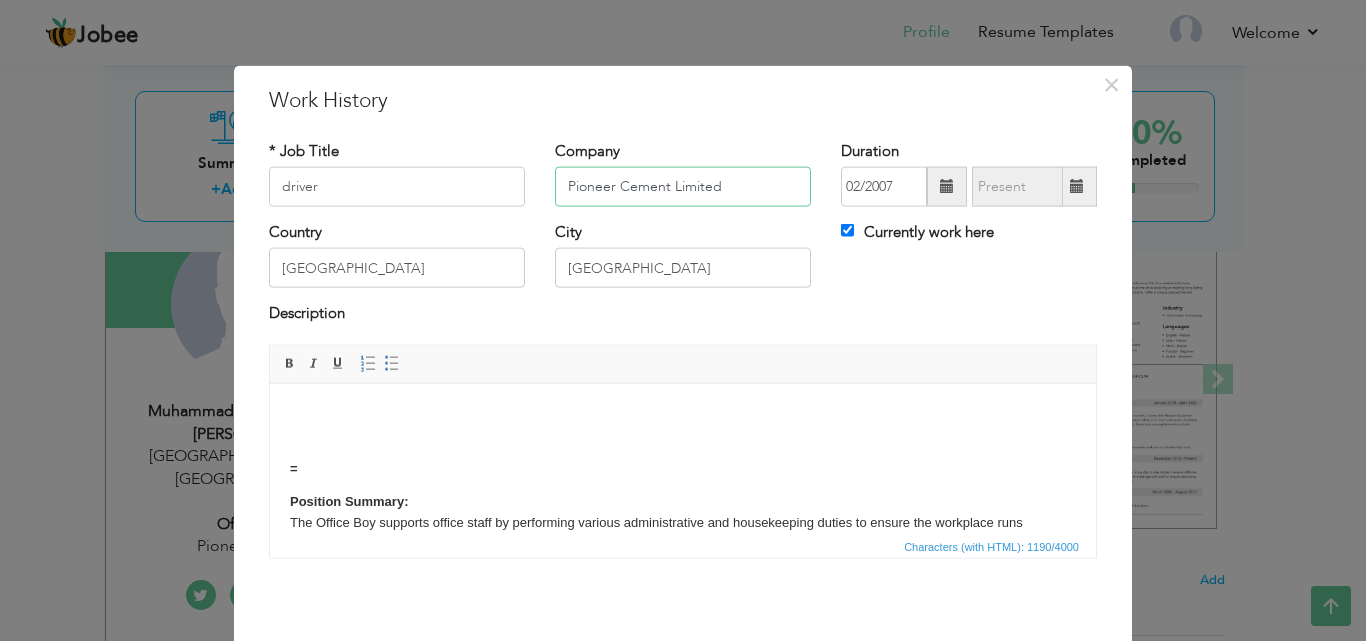 click on "Pioneer Cement Limited" at bounding box center [683, 187] 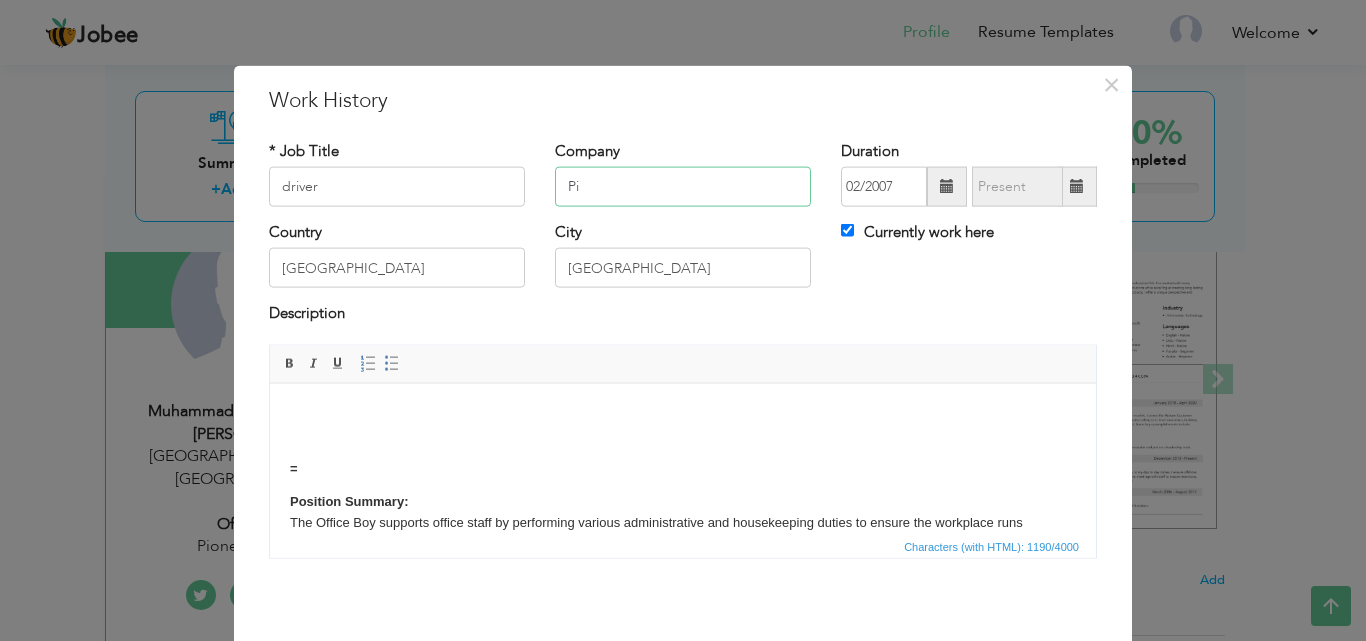 type on "P" 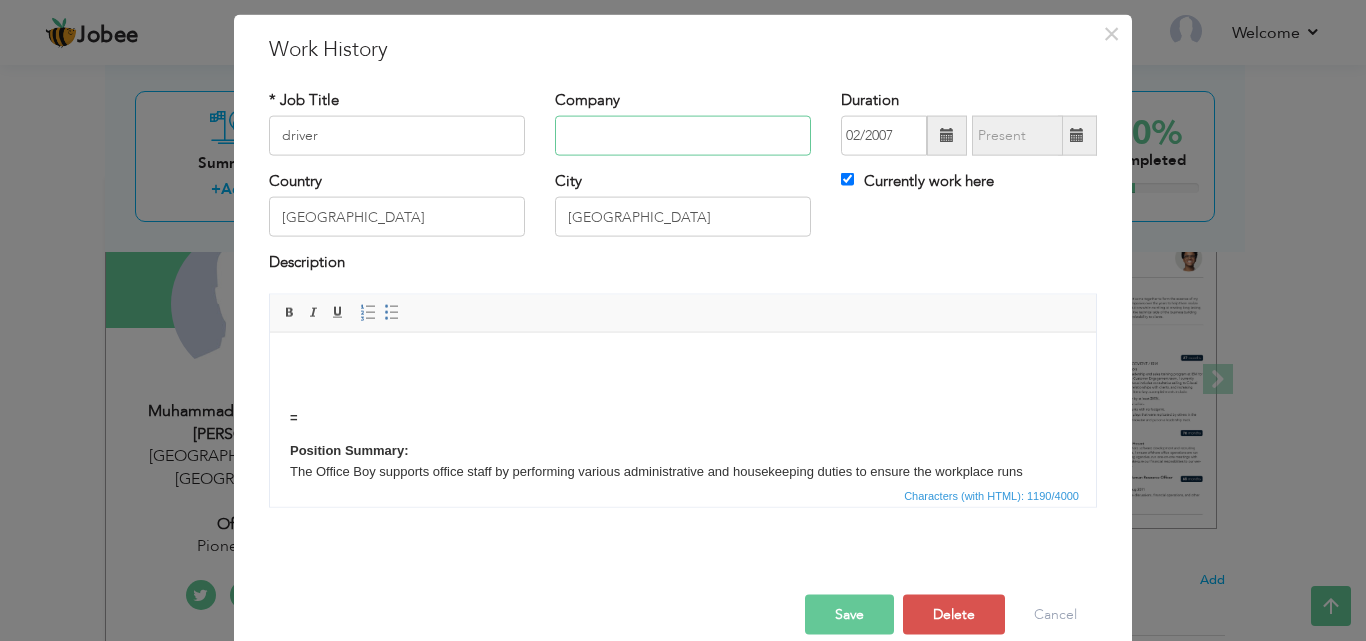 scroll, scrollTop: 79, scrollLeft: 0, axis: vertical 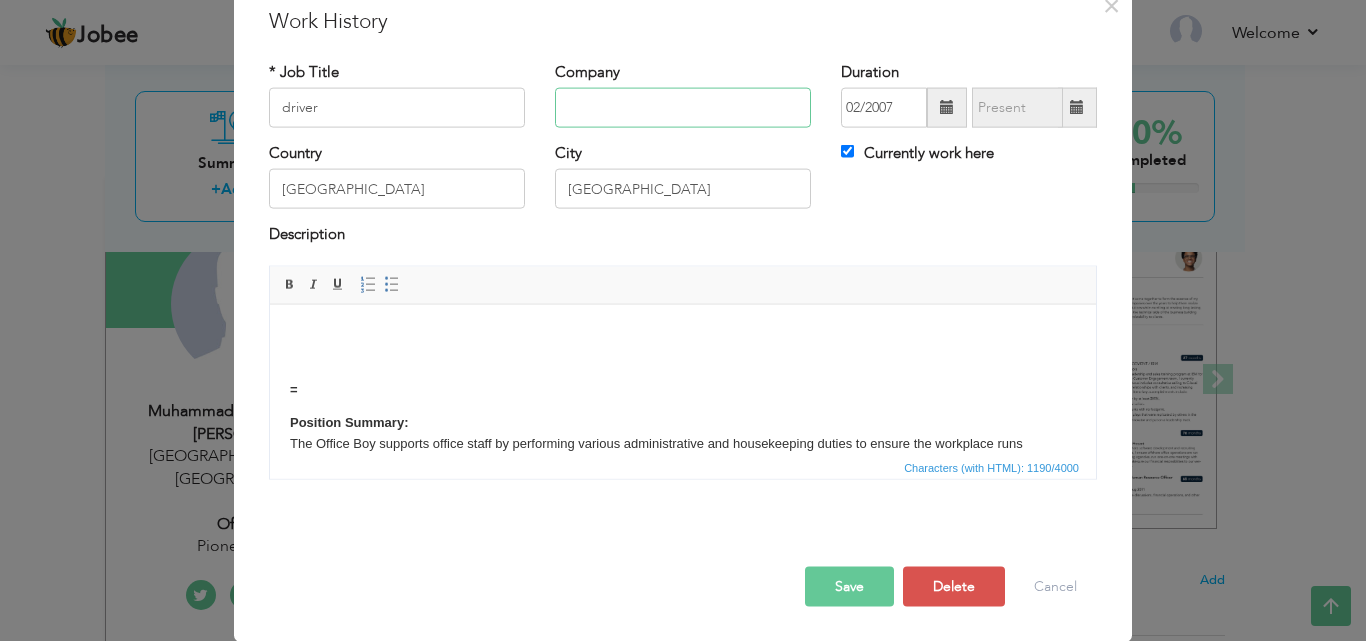 type 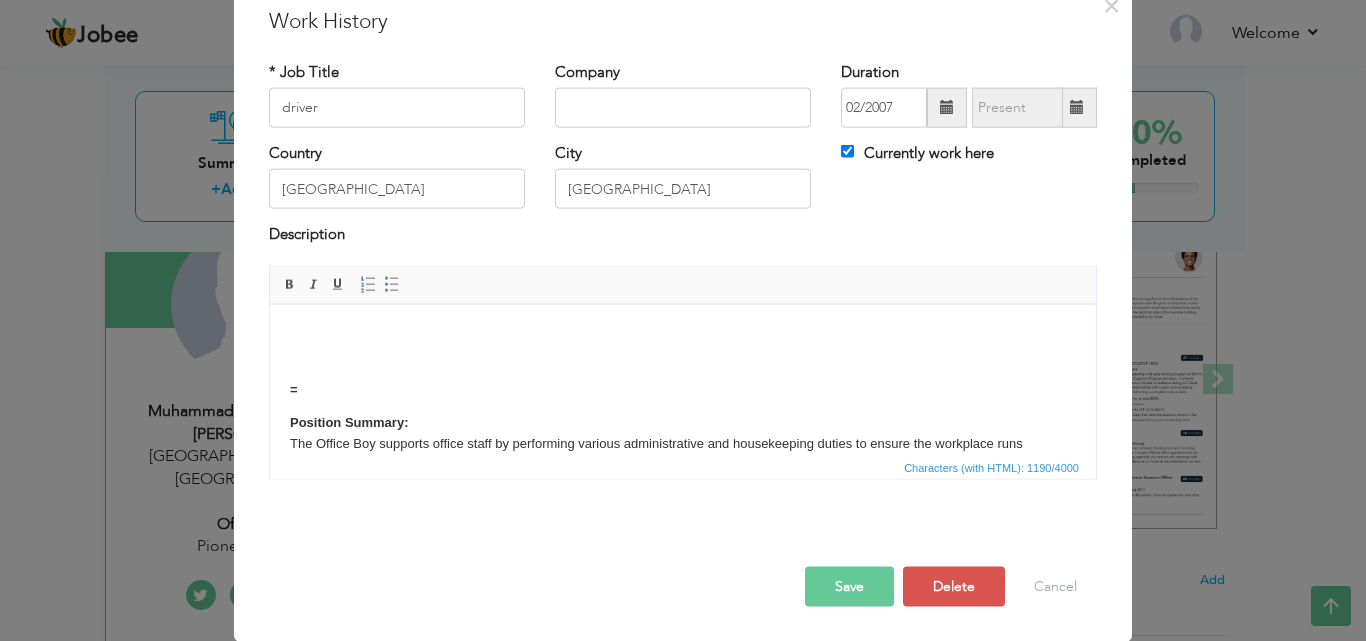 click on "Save" at bounding box center [849, 586] 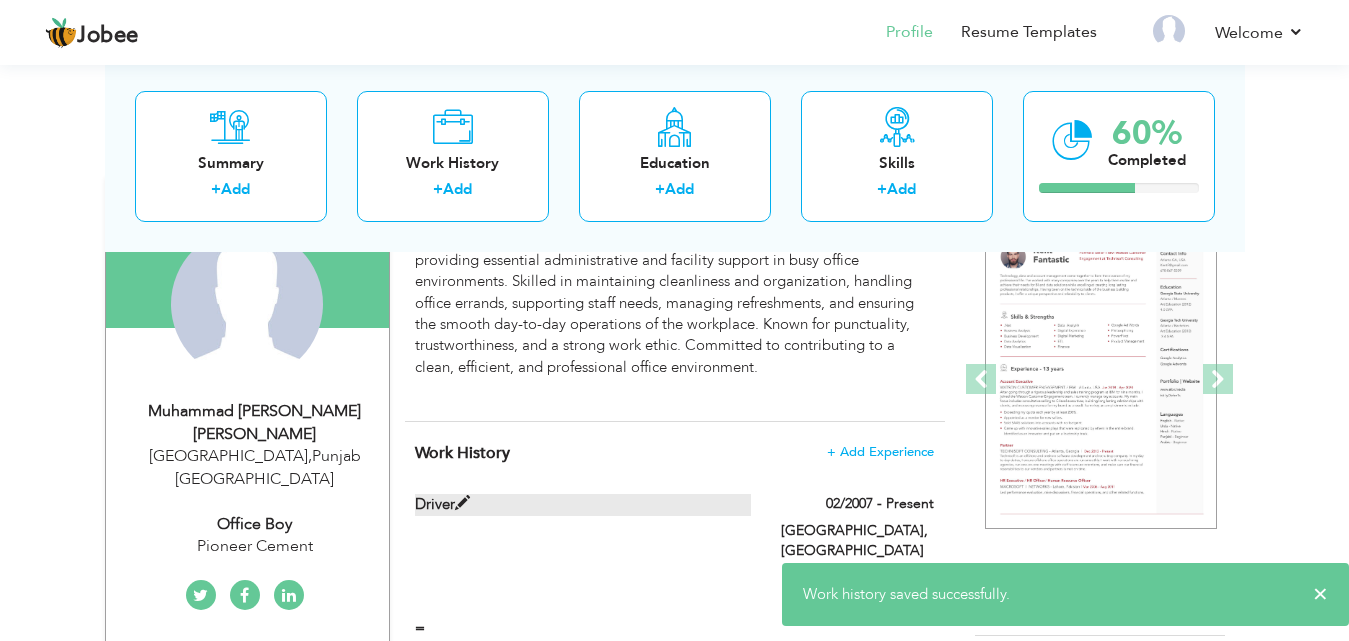 click at bounding box center [462, 503] 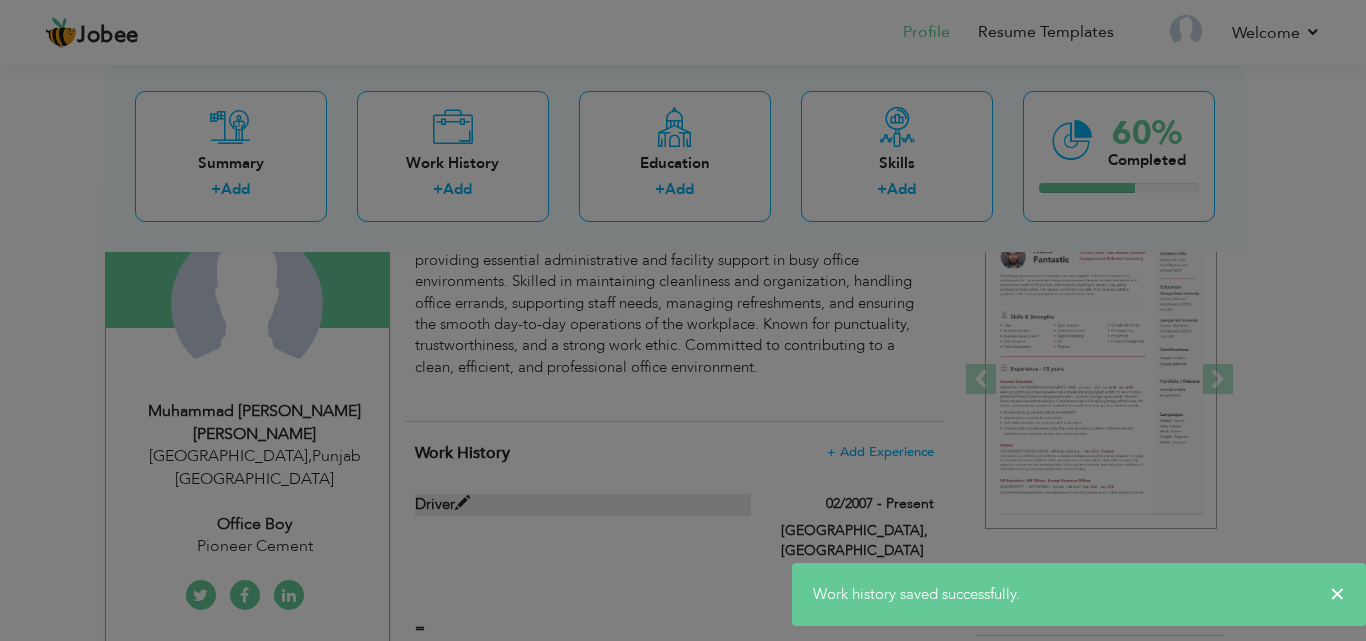 scroll, scrollTop: 0, scrollLeft: 0, axis: both 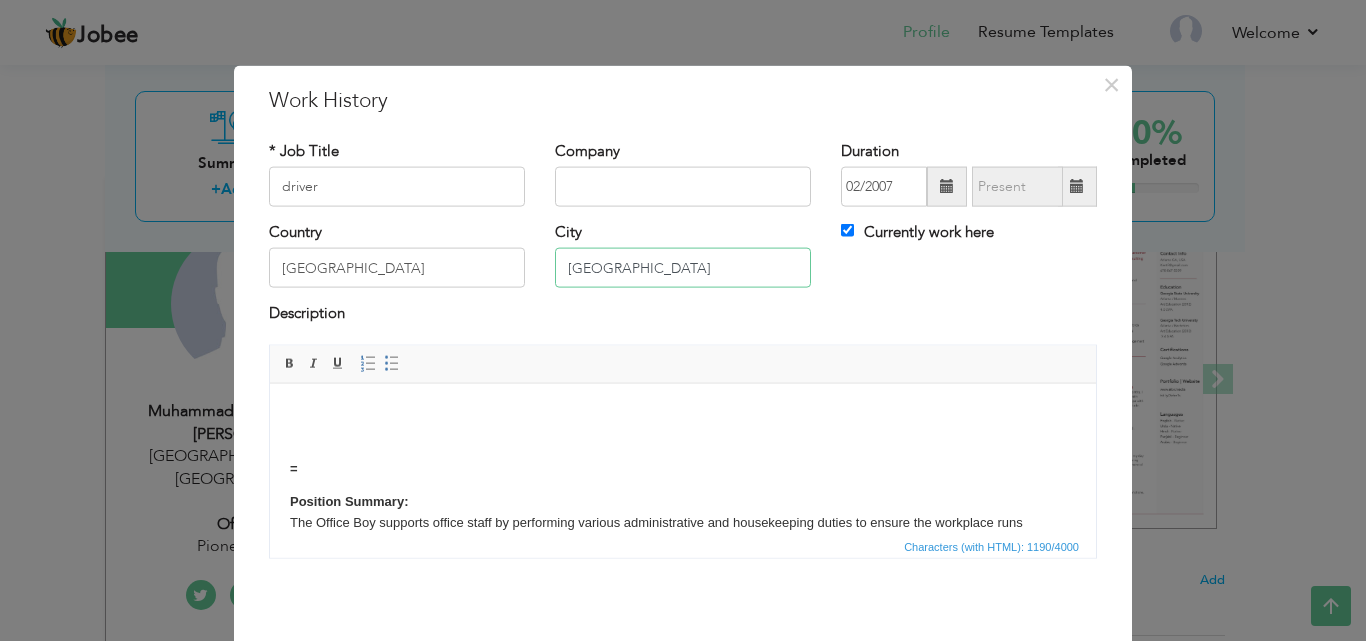 click on "Lahore" at bounding box center (683, 268) 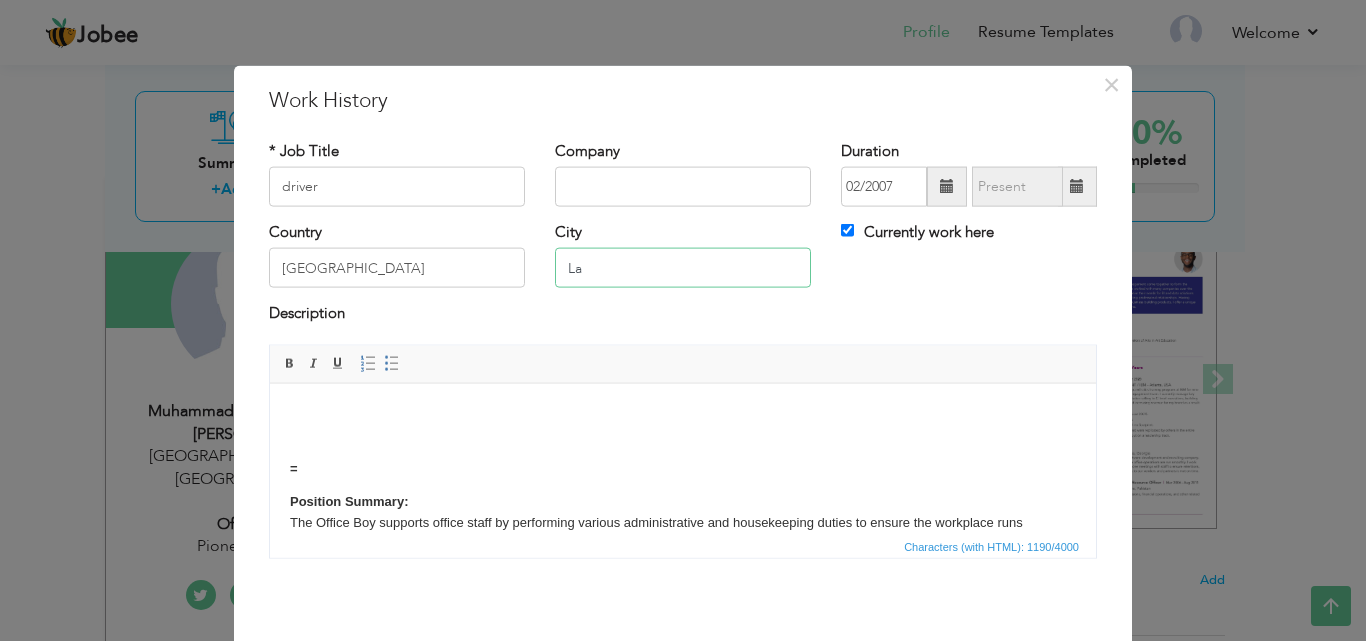 type on "L" 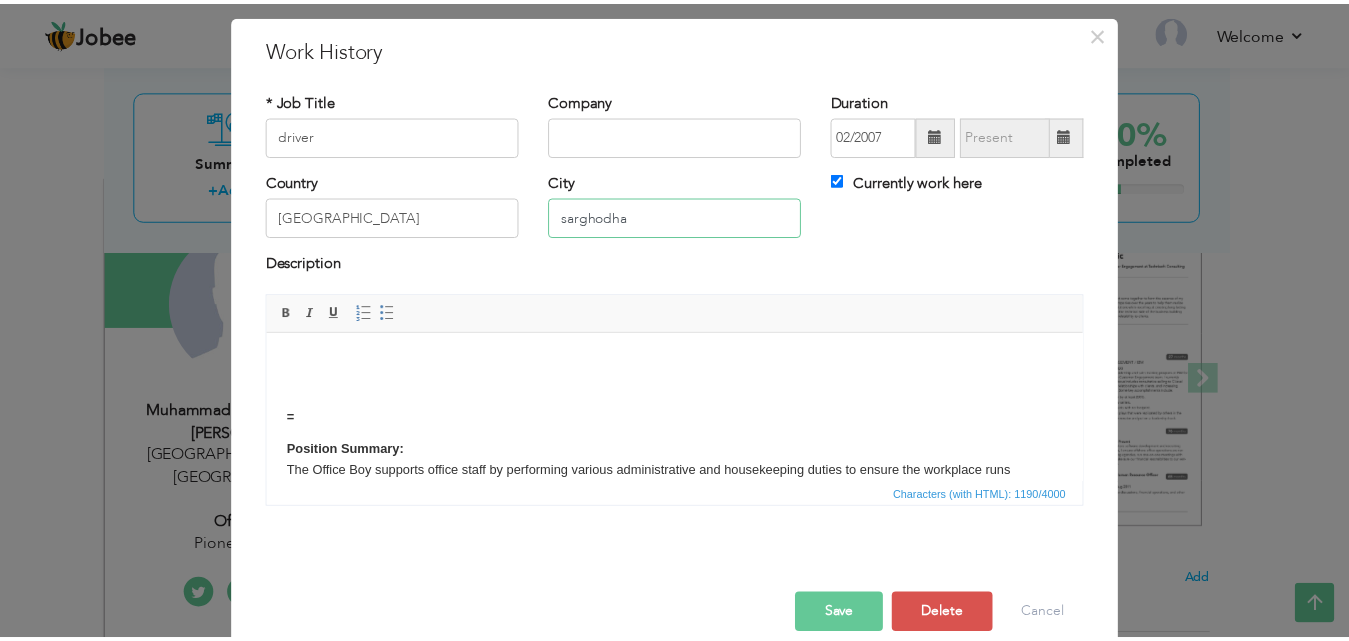 scroll, scrollTop: 79, scrollLeft: 0, axis: vertical 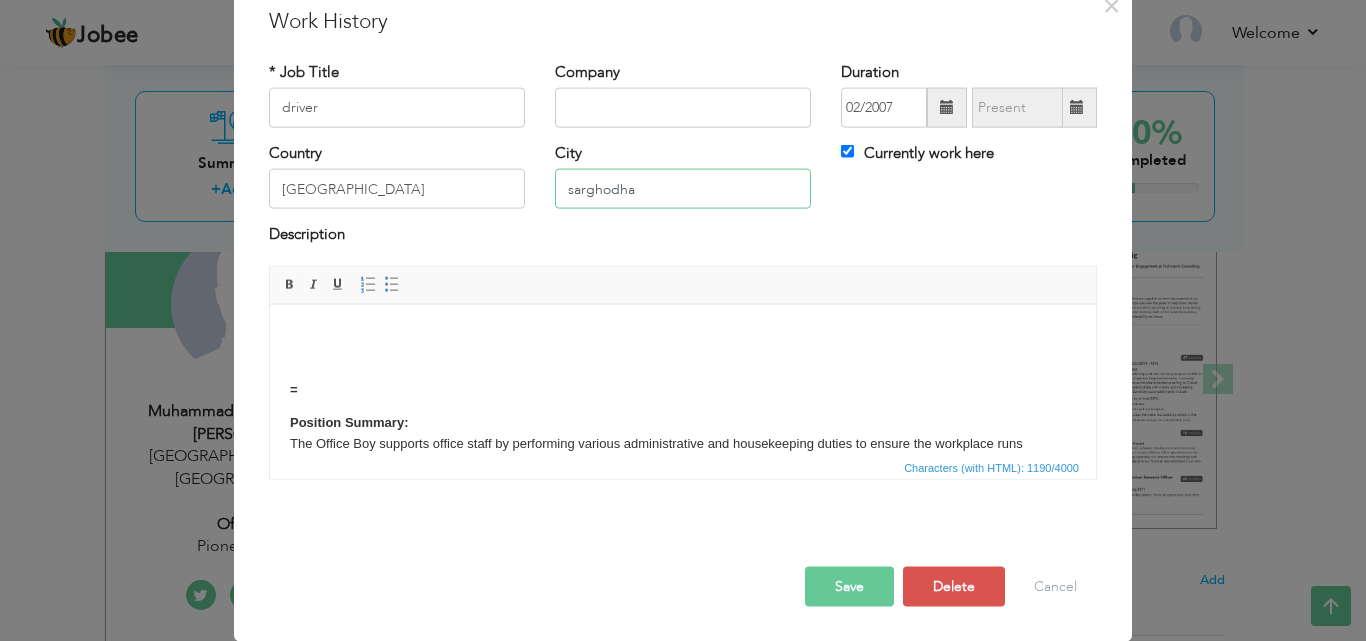 type on "sarghodha" 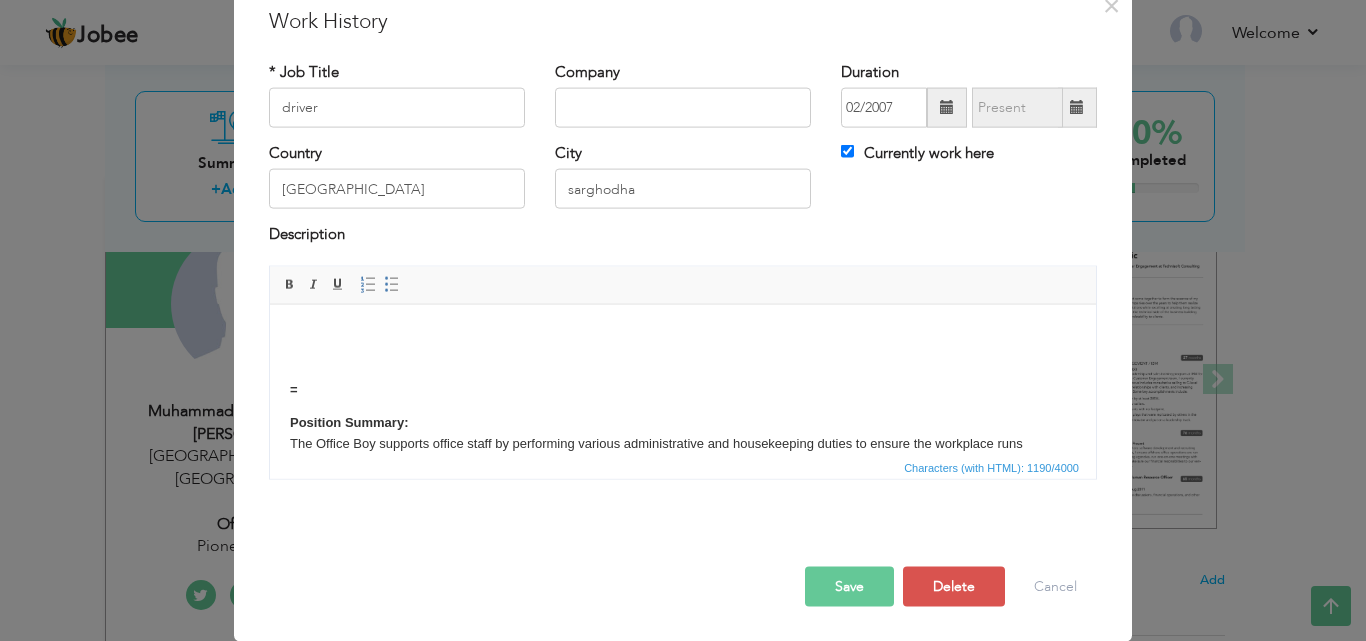 click on "Save" at bounding box center (849, 586) 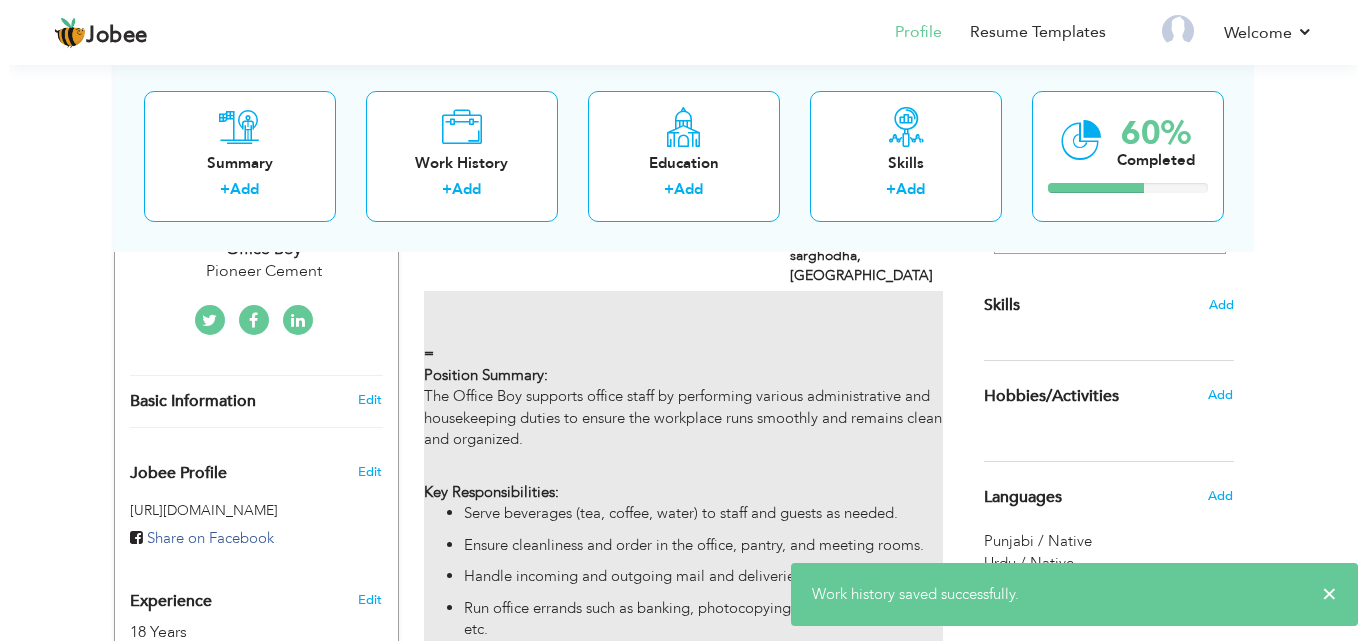 scroll, scrollTop: 500, scrollLeft: 0, axis: vertical 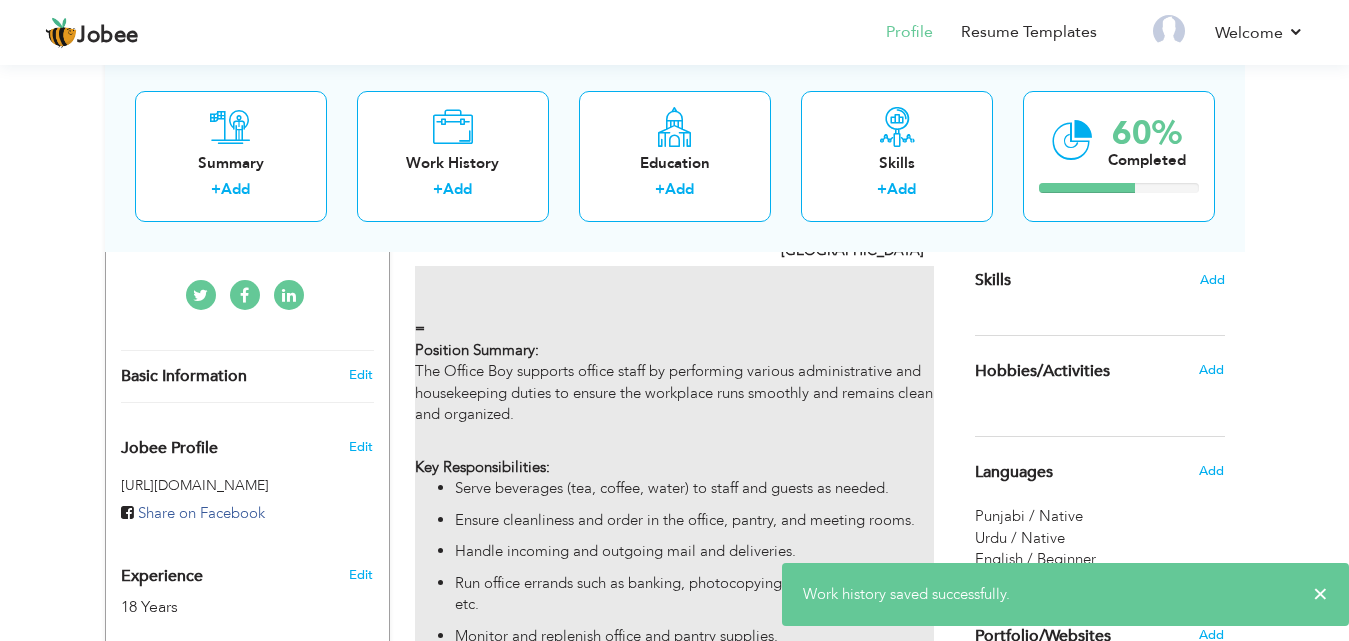 click on "=
Position Summary:
The Office Boy supports office staff by performing various administrative and housekeeping duties to ensure the workplace runs smoothly and remains clean and organized.
Key Responsibilities:
Serve beverages (tea, coffee, water) to staff and guests as needed.
Ensure cleanliness and order in the office, pantry, and meeting rooms.
Handle incoming and outgoing mail and deliveries.
Run office errands such as banking, photocopying, document delivery, etc.
Monitor and replenish office and pantry supplies.
Support office staff with minor clerical tasks like filing, scanning, or arranging documents.
Assist in setting up meeting rooms and maintaining a tidy environment.
Report any maintenance or repair needs promptly.
Ensure proper hygiene and tidiness in washrooms and kitchen areas.
Dispose of garbage regularly and ensure waste management standards are met." at bounding box center (674, 572) 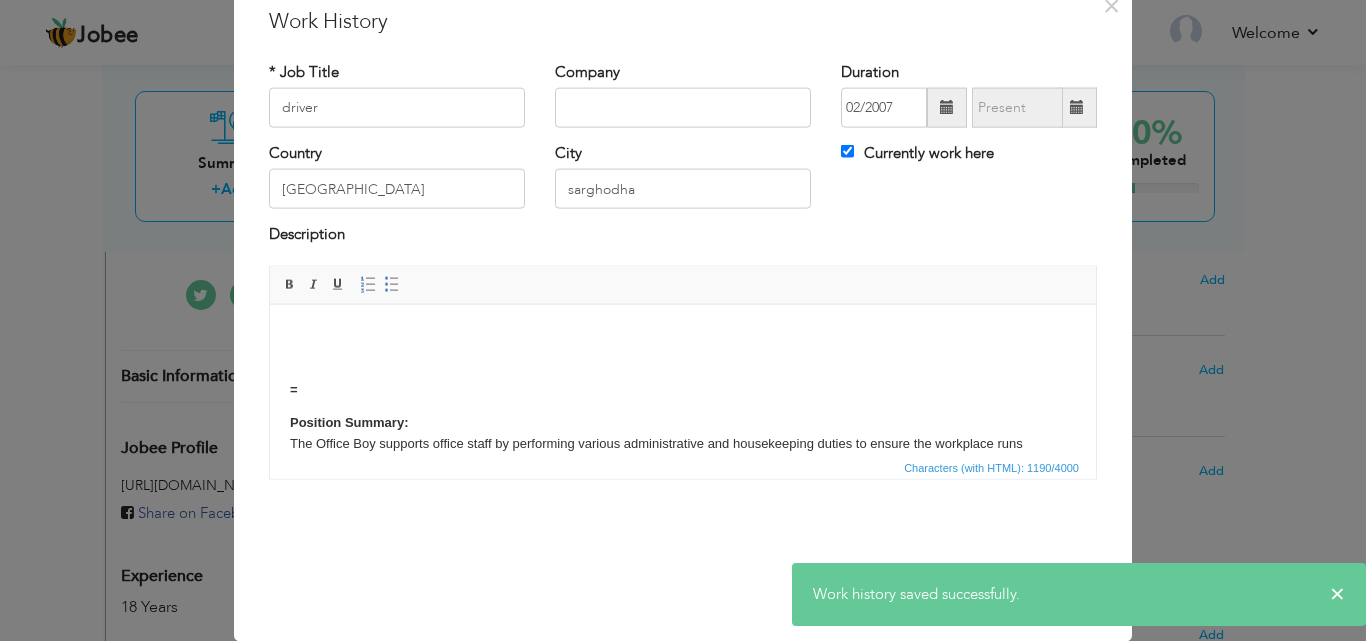 scroll, scrollTop: 0, scrollLeft: 0, axis: both 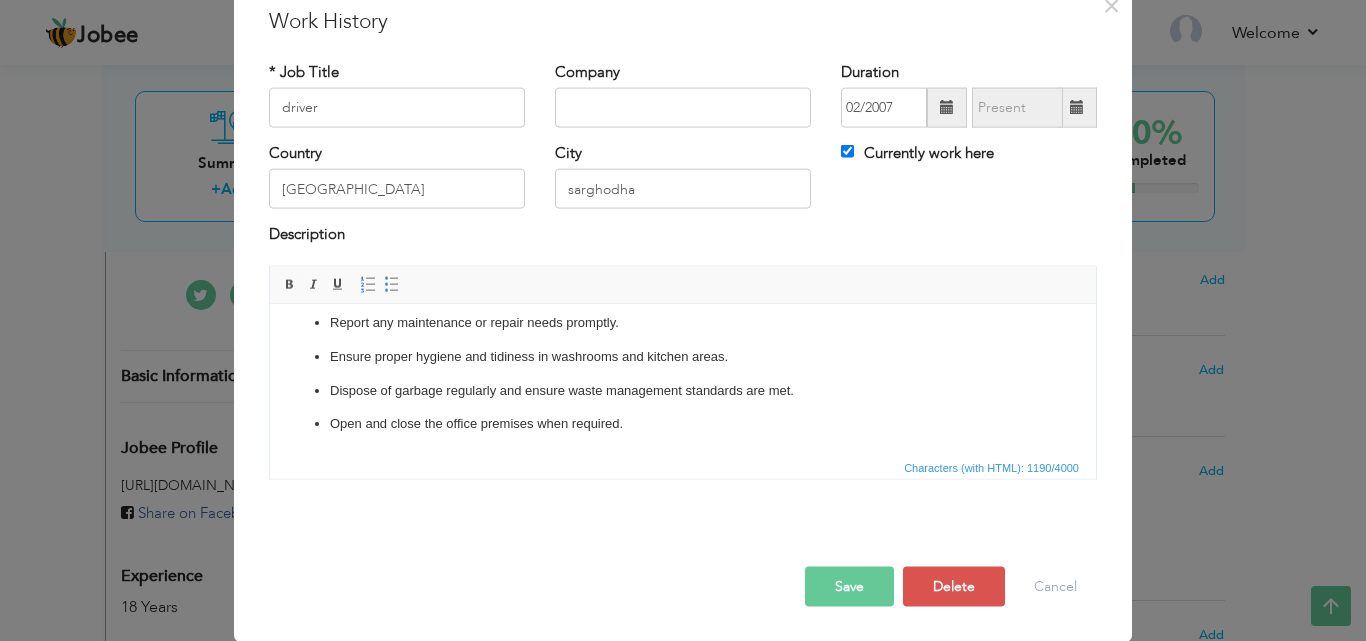 click on "Serve beverages (tea, coffee, water) to staff and guests as needed. Ensure cleanliness and order in the office, pantry, and meeting rooms. Handle incoming and outgoing mail and deliveries. Run office errands such as banking, photocopying, document delivery, etc. Monitor and replenish office and pantry supplies. Support office staff with minor clerical tasks like filing, scanning, or arranging documents. Assist in setting up meeting rooms and maintaining a tidy environment. Report any maintenance or repair needs promptly. Ensure proper hygiene and tidiness in washrooms and kitchen areas. Dispose of garbage regularly and ensure waste management standards are met. Open and close the office premises when required." at bounding box center [683, 254] 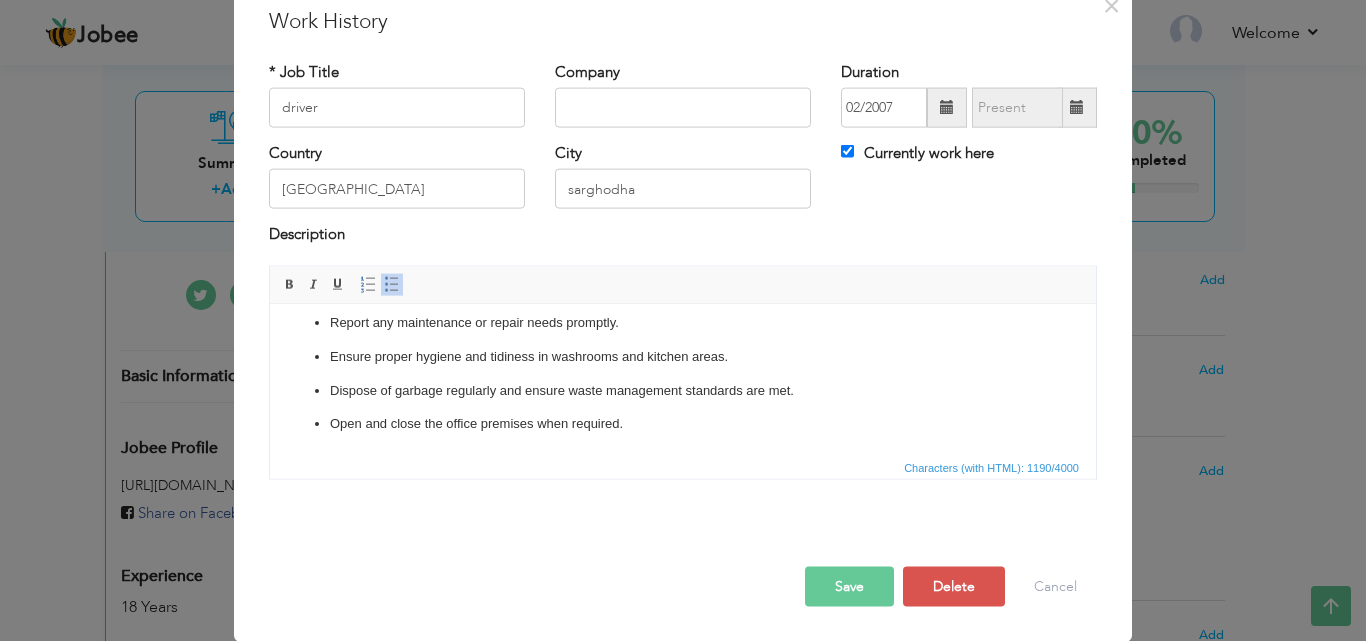 click on "= Position Summary: The Office Boy supports office staff by performing various administrative and housekeeping duties to ensure the workplace runs smoothly and remains clean and organized. Key Responsibilities: Serve beverages (tea, coffee, water) to staff and guests as needed. Ensure cleanliness and order in the office, pantry, and meeting rooms. Handle incoming and outgoing mail and deliveries. Run office errands such as banking, photocopying, document delivery, etc. Monitor and replenish office and pantry supplies. Support office staff with minor clerical tasks like filing, scanning, or arranging documents. Assist in setting up meeting rooms and maintaining a tidy environment. Report any maintenance or repair needs promptly. Ensure proper hygiene and tidiness in washrooms and kitchen areas. Dispose of garbage regularly and ensure waste management standards are met. Open and close the office premises when required." at bounding box center (683, 145) 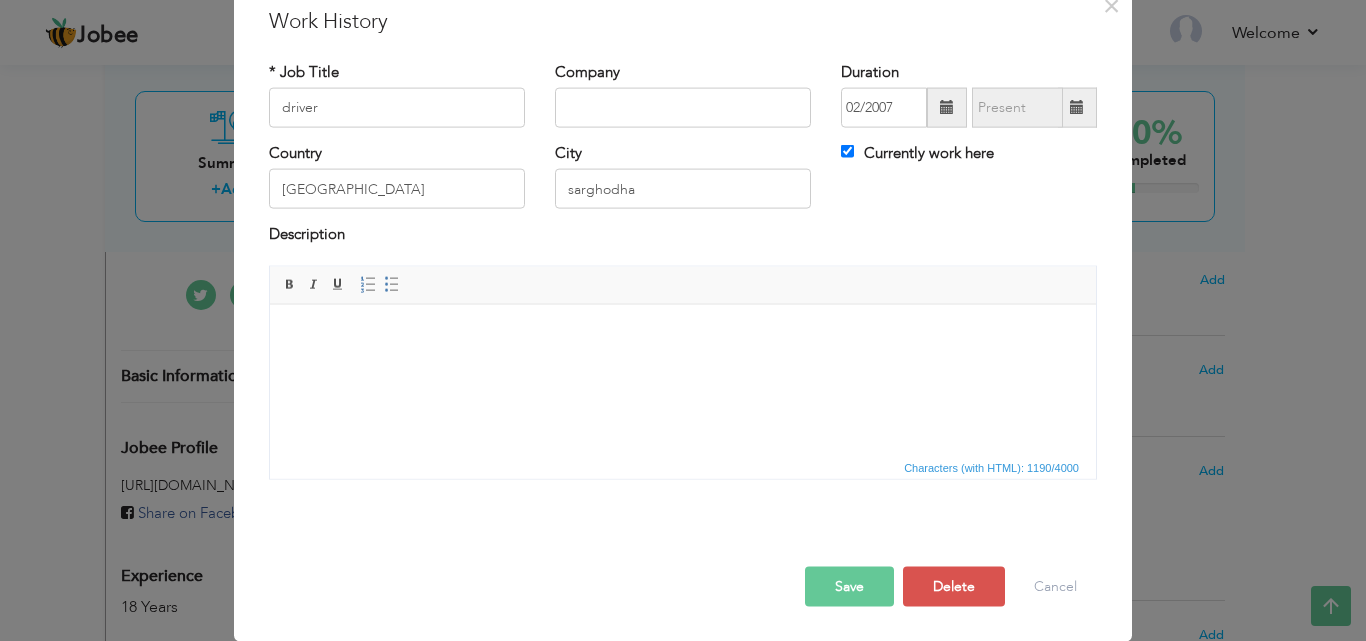 scroll, scrollTop: 0, scrollLeft: 0, axis: both 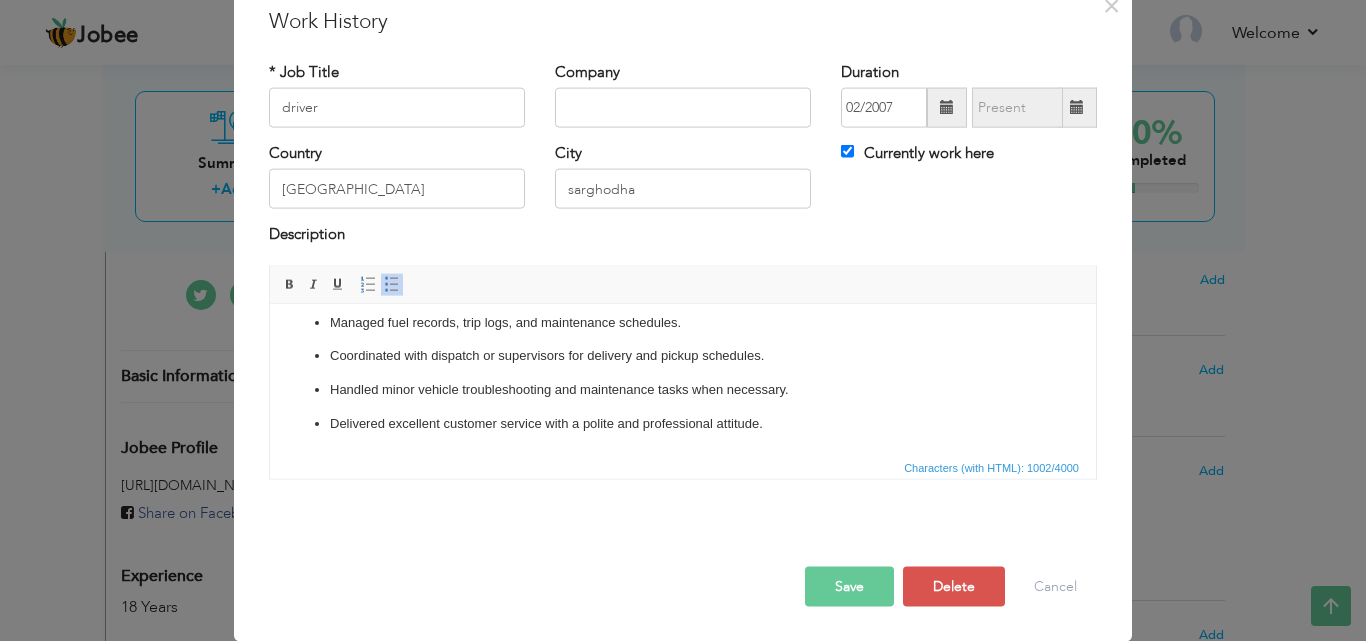 click on "Save" at bounding box center (849, 586) 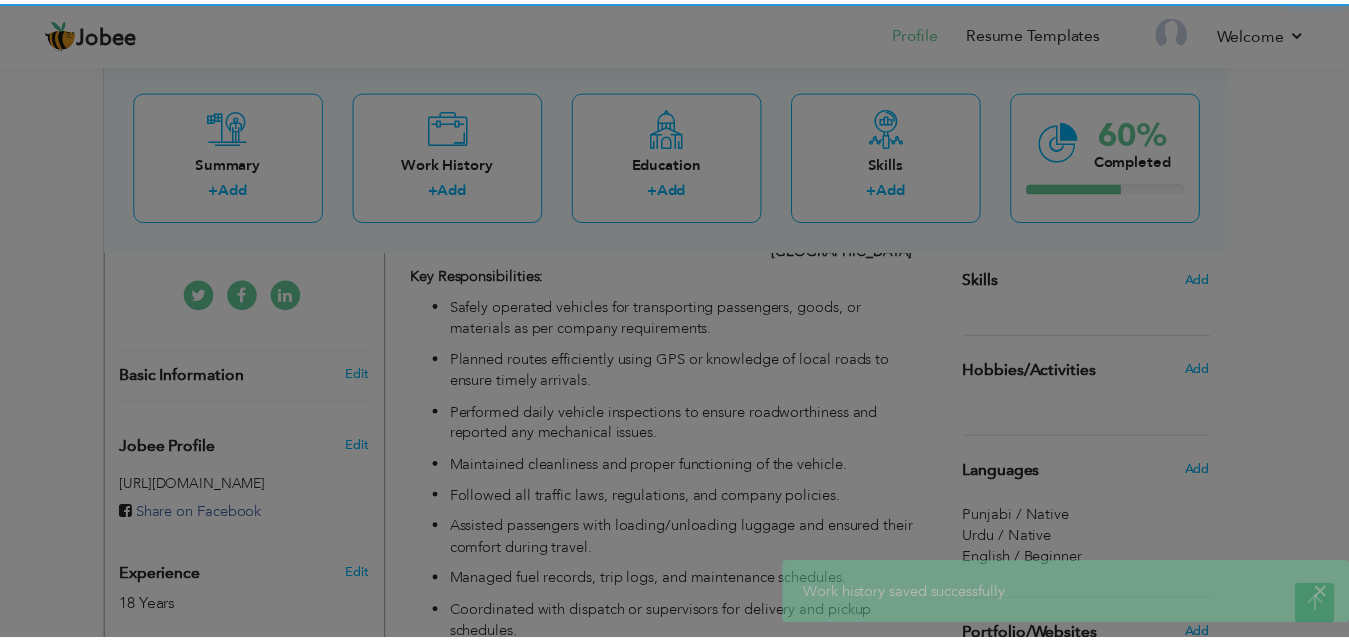 scroll, scrollTop: 0, scrollLeft: 0, axis: both 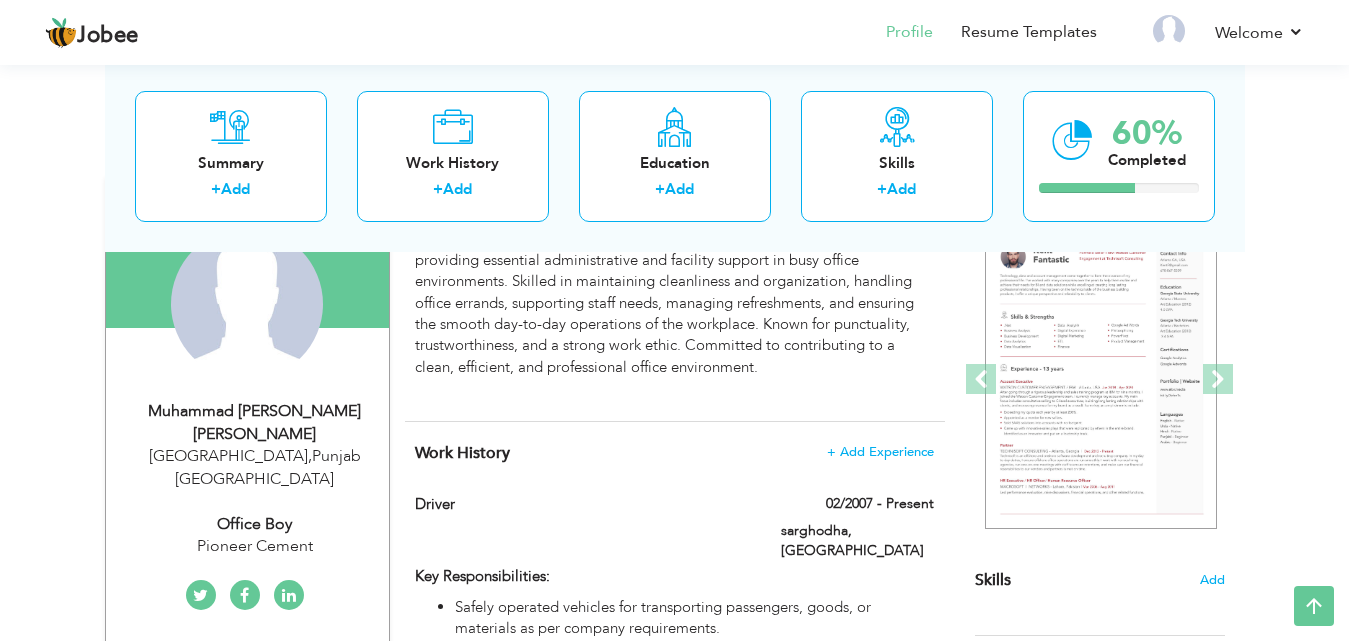 click on "Muhammad Mudassar Iqbal M.Iqbal" at bounding box center (255, 423) 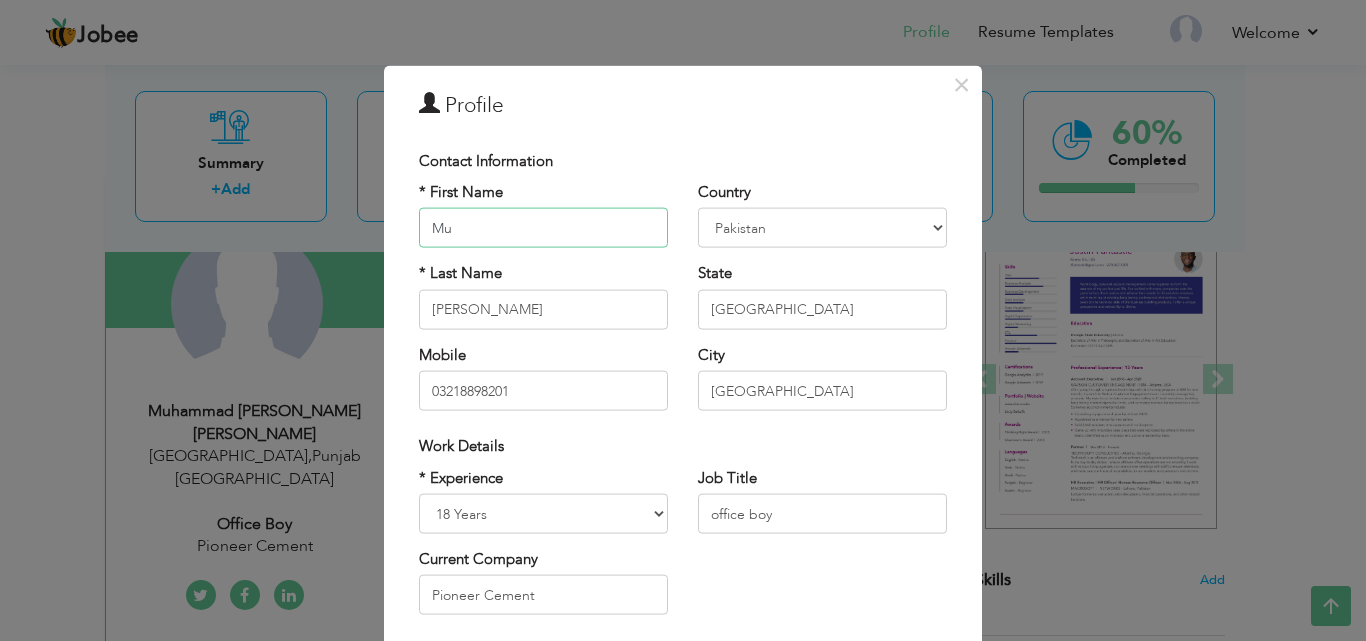 type on "M" 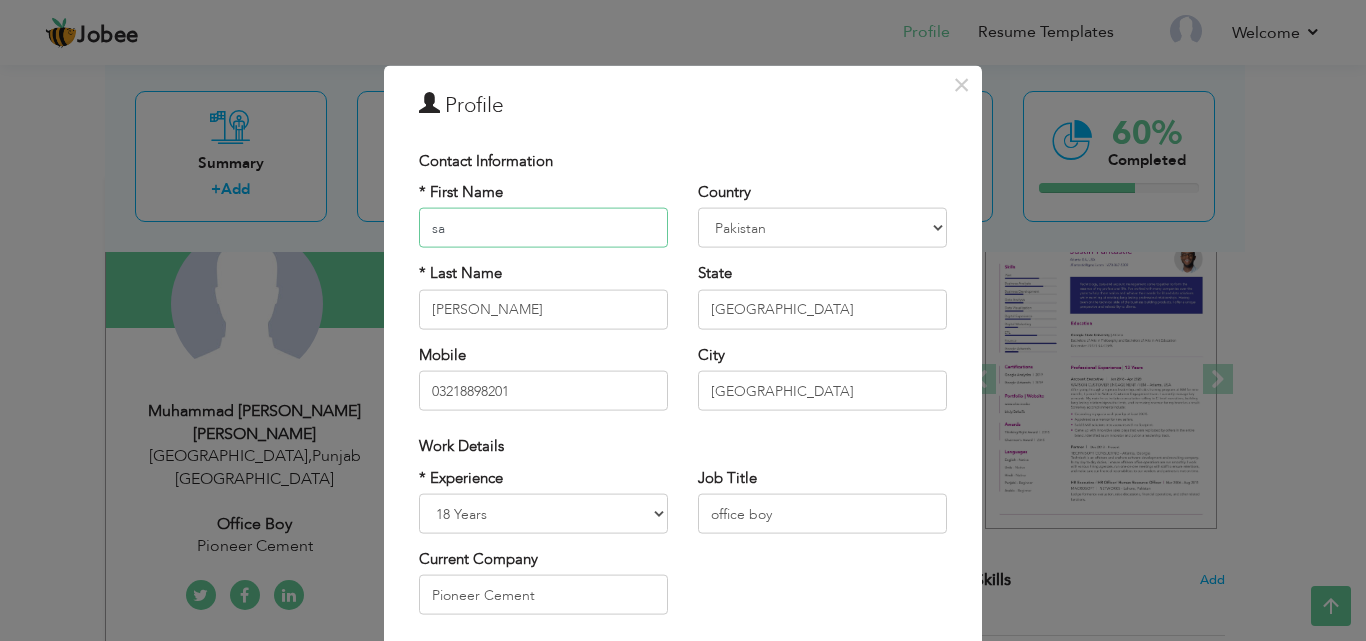 type on "s" 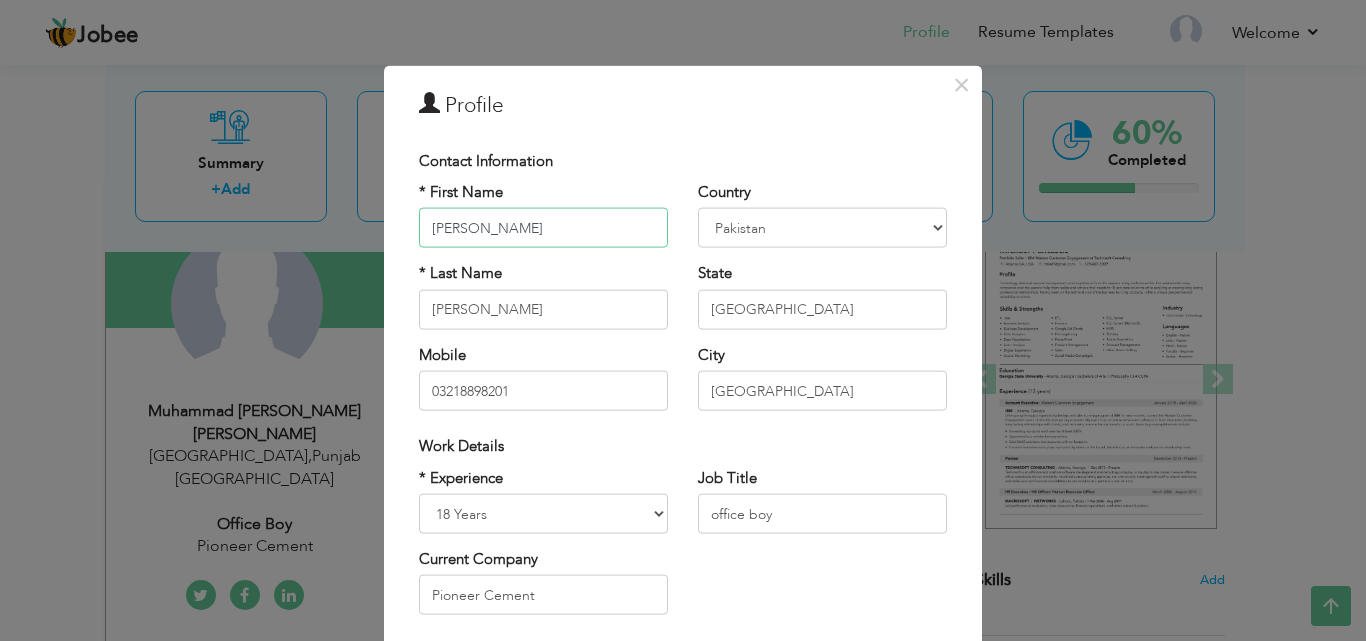 type on "[PERSON_NAME]" 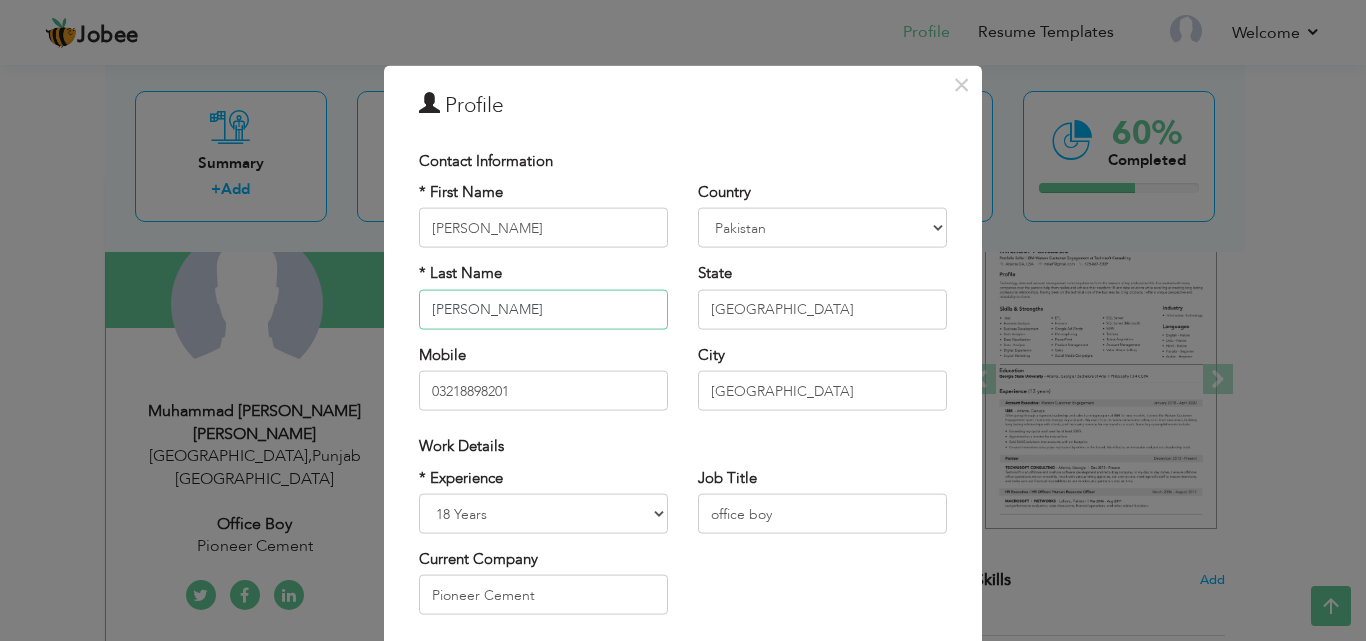 click on "M.Iqbal" at bounding box center [543, 309] 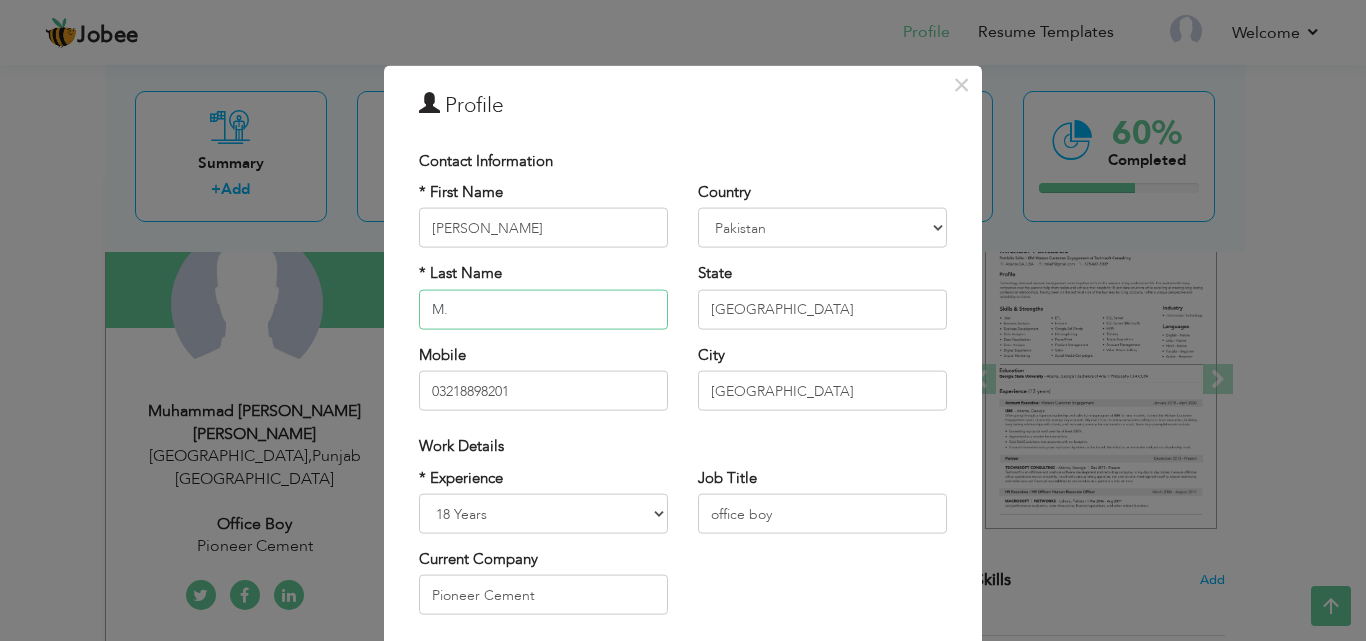type on "M" 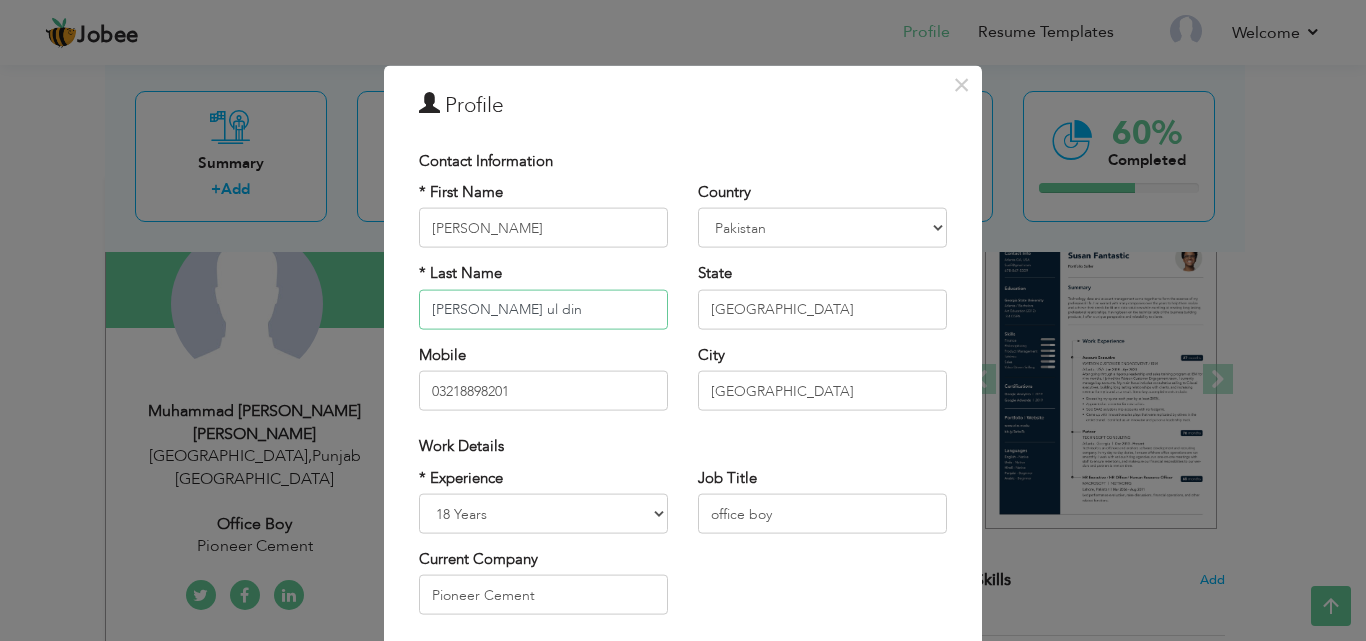 type on "[PERSON_NAME] ul din" 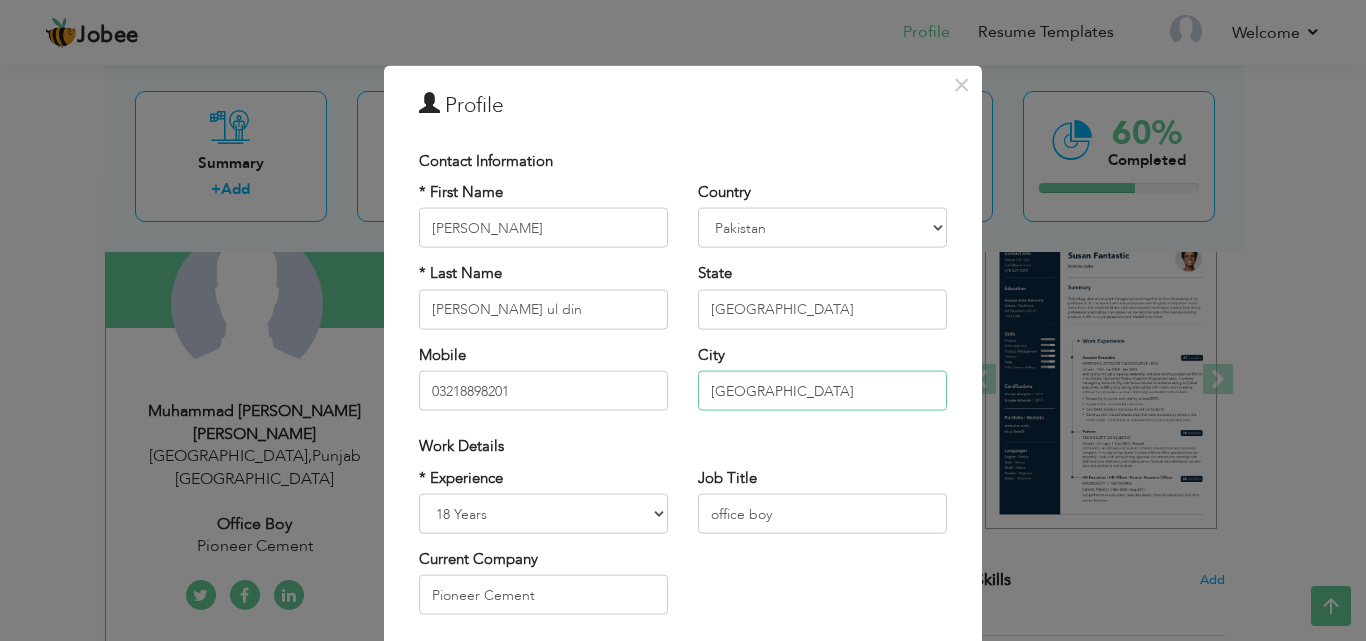 click on "Lahore" at bounding box center [822, 391] 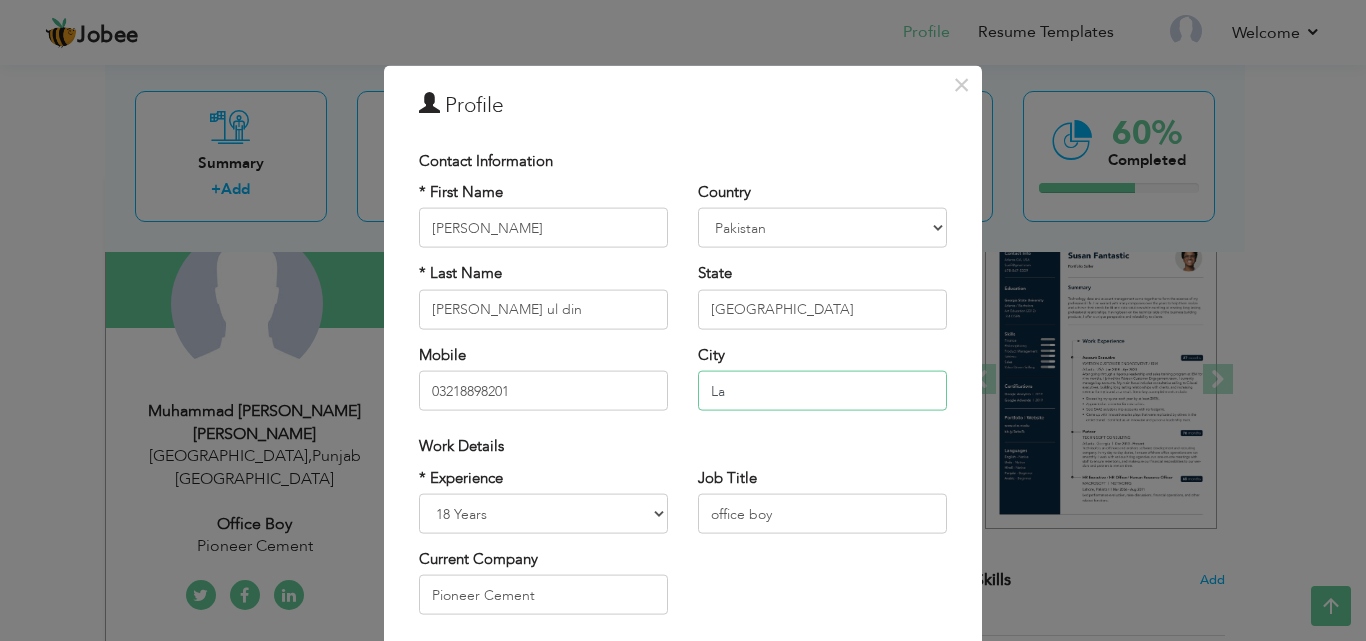 type on "L" 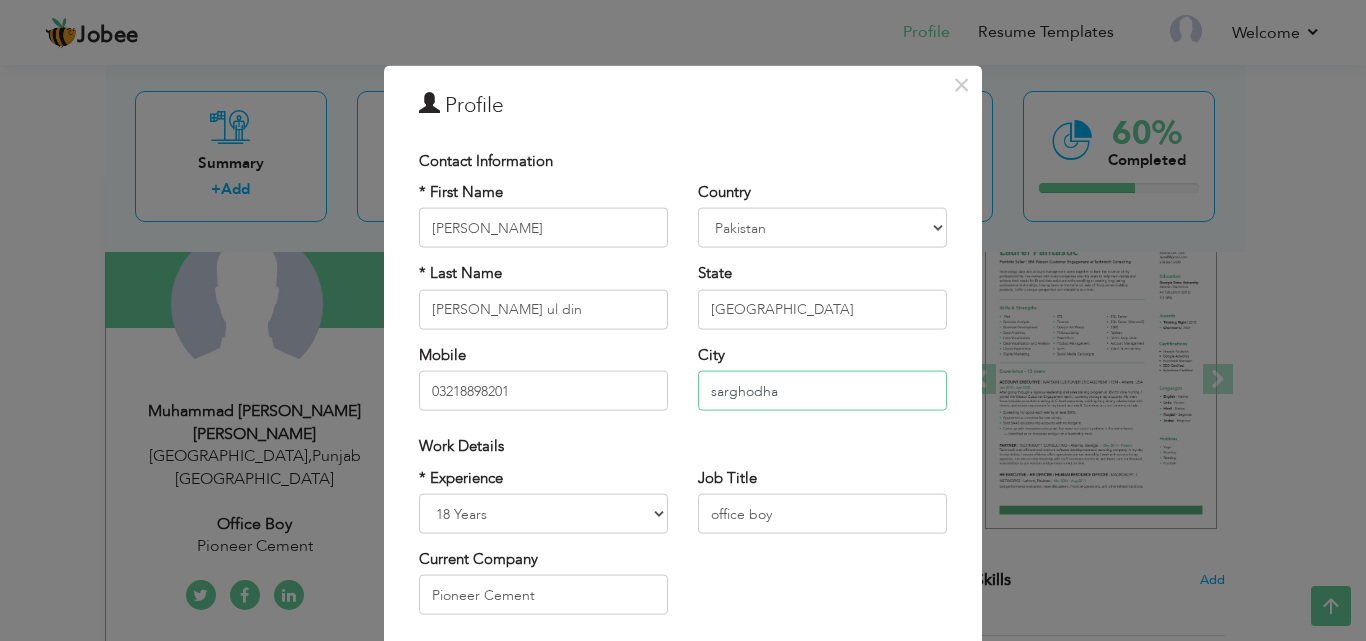 type on "sarghodha" 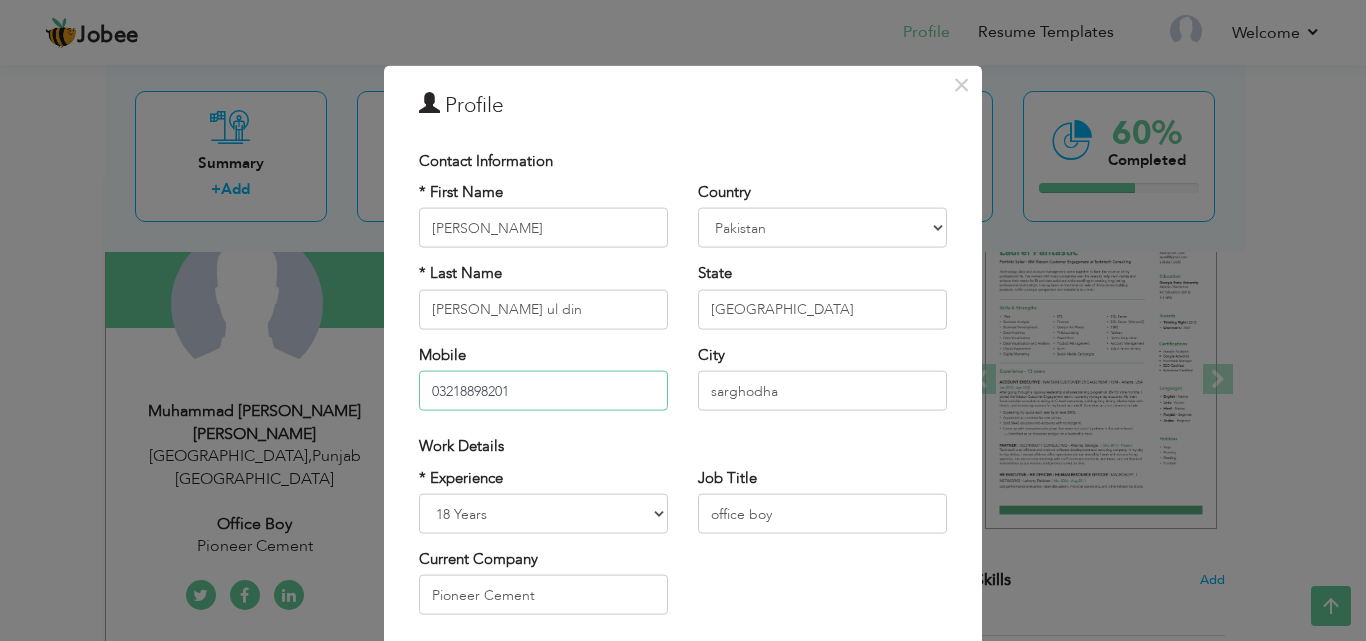click on "03218898201" at bounding box center (543, 391) 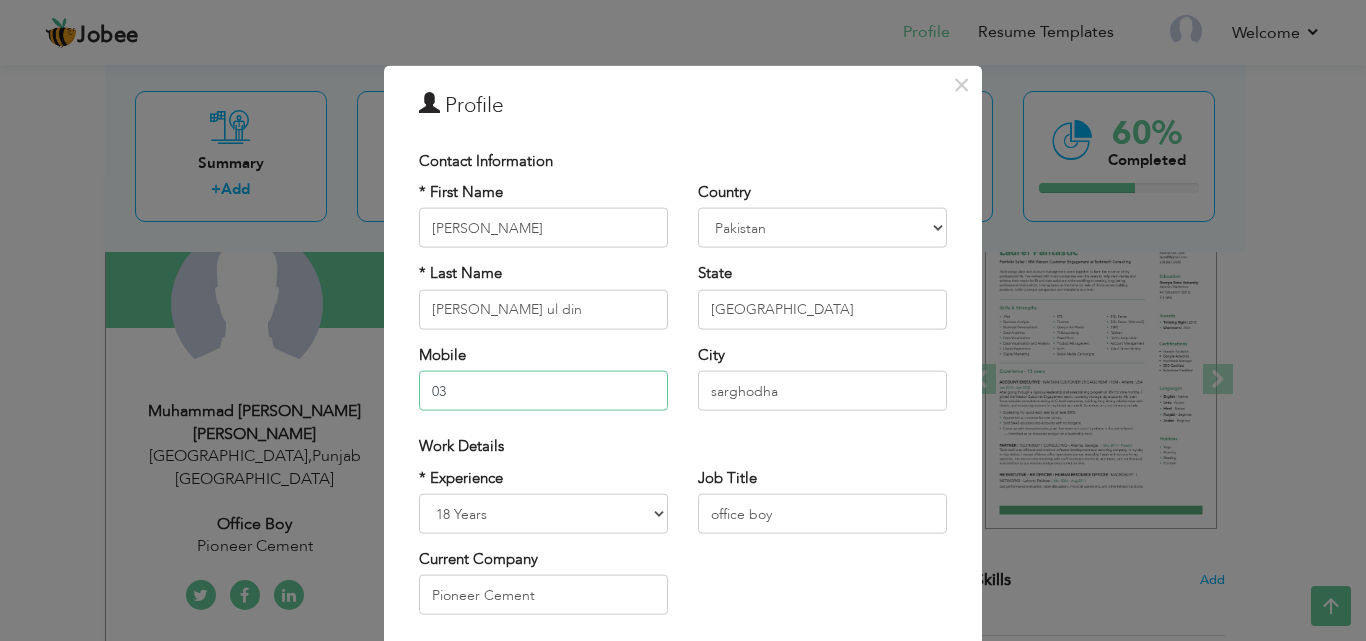 type on "0" 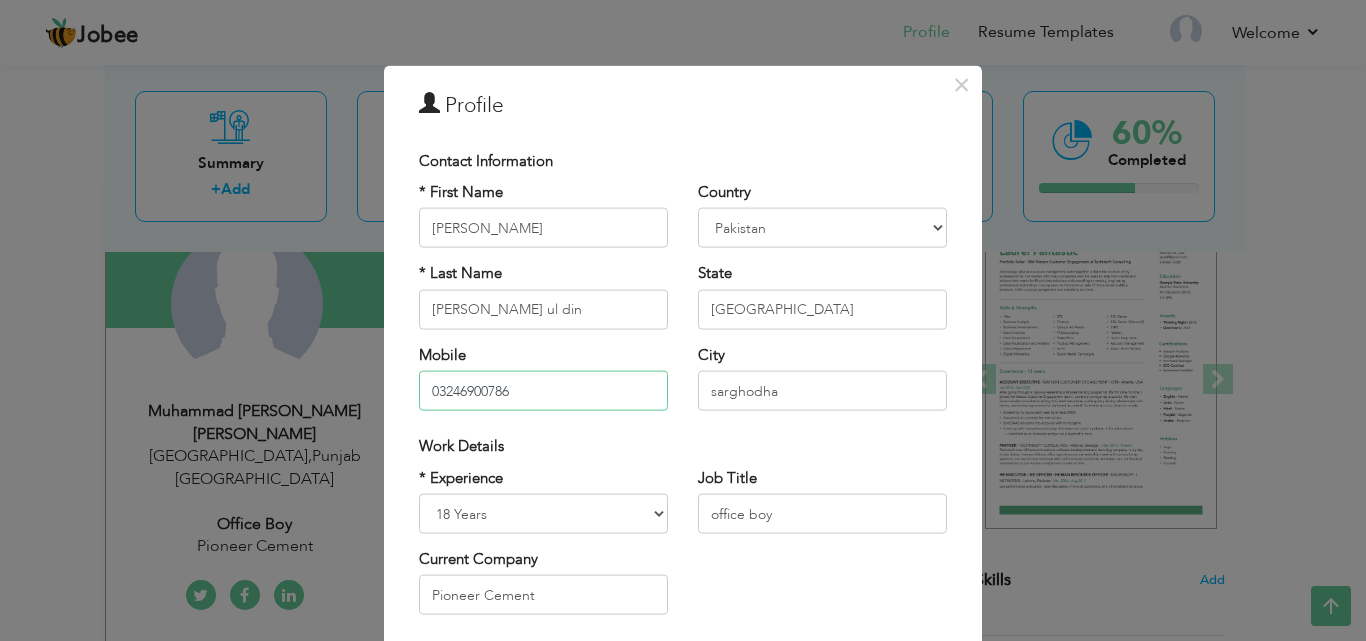 click on "03246900786" at bounding box center [543, 391] 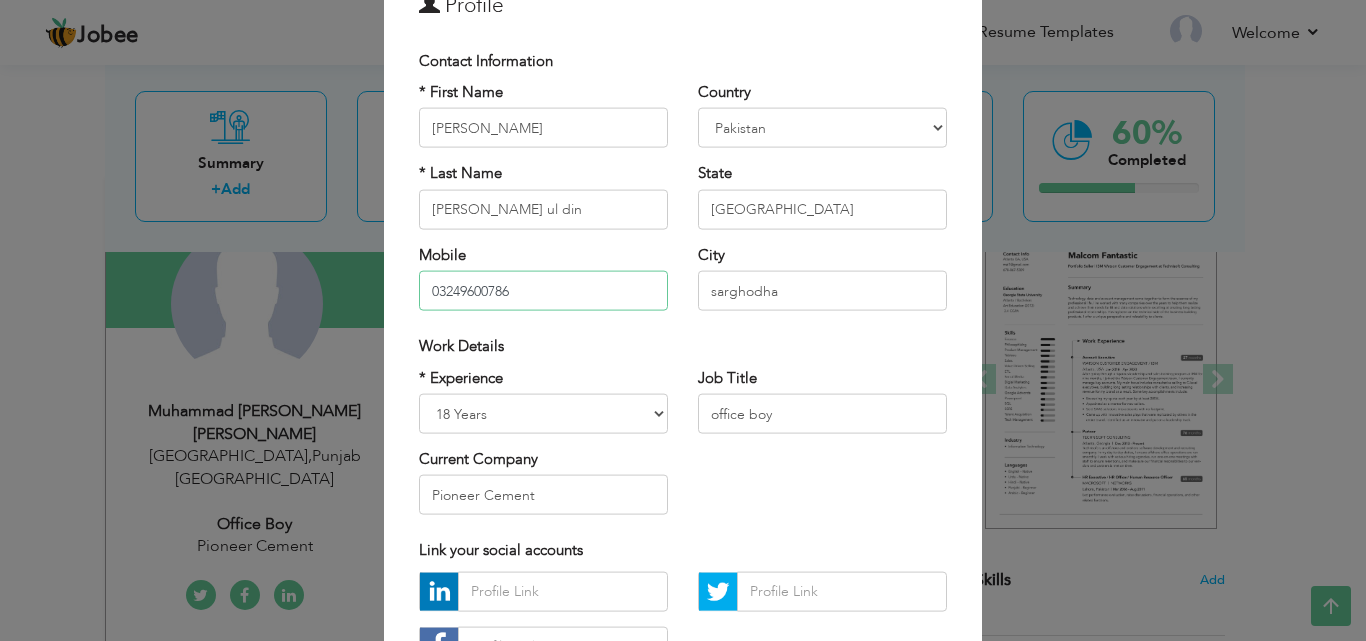 scroll, scrollTop: 200, scrollLeft: 0, axis: vertical 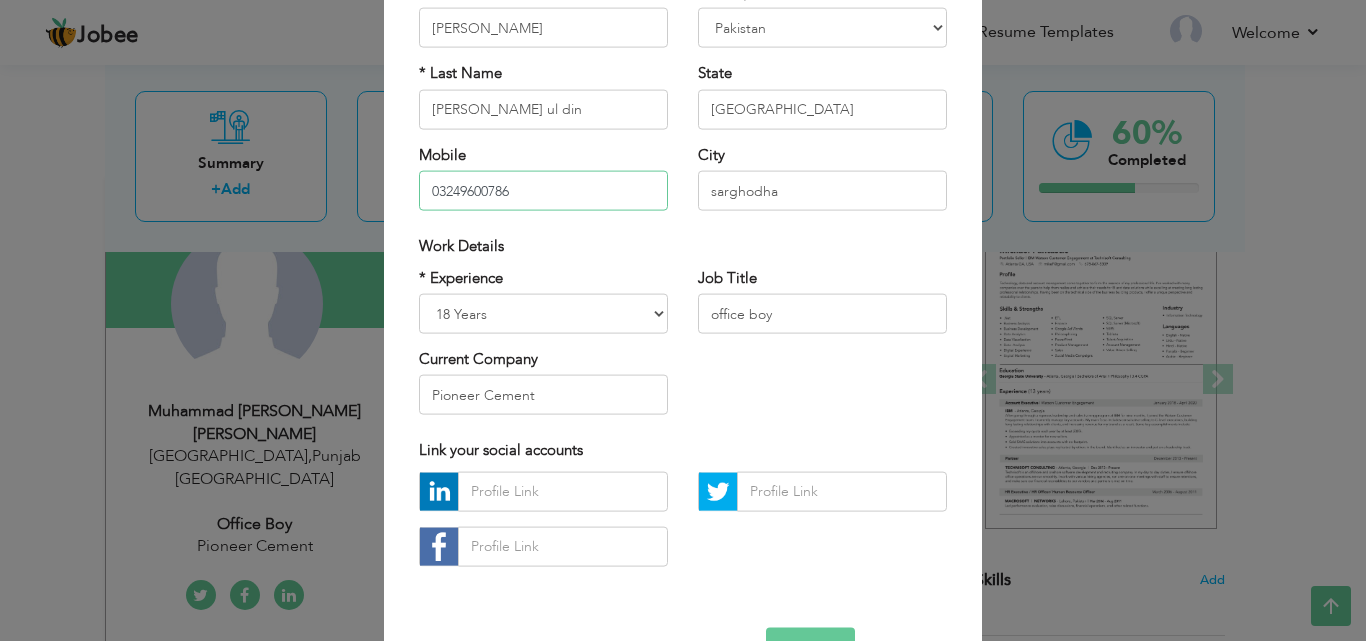 type on "03249600786" 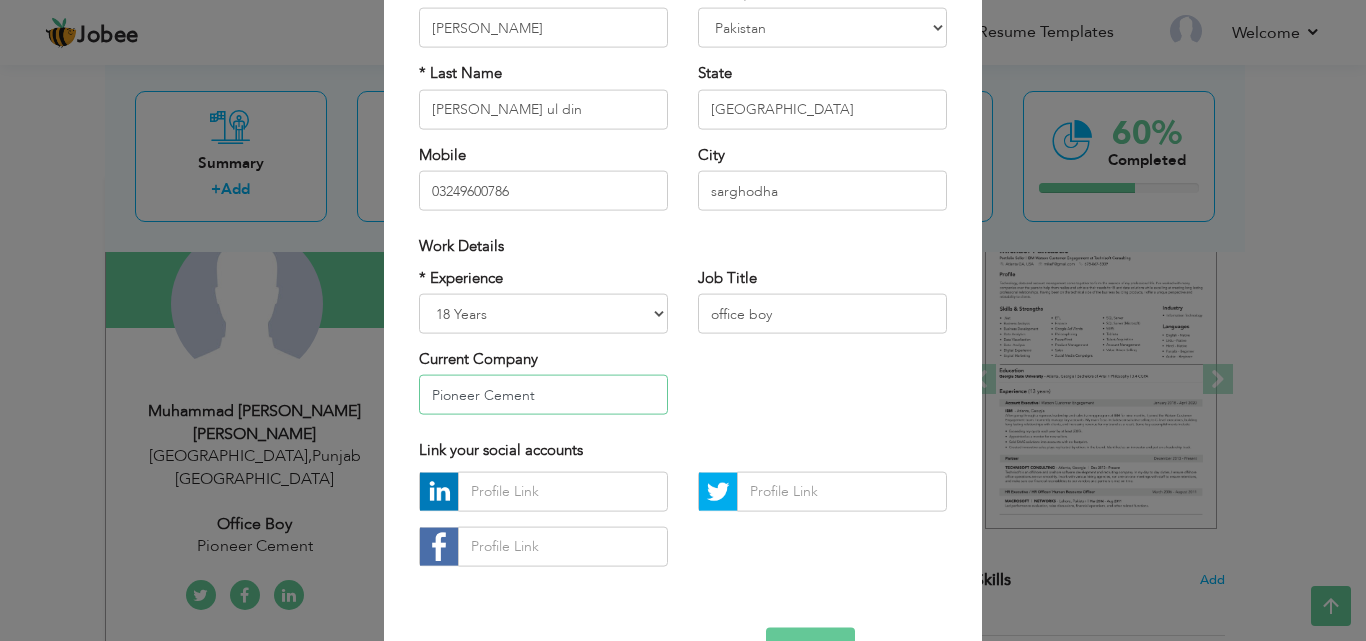 click on "Pioneer Cement" at bounding box center (543, 395) 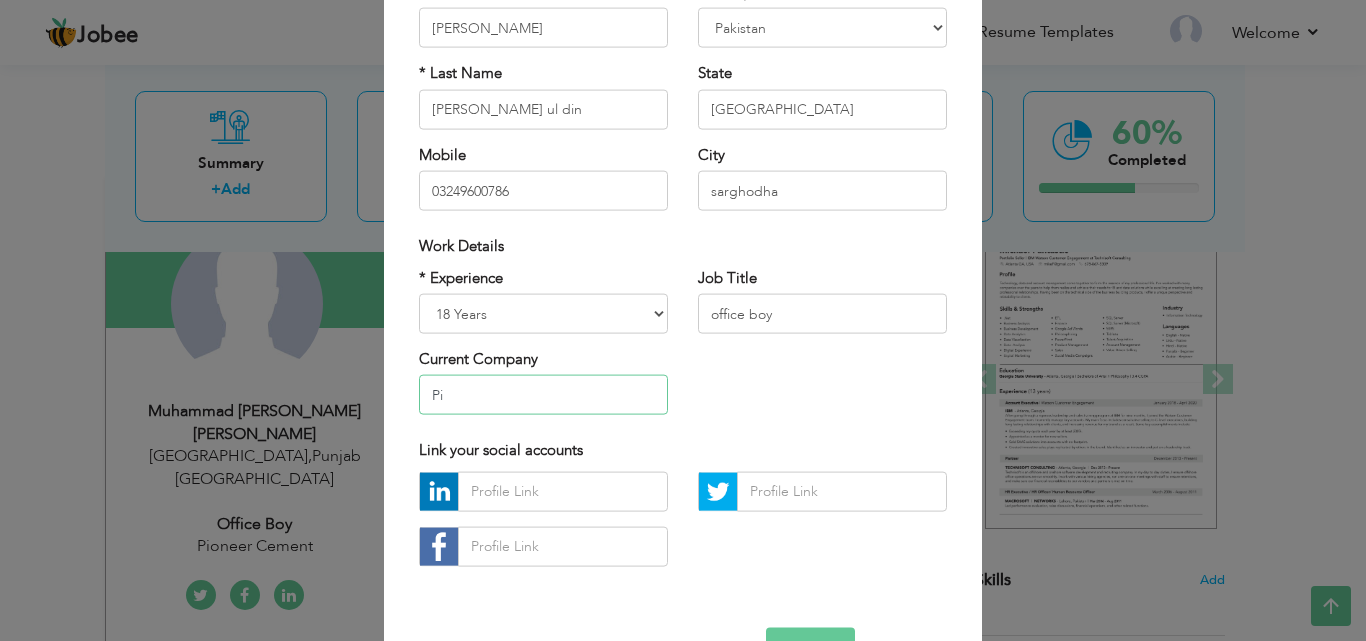 type on "P" 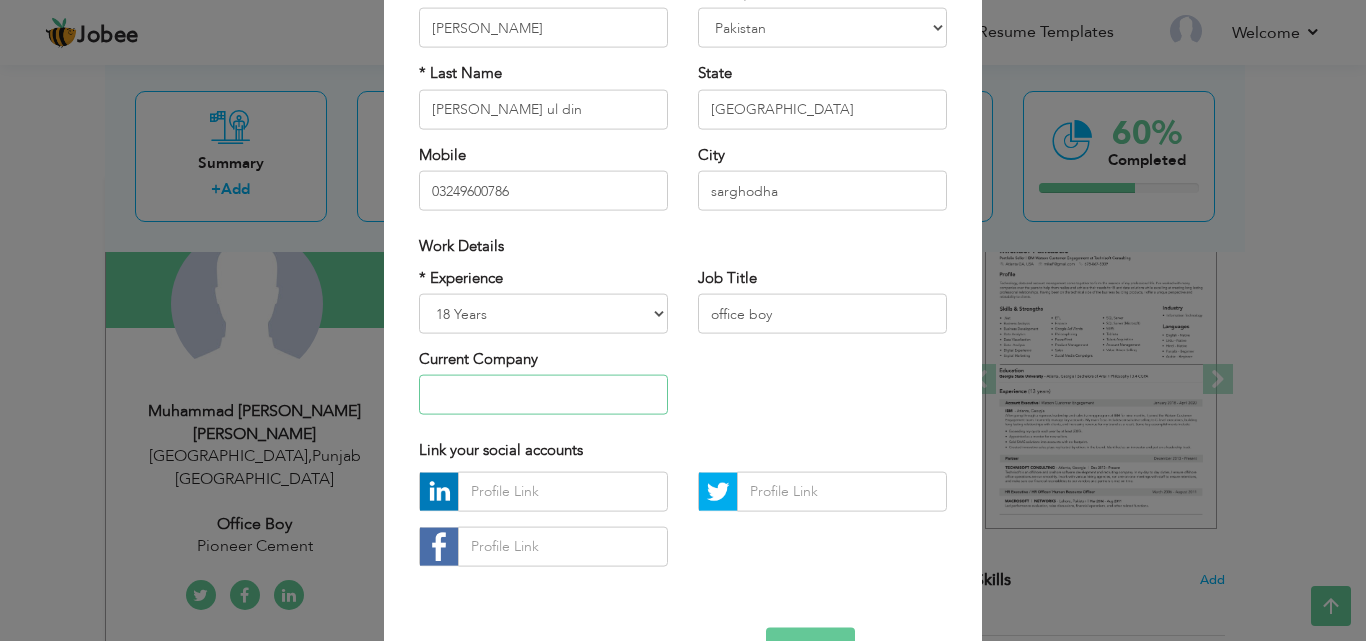 type 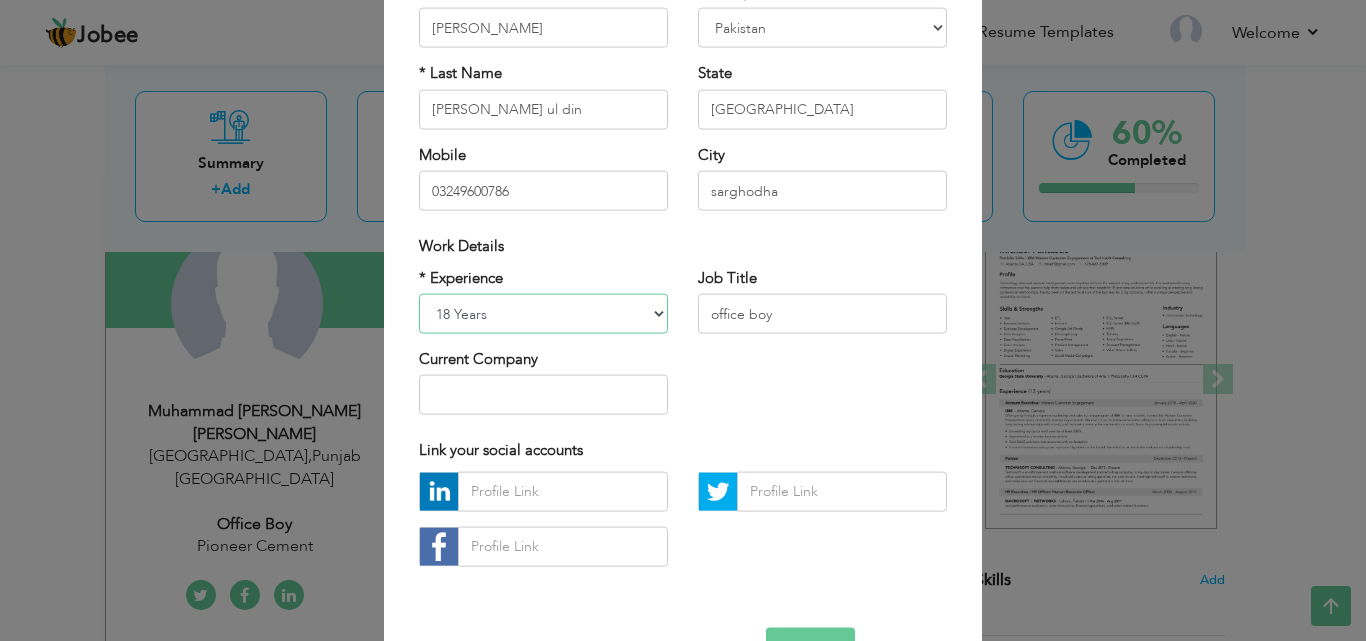 click on "Entry Level Less than 1 Year 1 Year 2 Years 3 Years 4 Years 5 Years 6 Years 7 Years 8 Years 9 Years 10 Years 11 Years 12 Years 13 Years 14 Years 15 Years 16 Years 17 Years 18 Years 19 Years 20 Years 21 Years 22 Years 23 Years 24 Years 25 Years 26 Years 27 Years 28 Years 29 Years 30 Years 31 Years 32 Years 33 Years 34 Years 35 Years More than 35 Years" at bounding box center [543, 314] 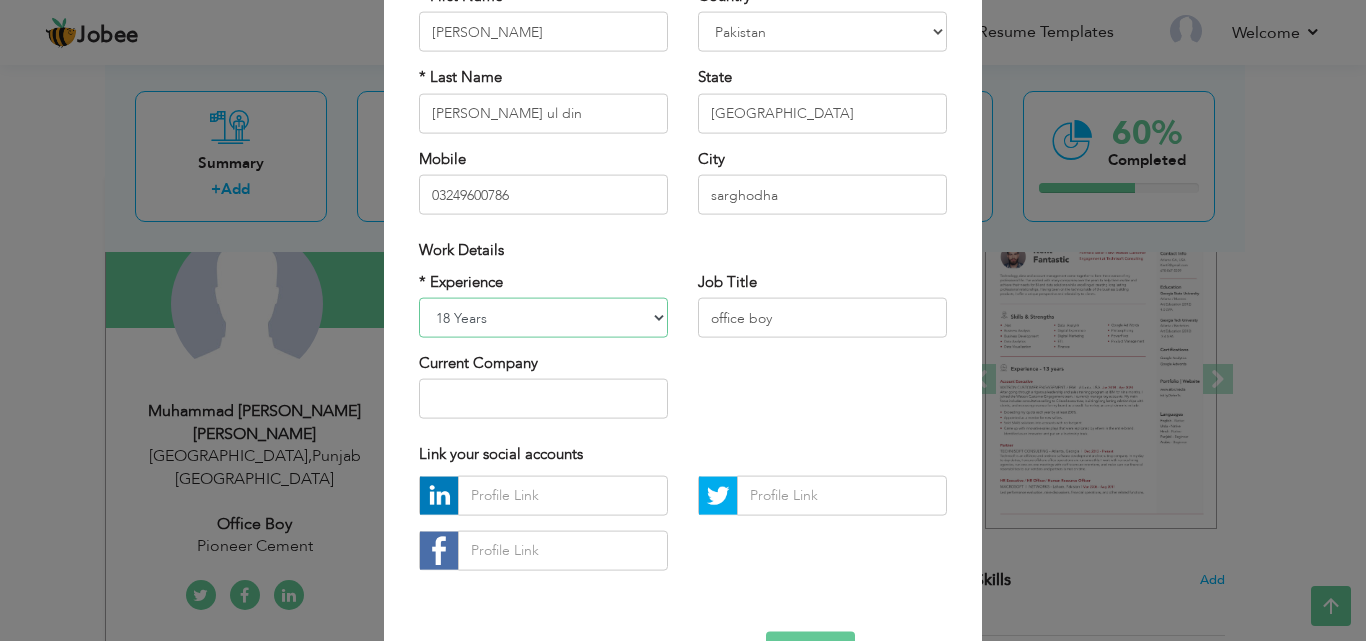 scroll, scrollTop: 161, scrollLeft: 0, axis: vertical 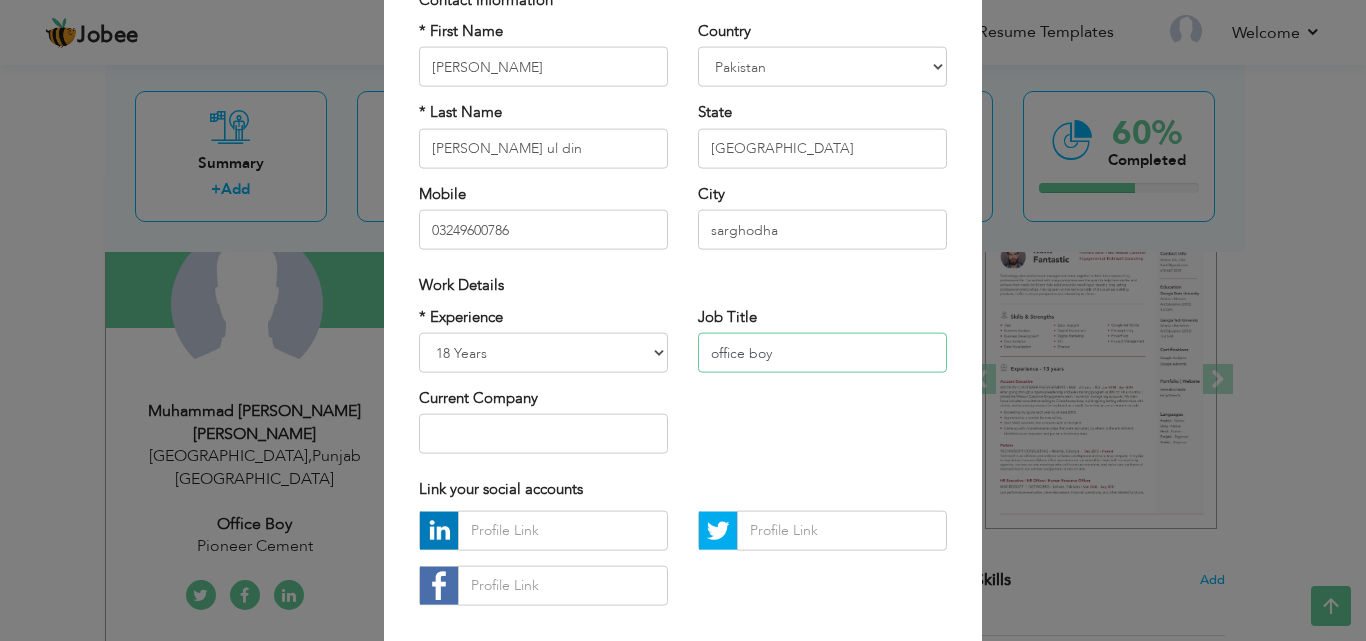 drag, startPoint x: 811, startPoint y: 355, endPoint x: 685, endPoint y: 365, distance: 126.3962 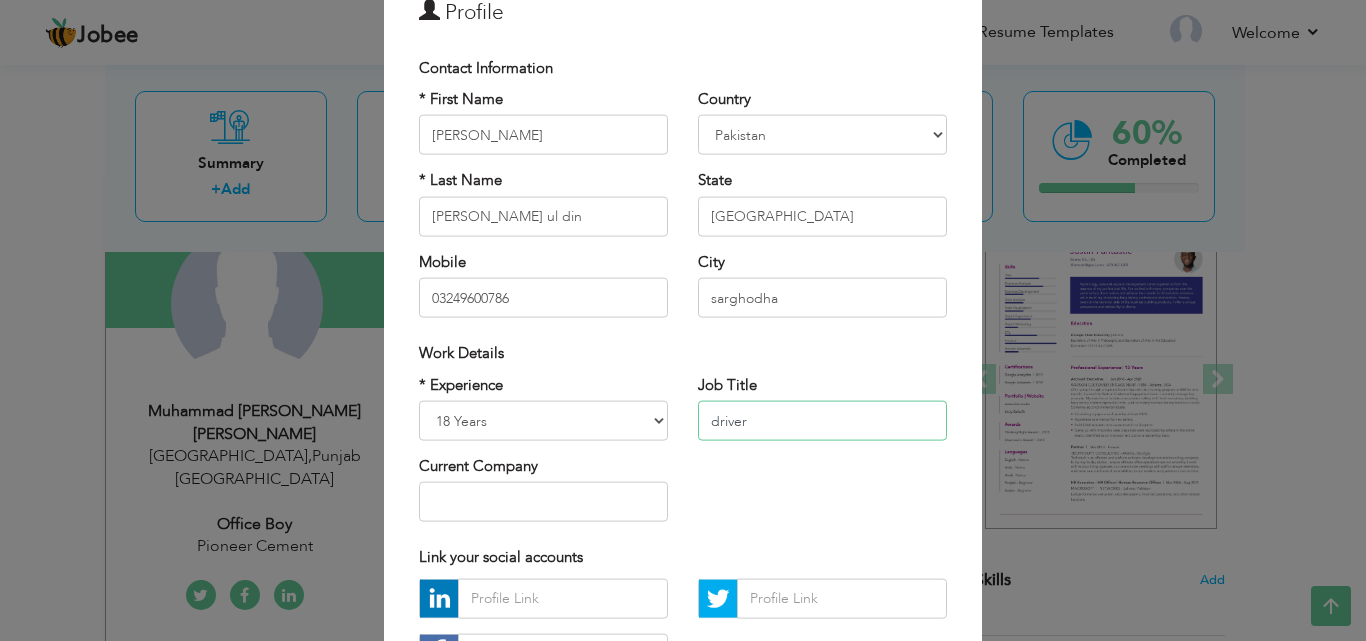 scroll, scrollTop: 200, scrollLeft: 0, axis: vertical 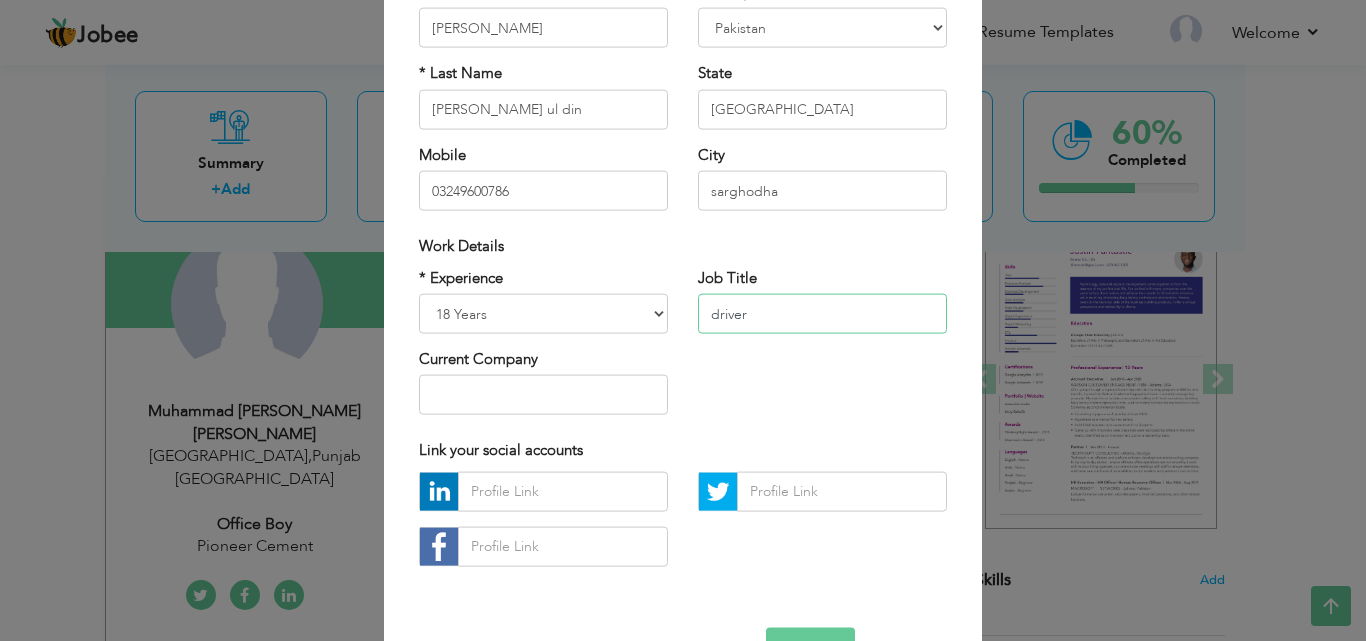 type on "driver" 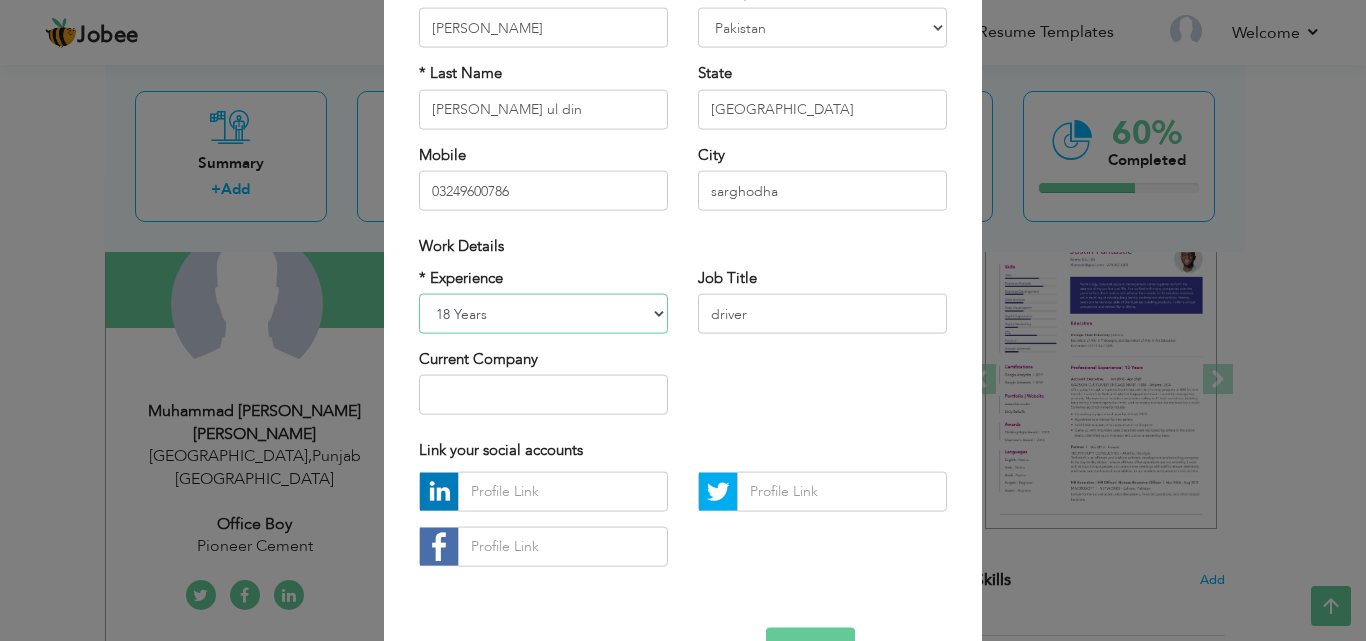click on "Entry Level Less than 1 Year 1 Year 2 Years 3 Years 4 Years 5 Years 6 Years 7 Years 8 Years 9 Years 10 Years 11 Years 12 Years 13 Years 14 Years 15 Years 16 Years 17 Years 18 Years 19 Years 20 Years 21 Years 22 Years 23 Years 24 Years 25 Years 26 Years 27 Years 28 Years 29 Years 30 Years 31 Years 32 Years 33 Years 34 Years 35 Years More than 35 Years" at bounding box center [543, 314] 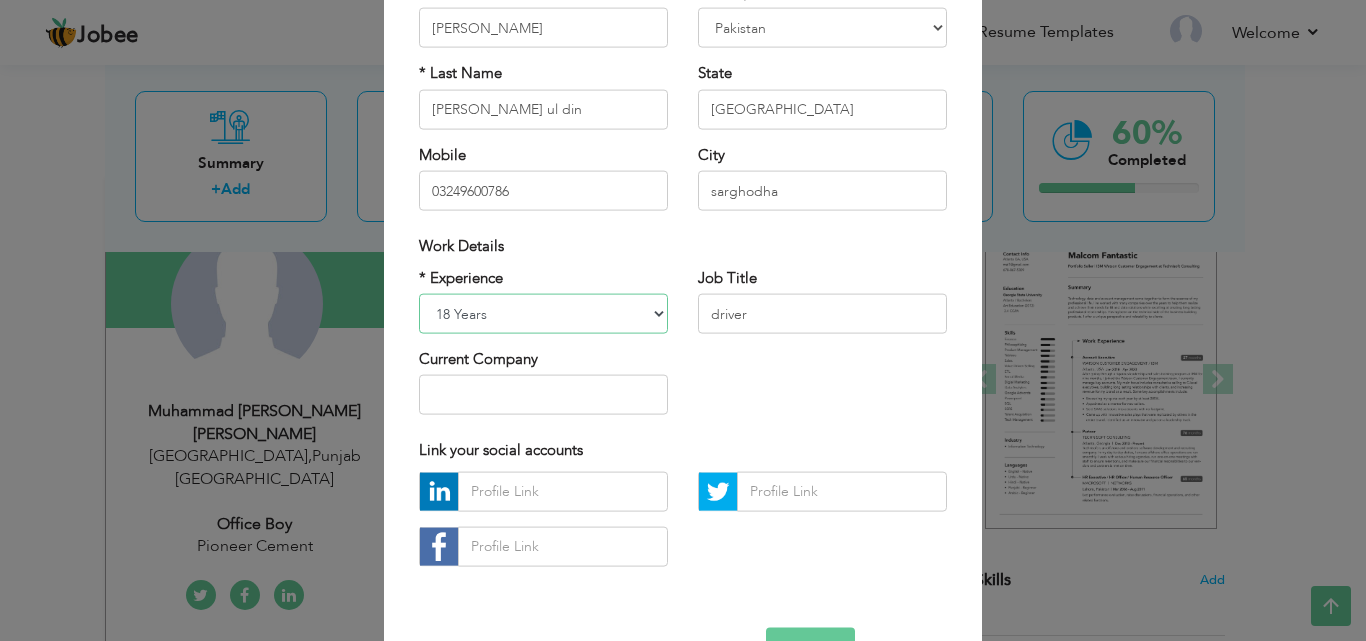 select on "number:3" 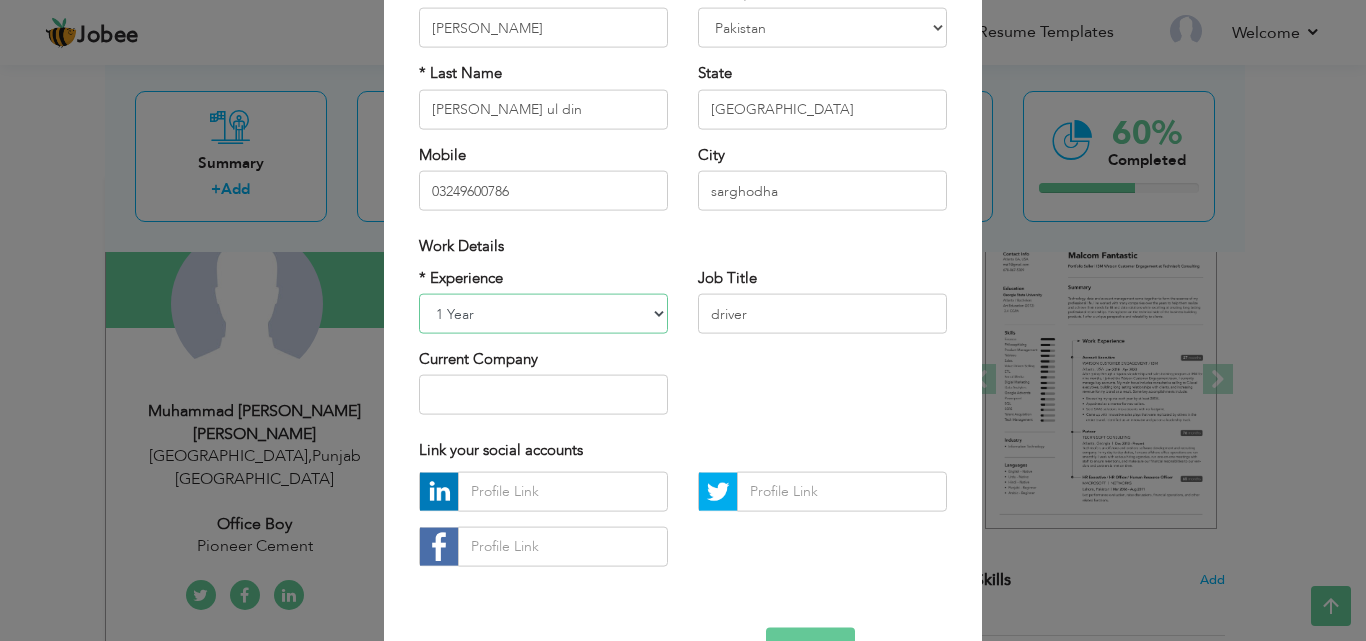 click on "Entry Level Less than 1 Year 1 Year 2 Years 3 Years 4 Years 5 Years 6 Years 7 Years 8 Years 9 Years 10 Years 11 Years 12 Years 13 Years 14 Years 15 Years 16 Years 17 Years 18 Years 19 Years 20 Years 21 Years 22 Years 23 Years 24 Years 25 Years 26 Years 27 Years 28 Years 29 Years 30 Years 31 Years 32 Years 33 Years 34 Years 35 Years More than 35 Years" at bounding box center [543, 314] 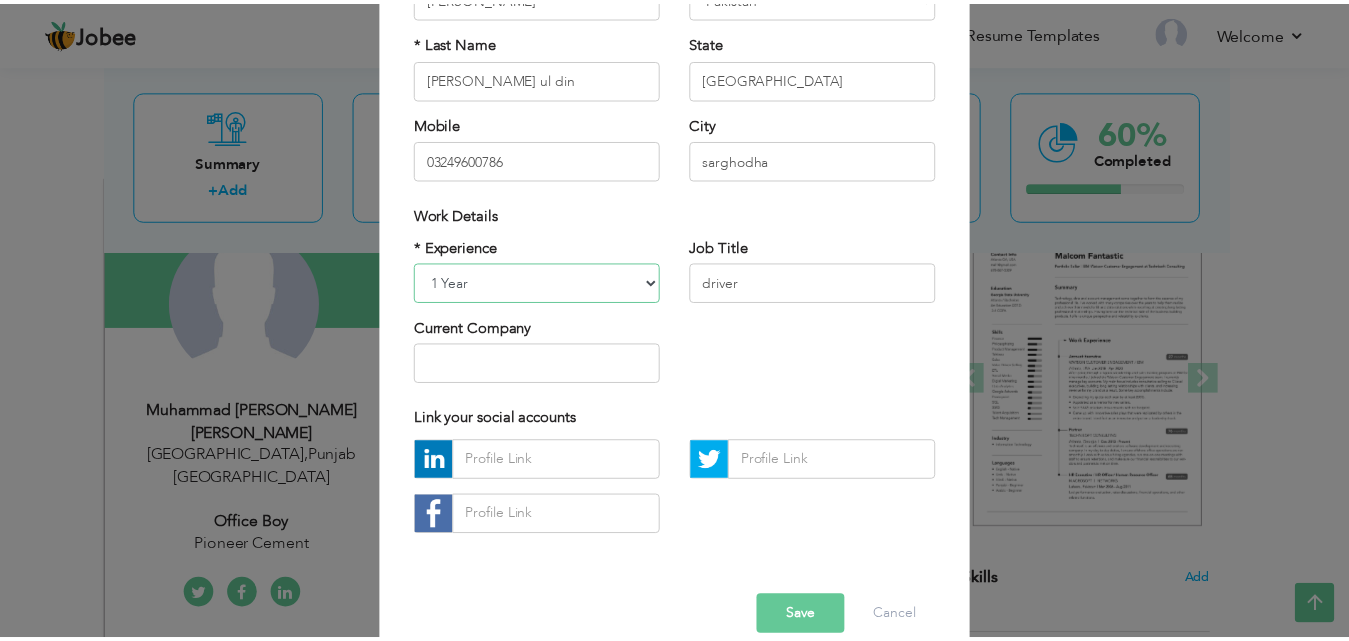 scroll, scrollTop: 261, scrollLeft: 0, axis: vertical 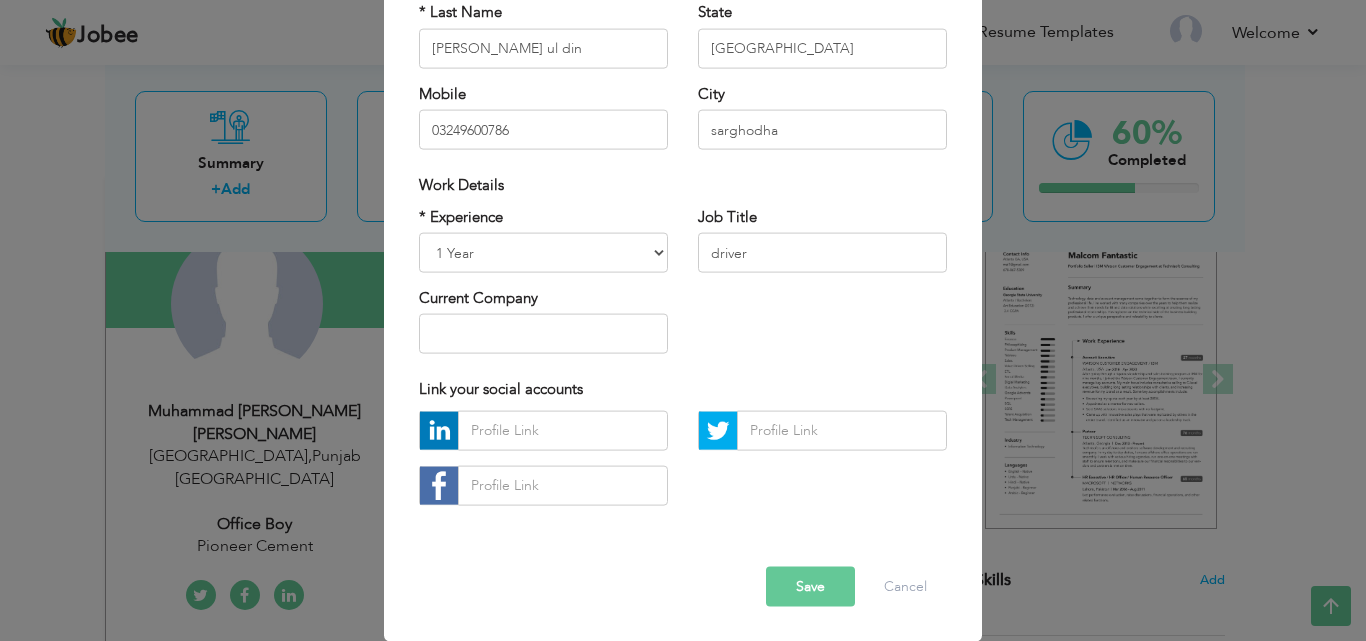 click on "Save" at bounding box center [810, 586] 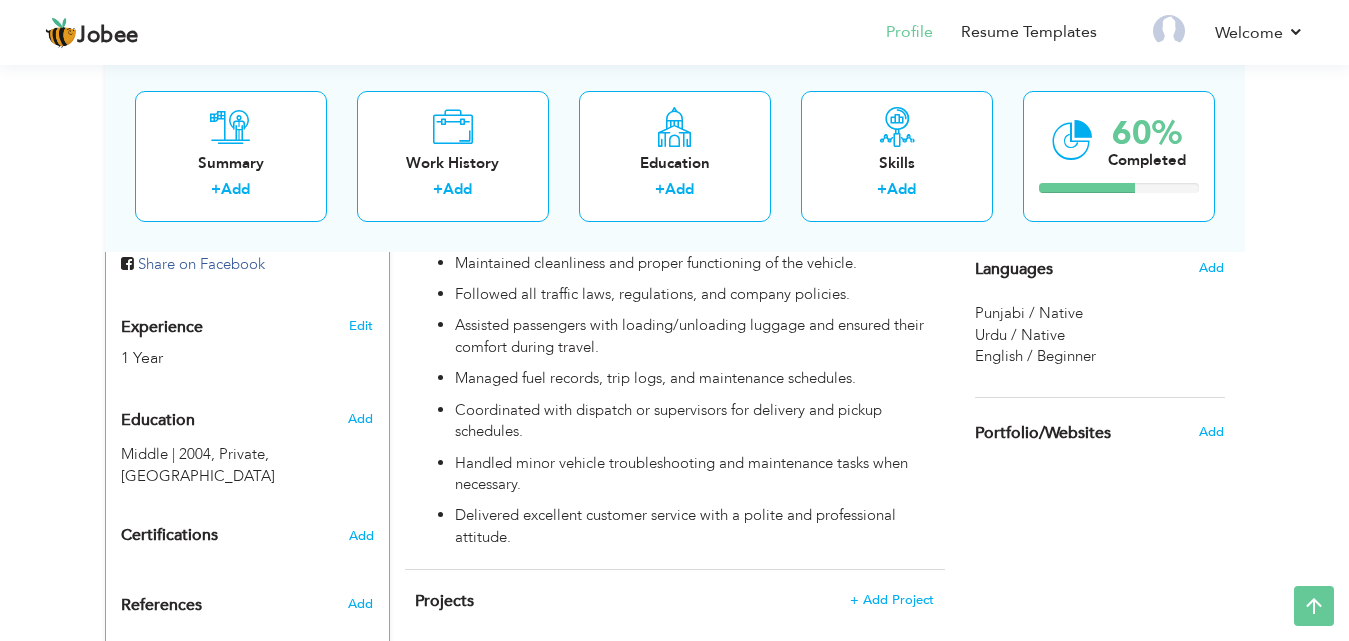 scroll, scrollTop: 800, scrollLeft: 0, axis: vertical 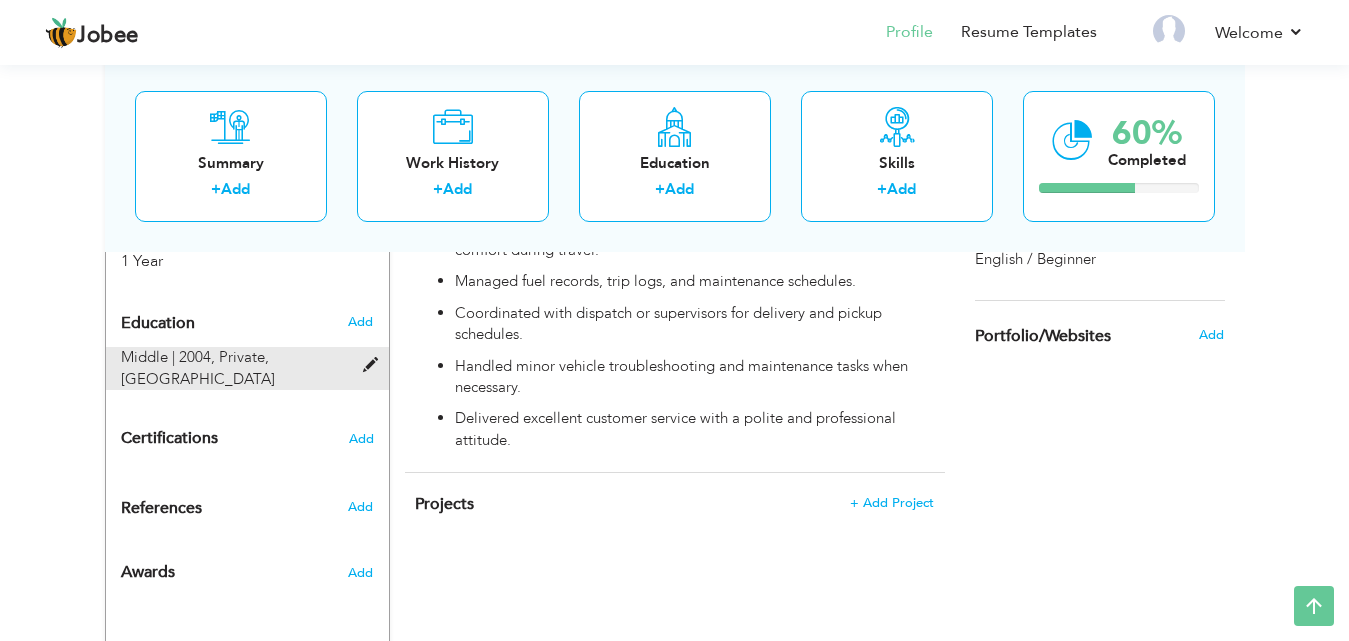 click on "Middle   |  2004,
Private, Lahore" at bounding box center (235, 368) 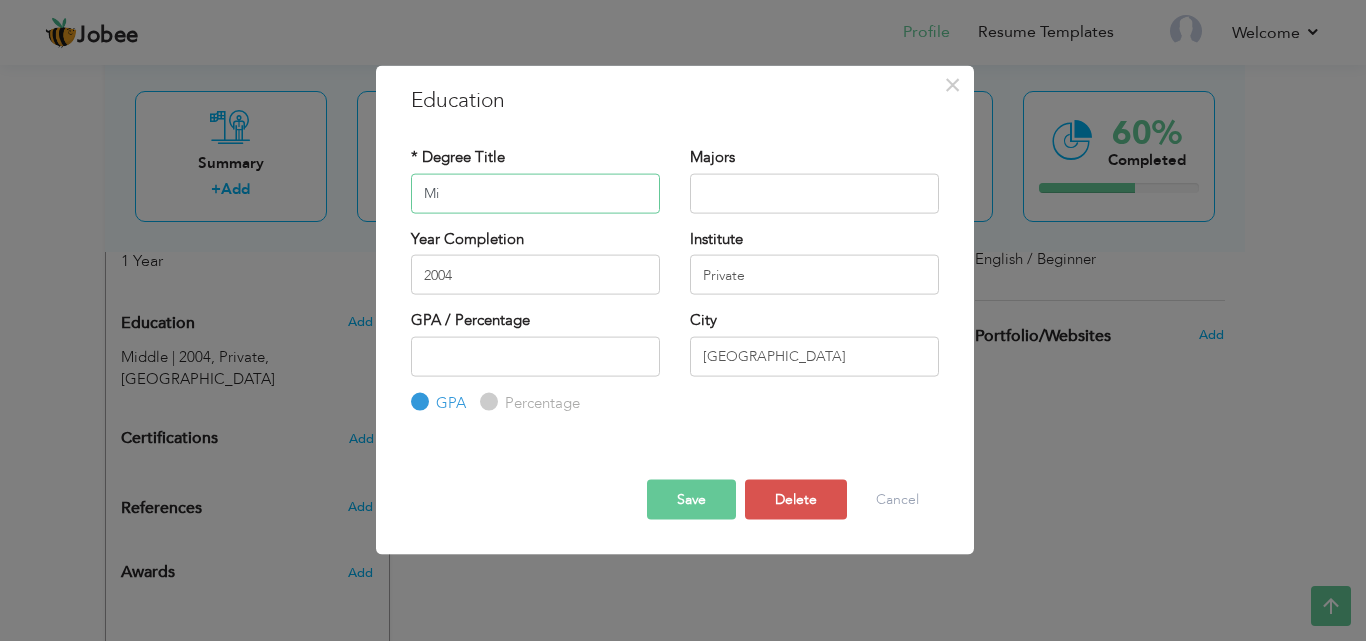 type on "M" 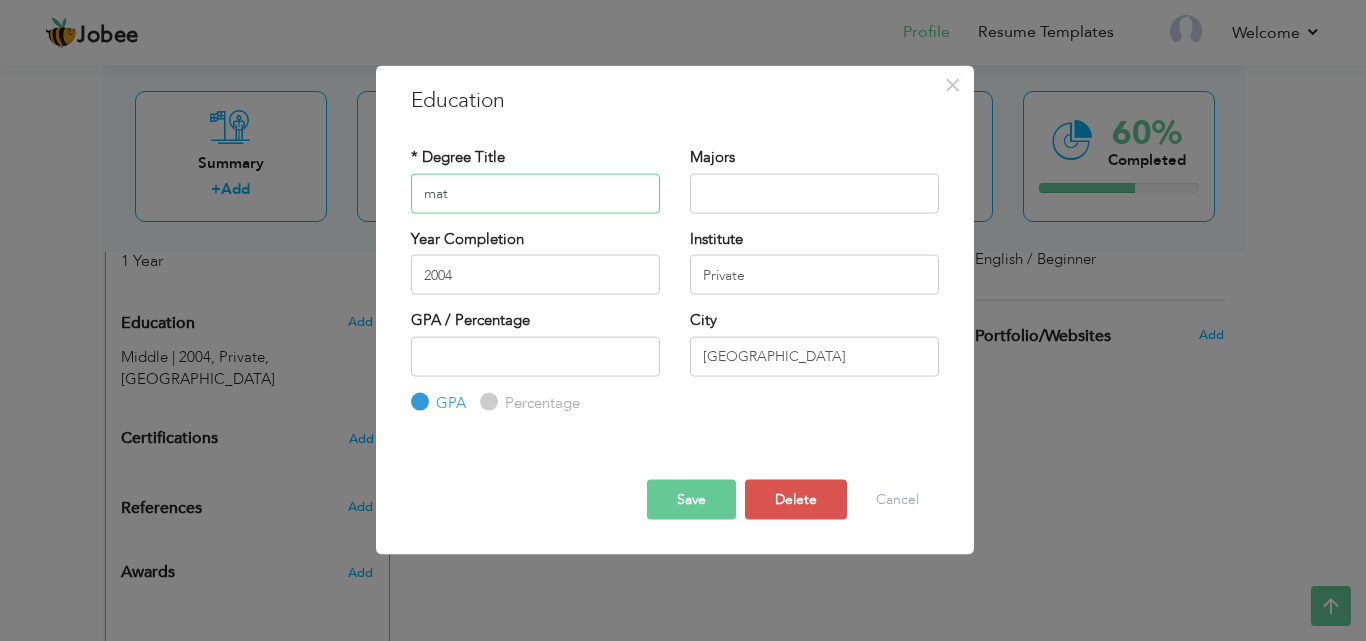 type on "matriculation" 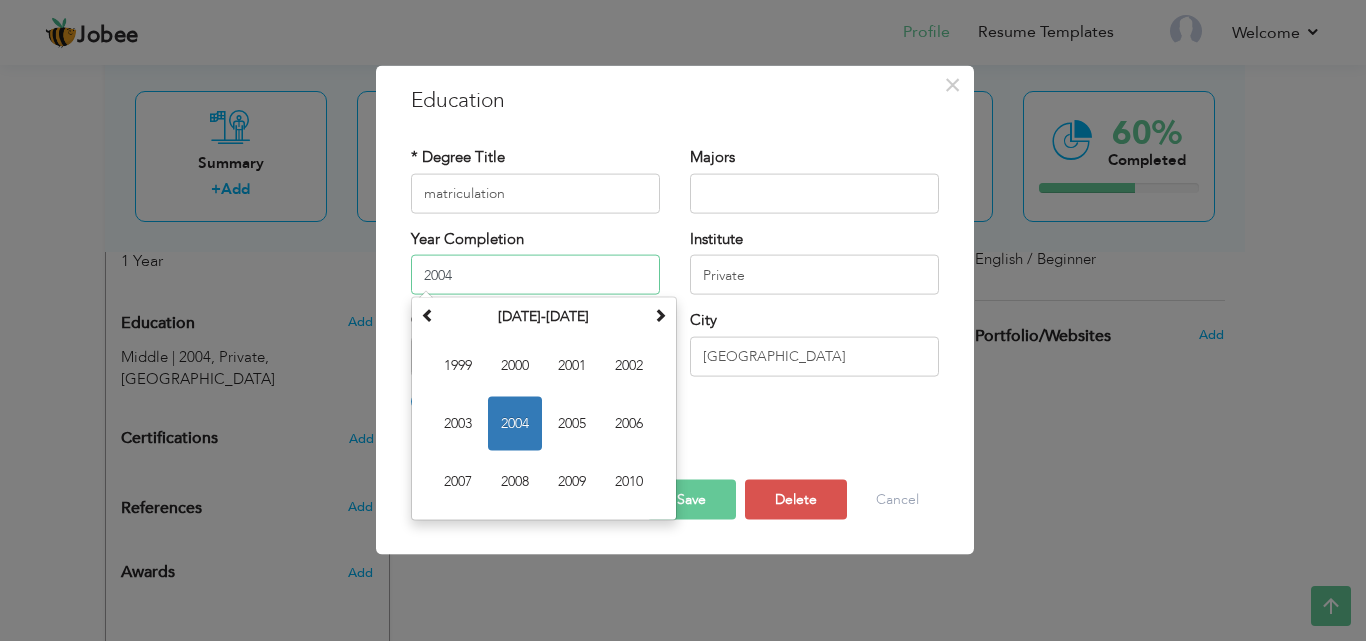 click on "2004" at bounding box center (535, 275) 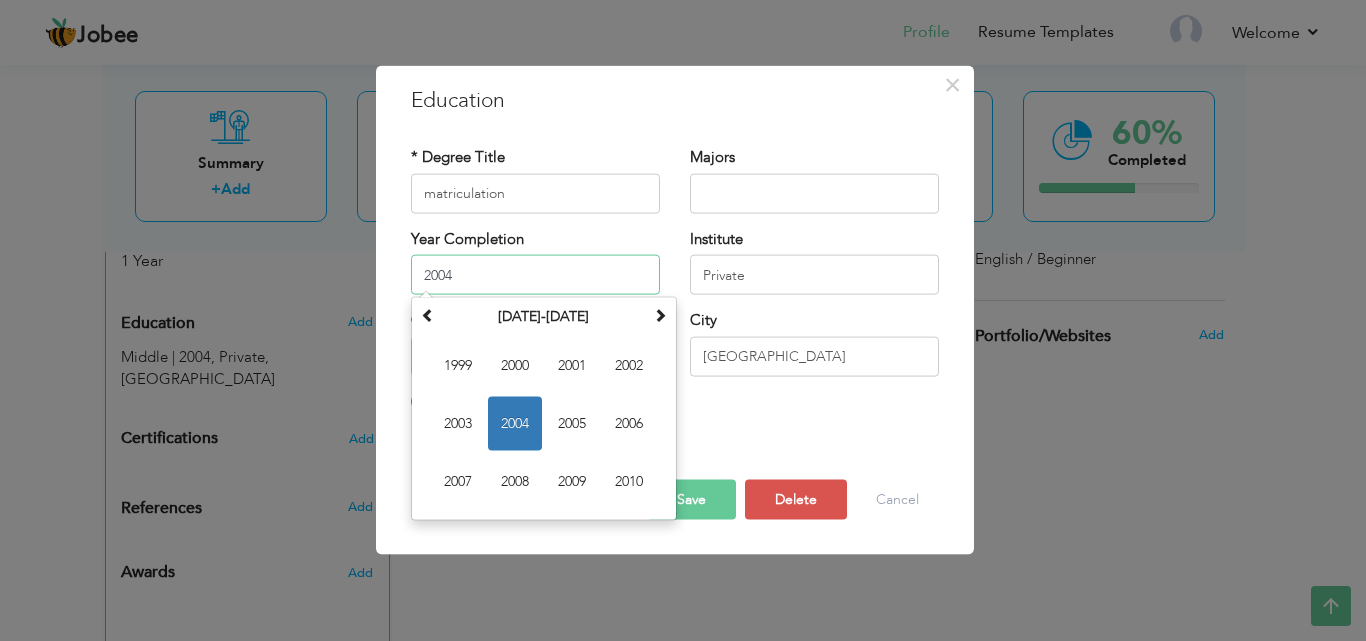 click on "2004" at bounding box center [535, 275] 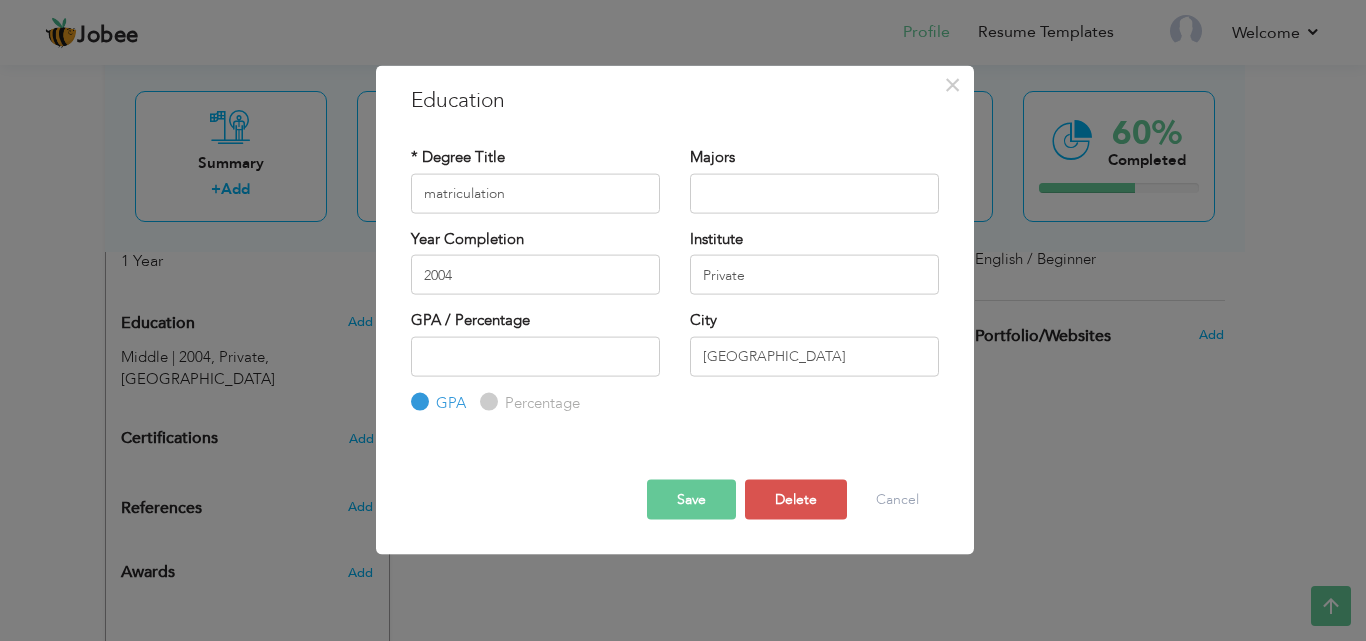 click on "Save
Save and Continue
Delete
Cancel" at bounding box center [675, 482] 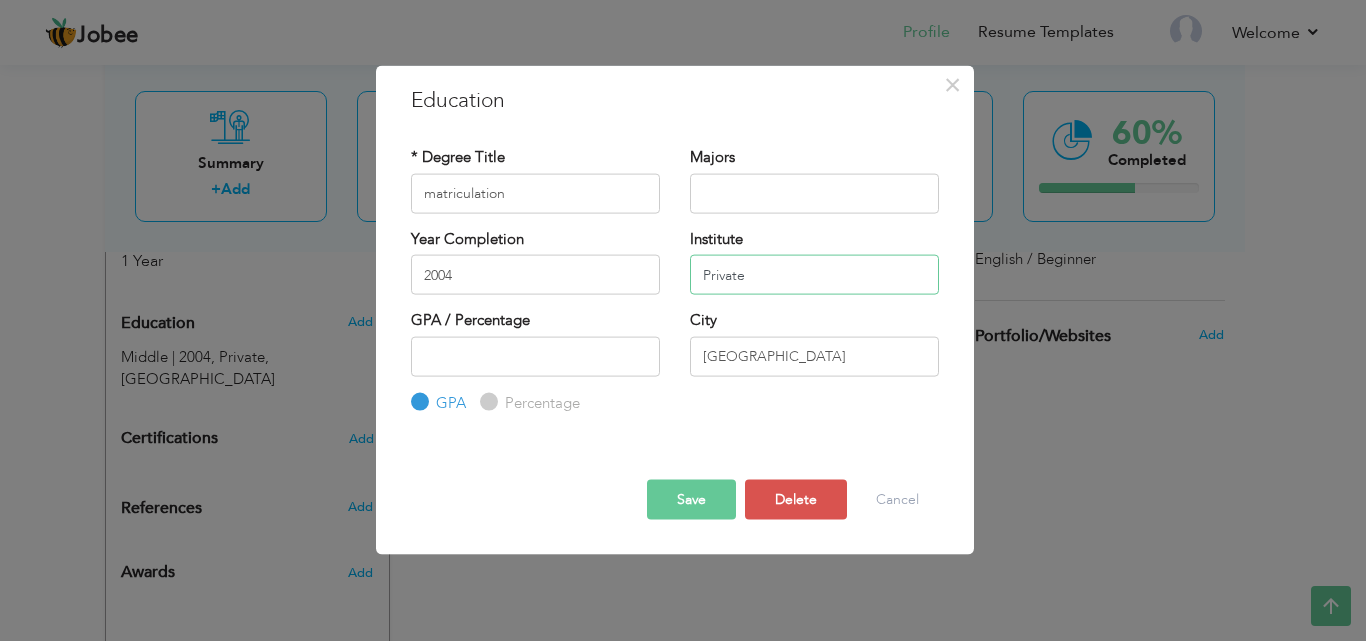 drag, startPoint x: 768, startPoint y: 276, endPoint x: 683, endPoint y: 286, distance: 85.58621 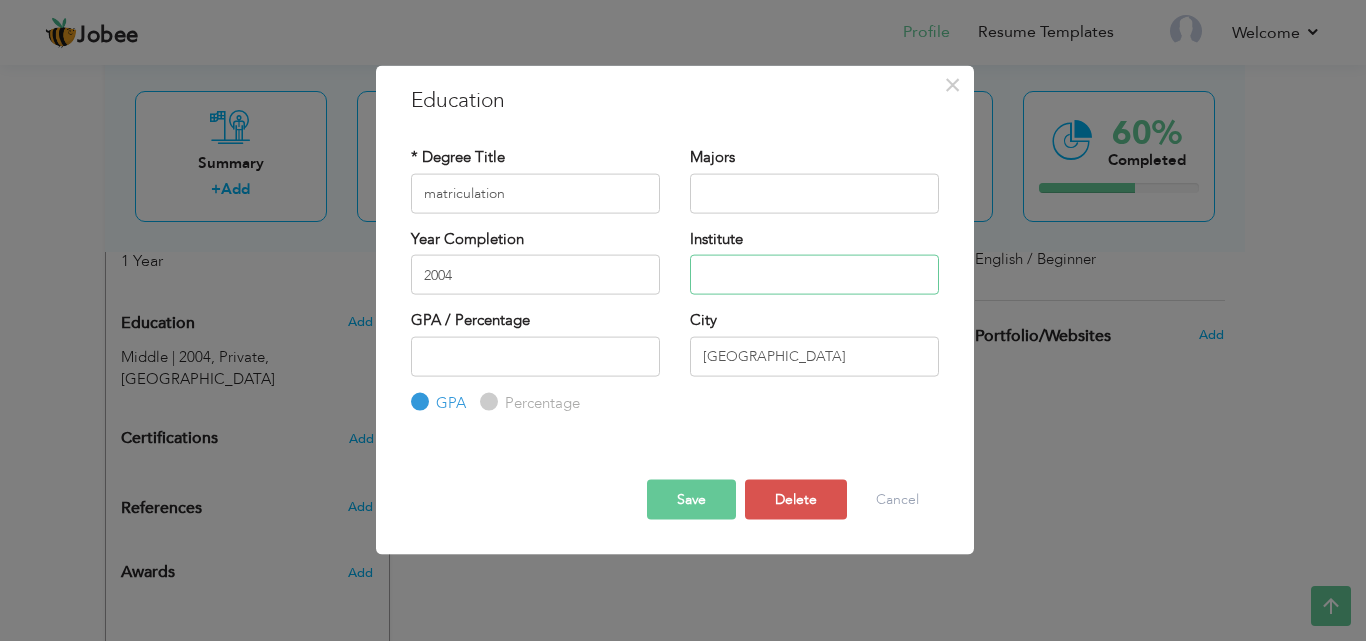 type 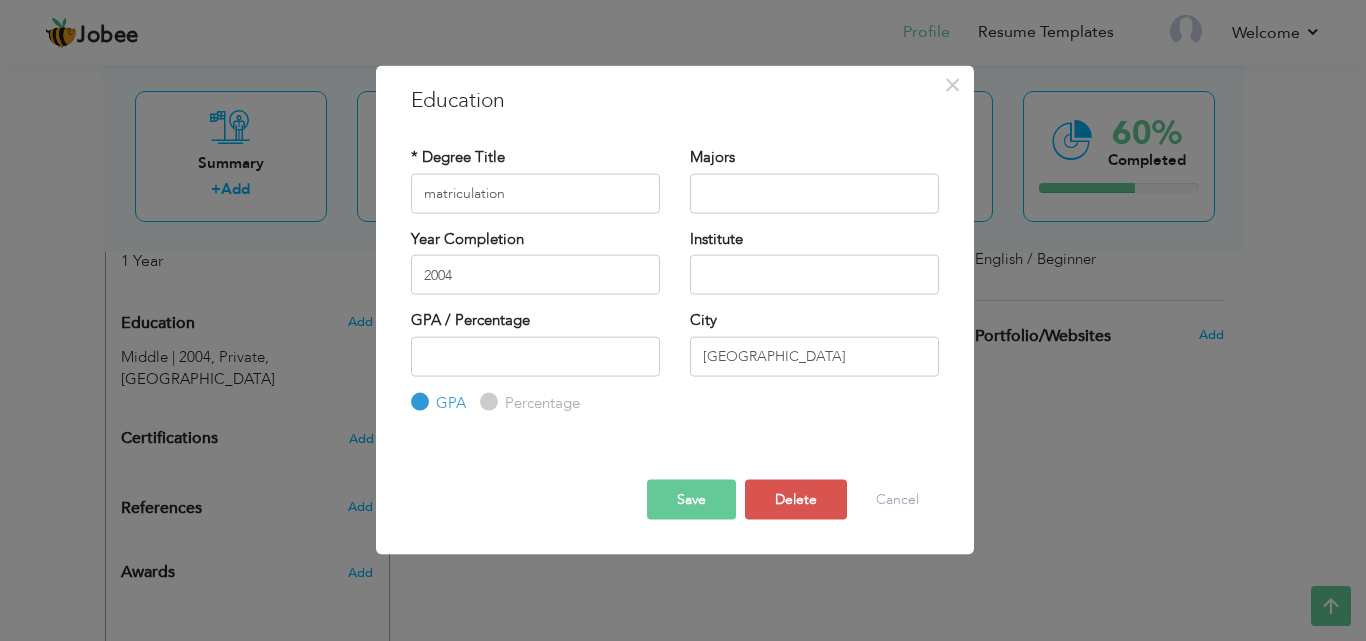 drag, startPoint x: 769, startPoint y: 328, endPoint x: 769, endPoint y: 340, distance: 12 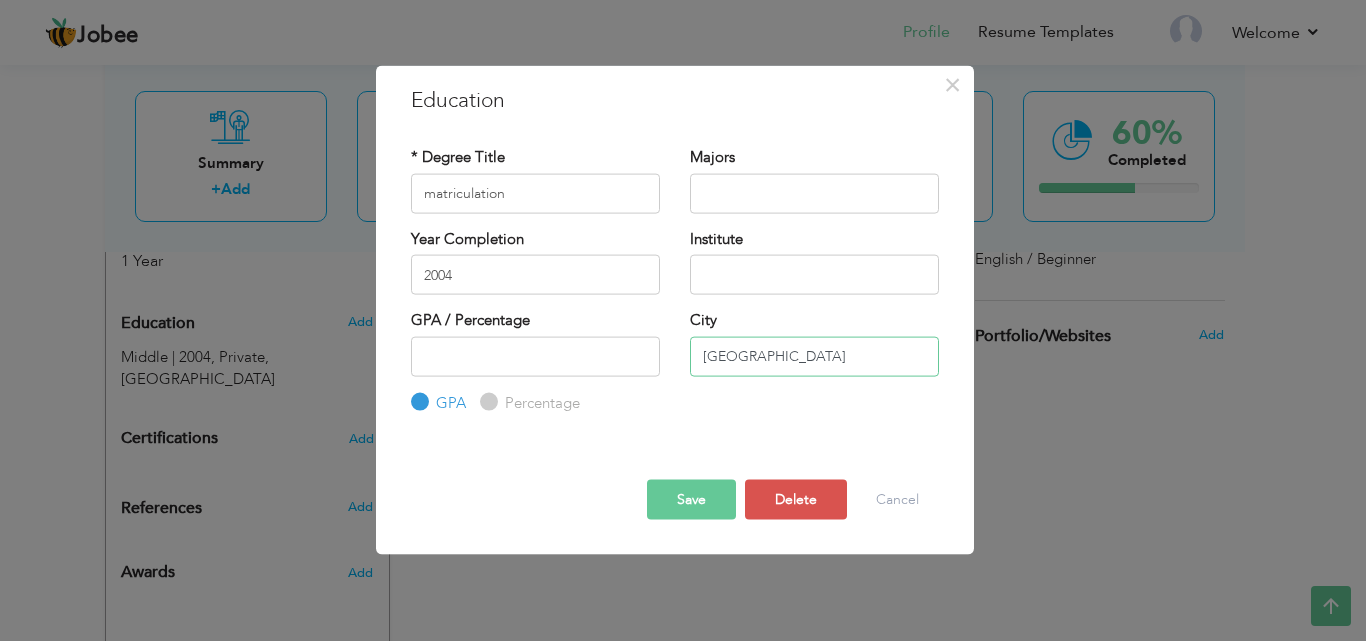 click on "Lahore" at bounding box center (814, 356) 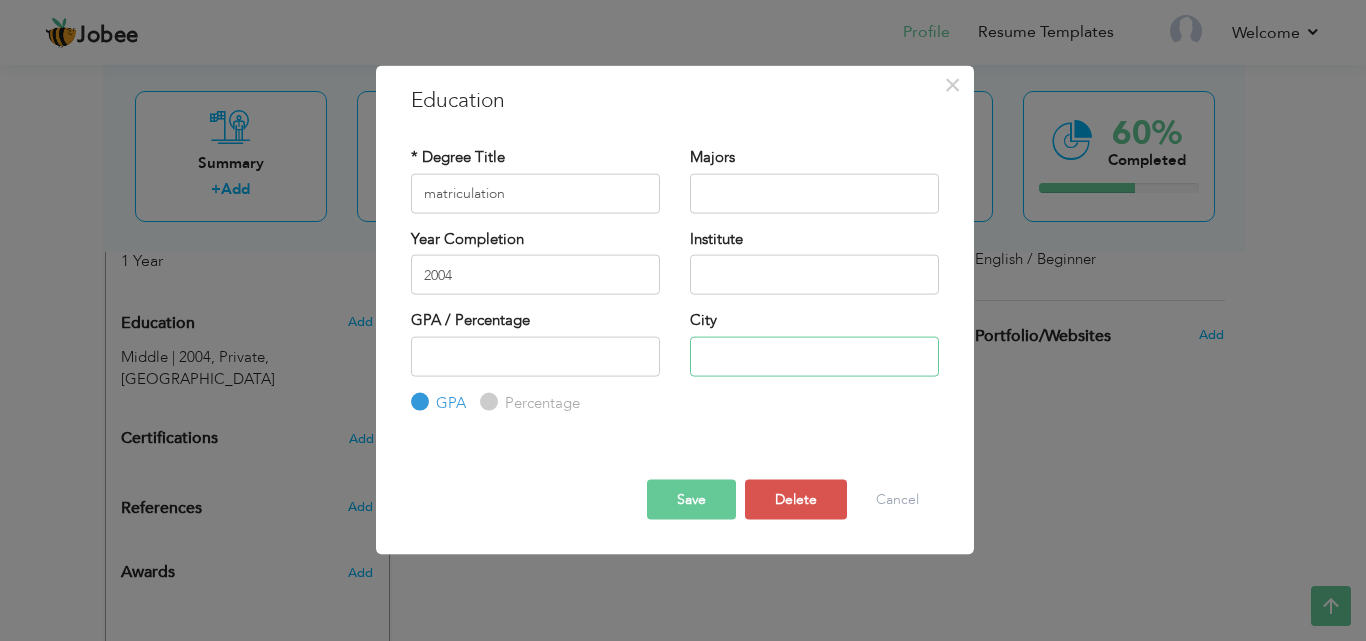 type 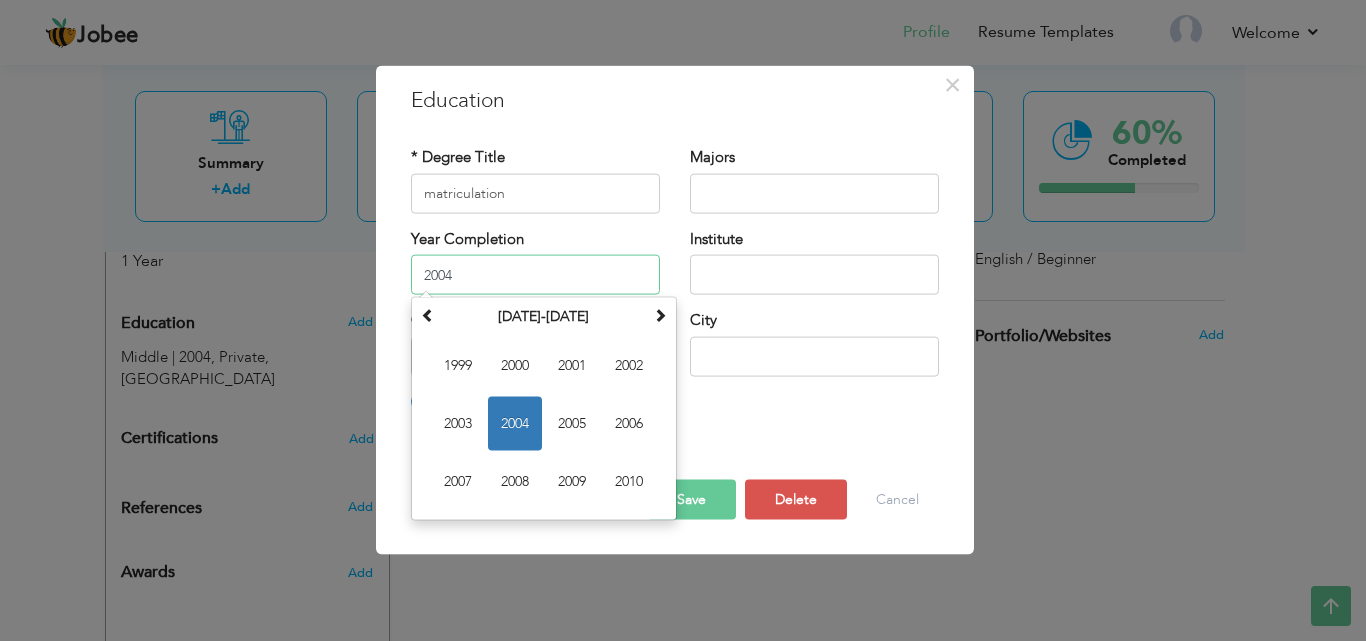 drag, startPoint x: 467, startPoint y: 276, endPoint x: 412, endPoint y: 273, distance: 55.081757 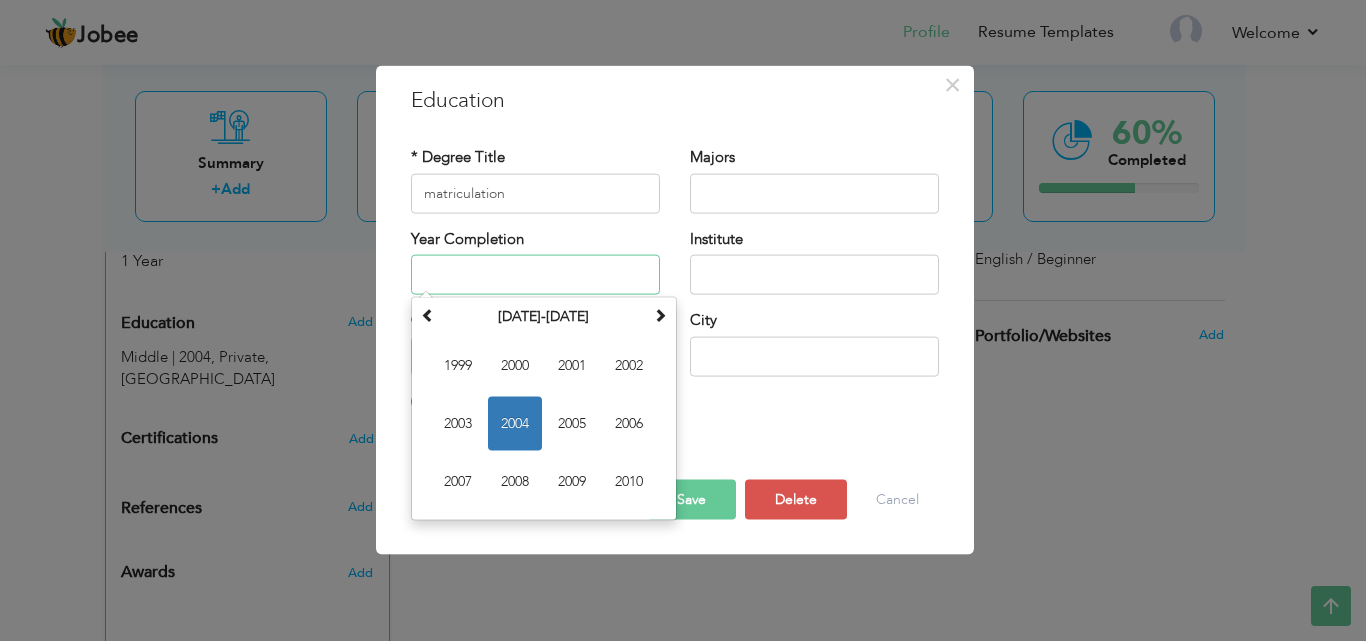 type 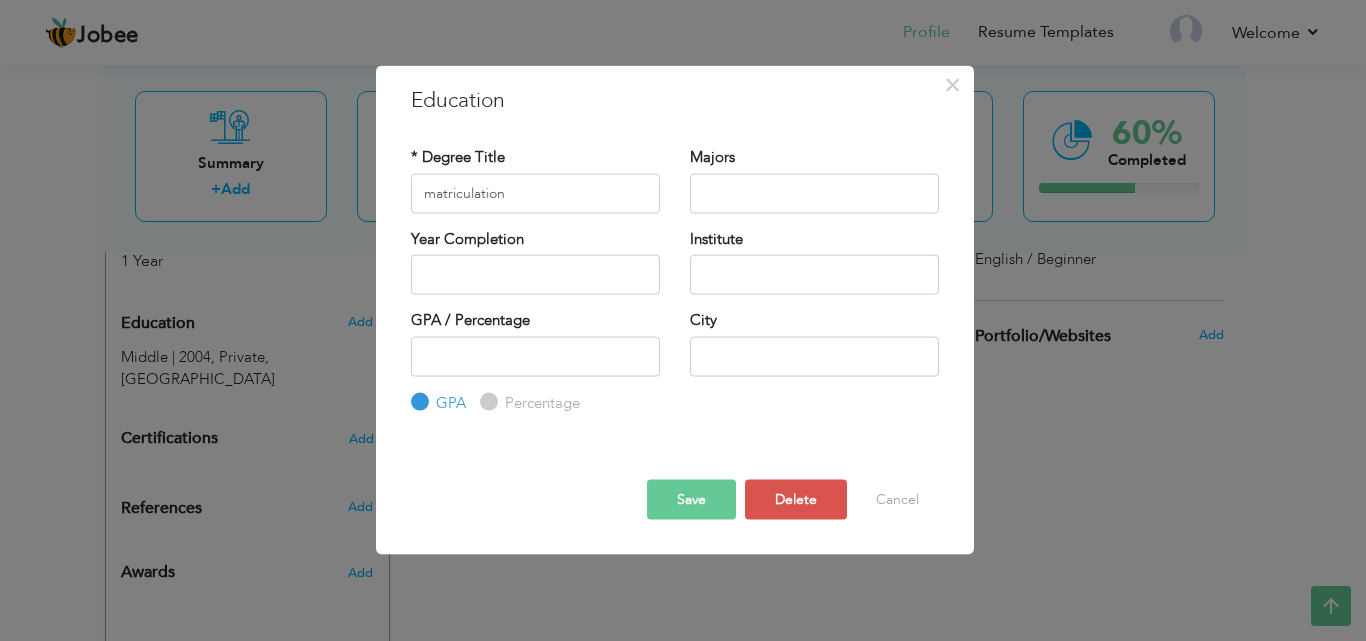 click on "Save" at bounding box center [691, 500] 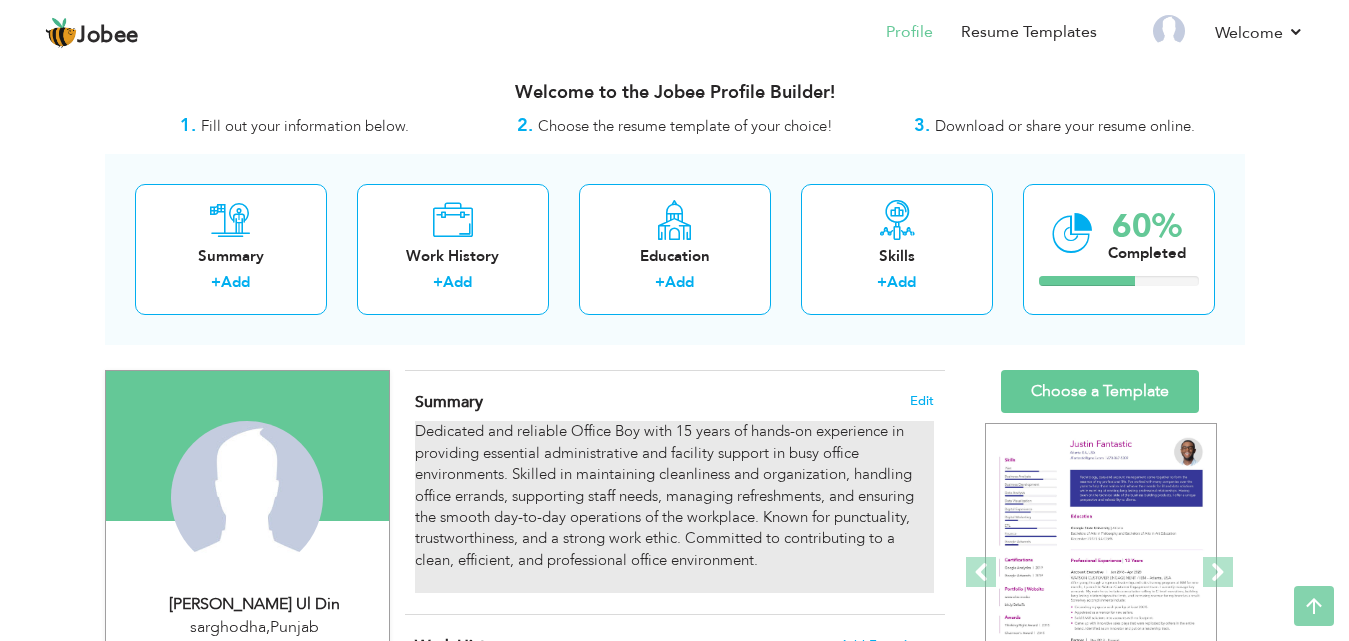 scroll, scrollTop: 0, scrollLeft: 0, axis: both 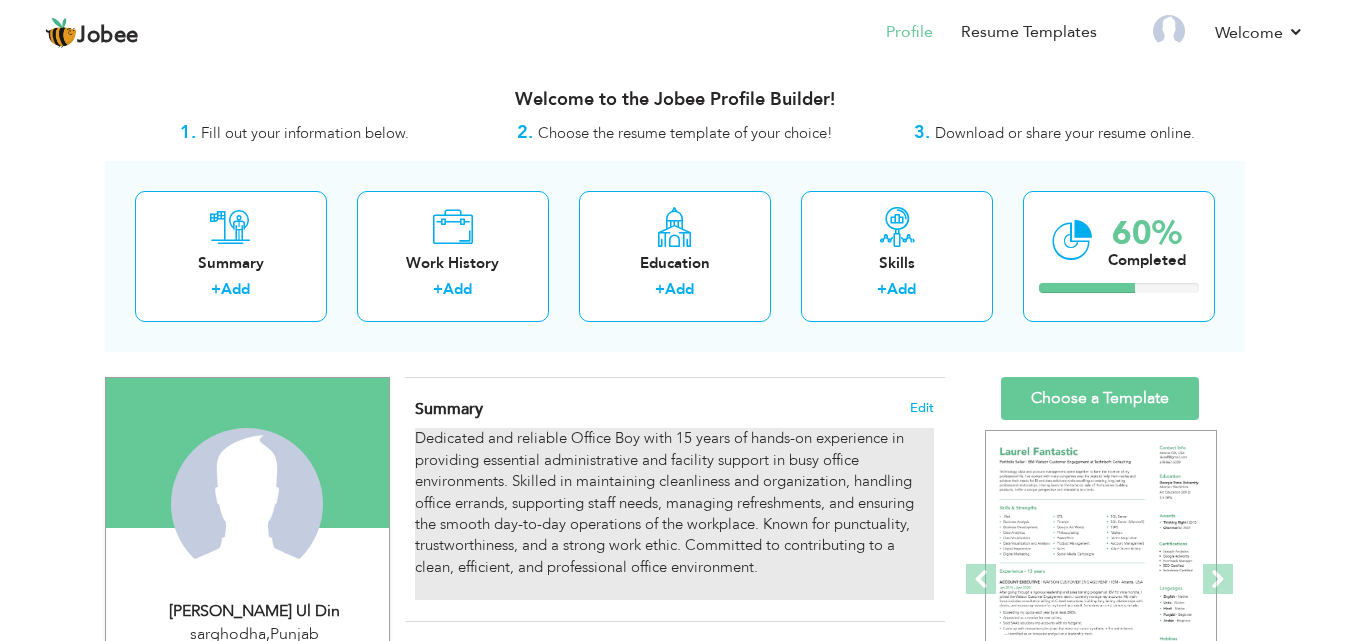 click on "Dedicated and reliable Office Boy with 15 years of hands-on experience in providing essential administrative and facility support in busy office environments. Skilled in maintaining cleanliness and organization, handling office errands, supporting staff needs, managing refreshments, and ensuring the smooth day-to-day operations of the workplace. Known for punctuality, trustworthiness, and a strong work ethic. Committed to contributing to a clean, efficient, and professional office environment." at bounding box center (674, 513) 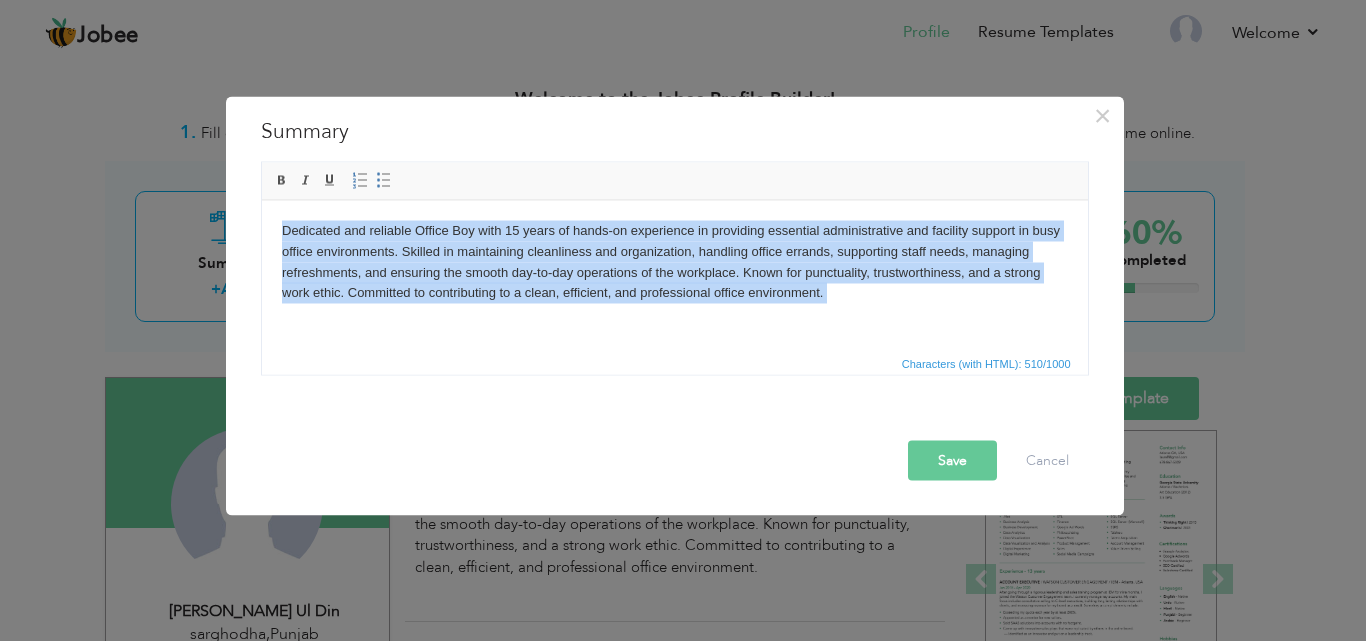 drag, startPoint x: 837, startPoint y: 310, endPoint x: 230, endPoint y: 210, distance: 615.18207 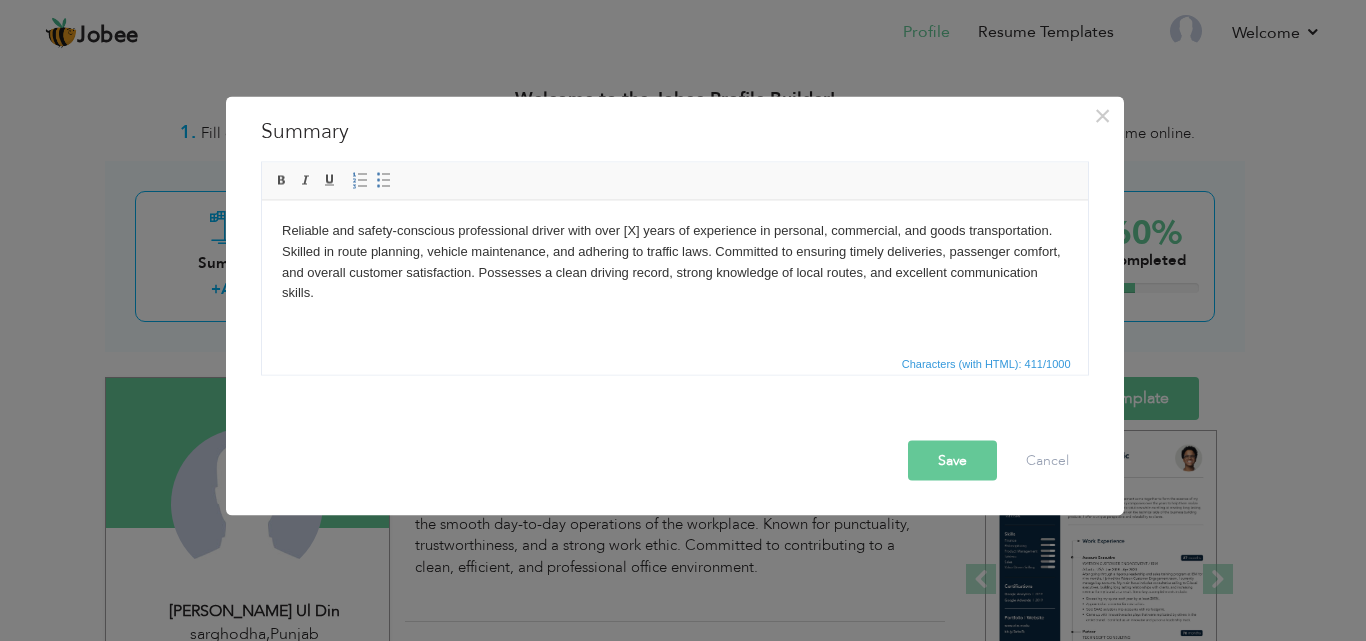 click on "Reliable and safety-conscious professional driver with over [X] years of experience in personal, commercial, and goods transportation. Skilled in route planning, vehicle maintenance, and adhering to traffic laws. Committed to ensuring timely deliveries, passenger comfort, and overall customer satisfaction. Possesses a clean driving record, strong knowledge of local routes, and excellent communication skills." at bounding box center [674, 261] 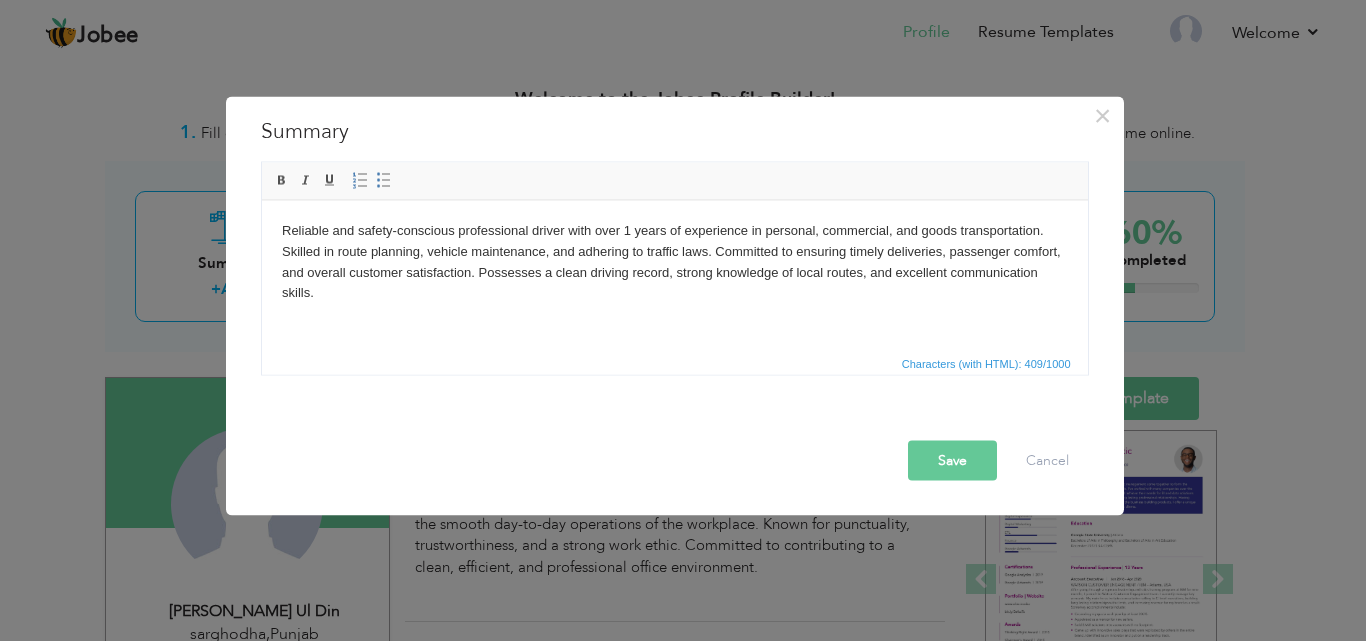 click on "Save" at bounding box center [952, 460] 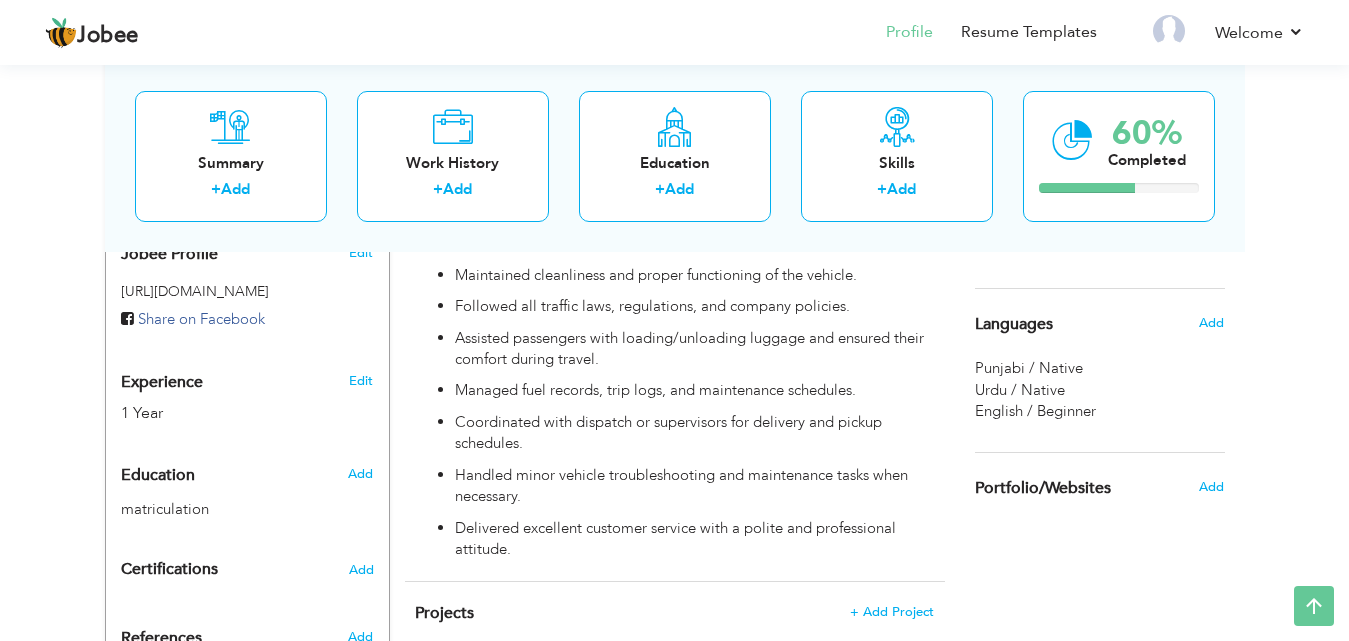 scroll, scrollTop: 600, scrollLeft: 0, axis: vertical 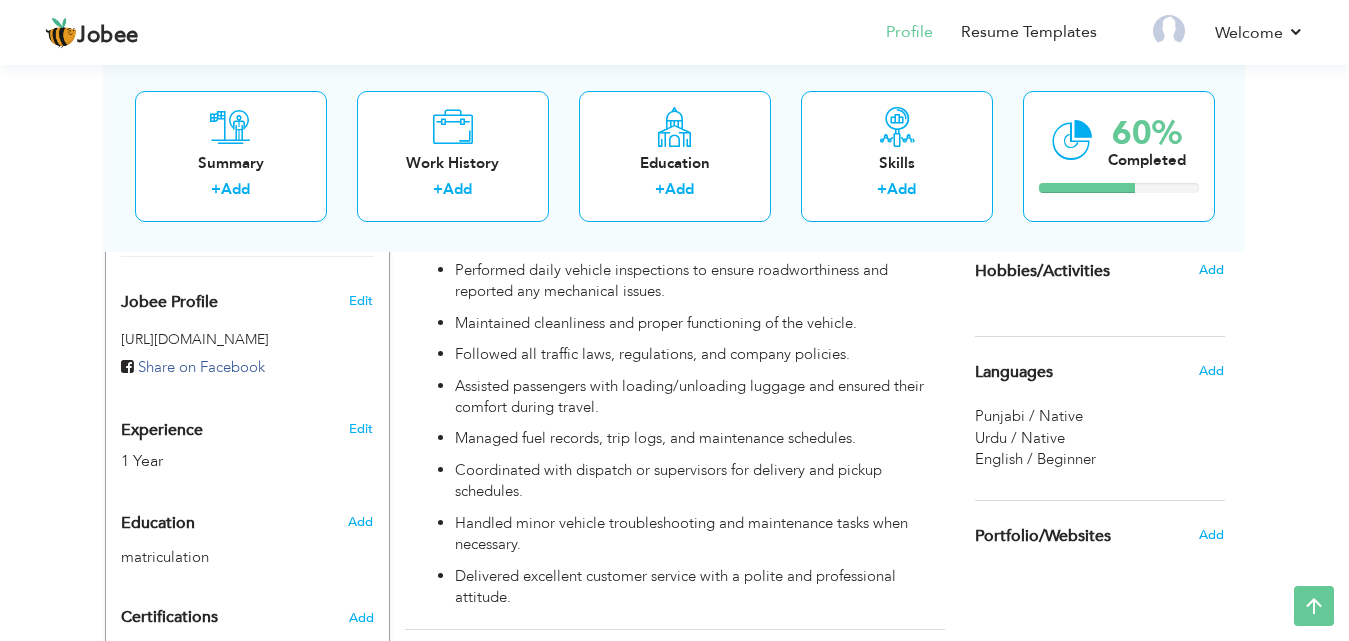 click on "English / Beginner" at bounding box center [1035, 459] 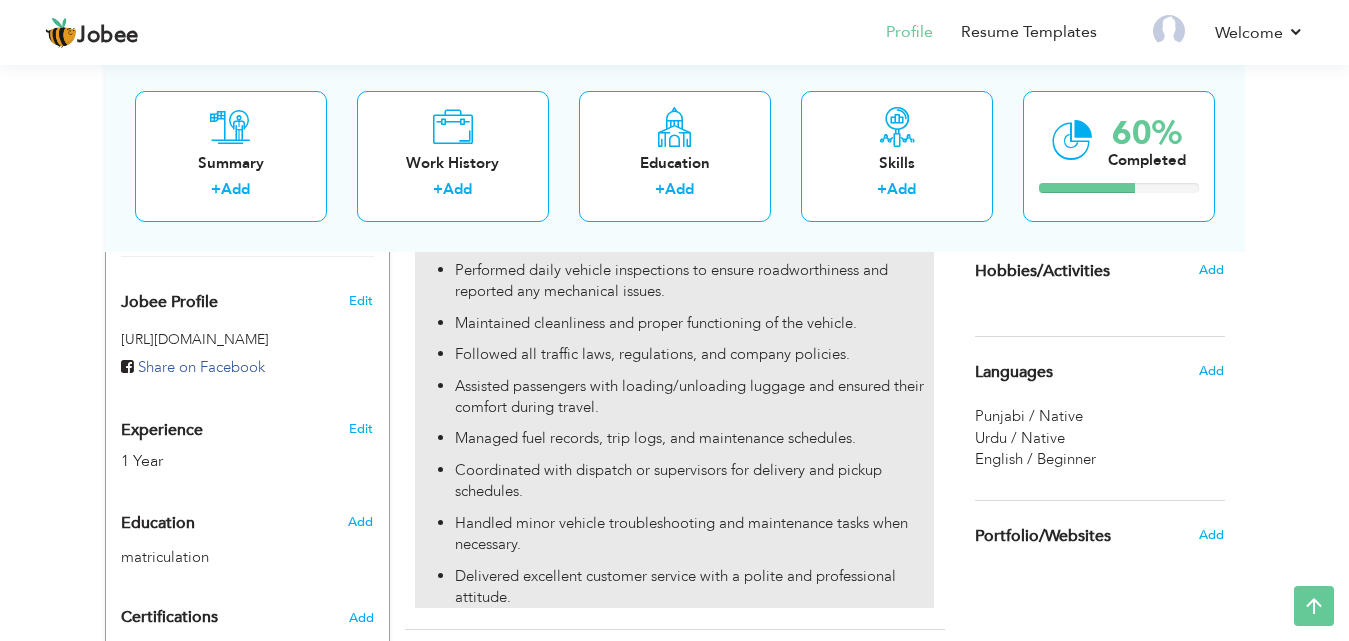 scroll, scrollTop: 900, scrollLeft: 0, axis: vertical 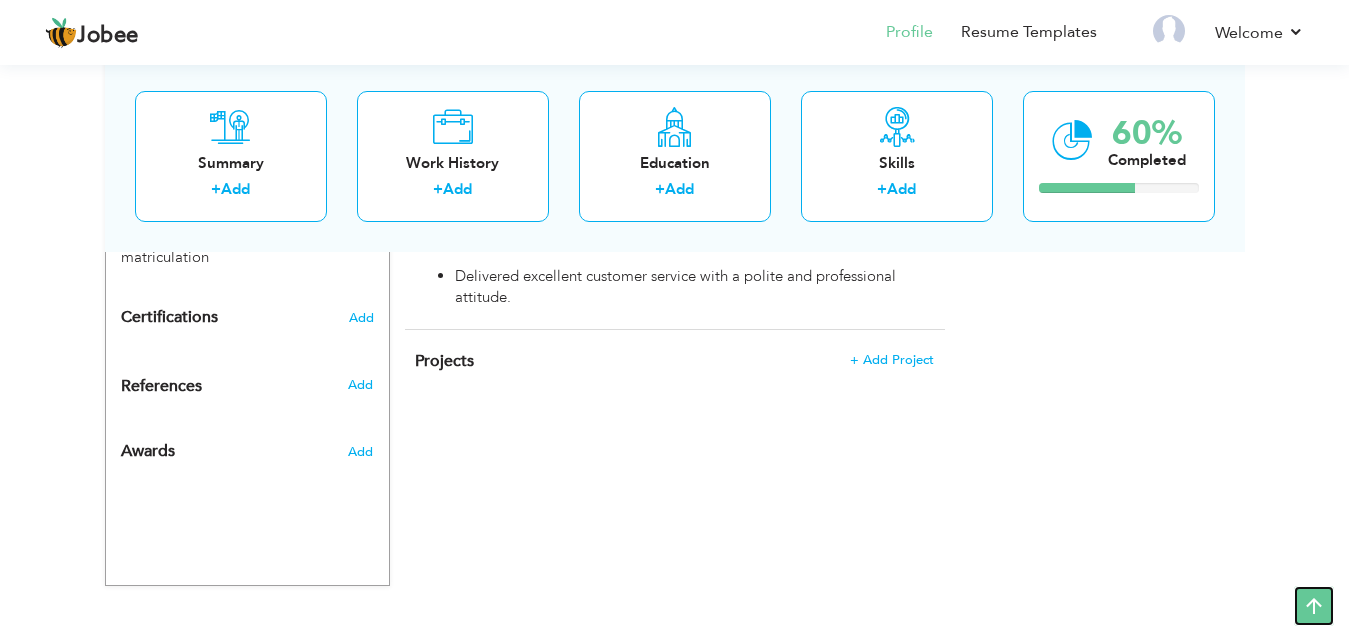 click at bounding box center (1314, 606) 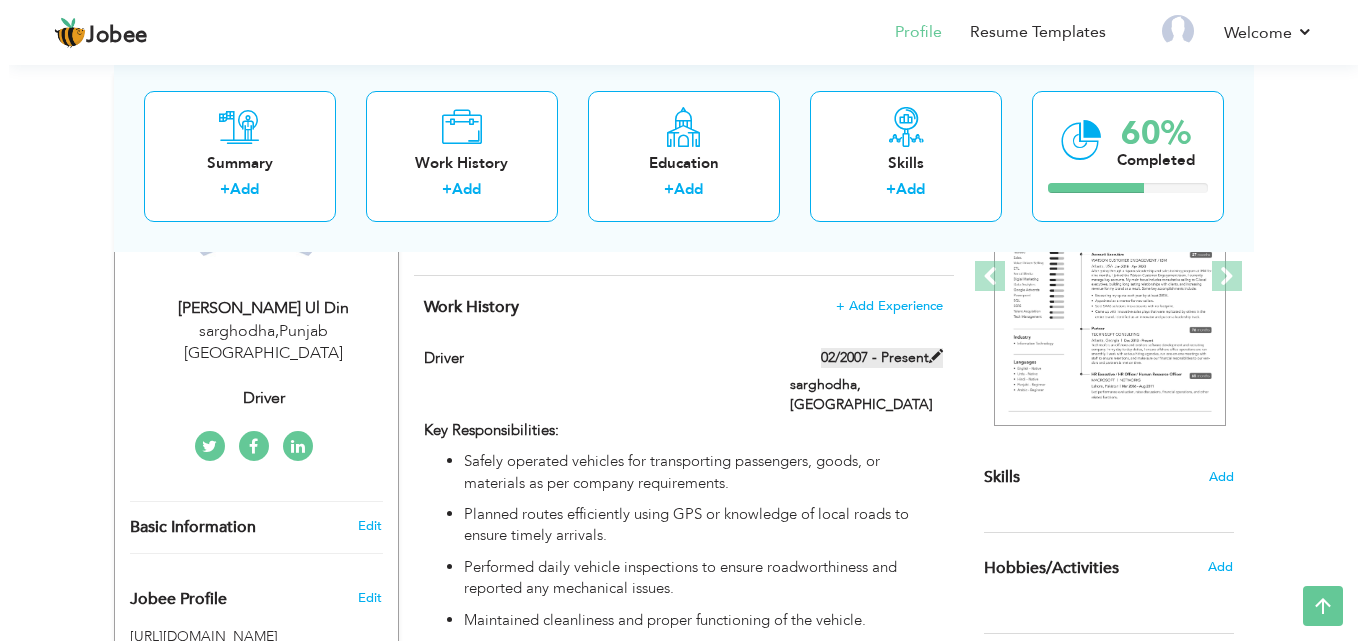 scroll, scrollTop: 300, scrollLeft: 0, axis: vertical 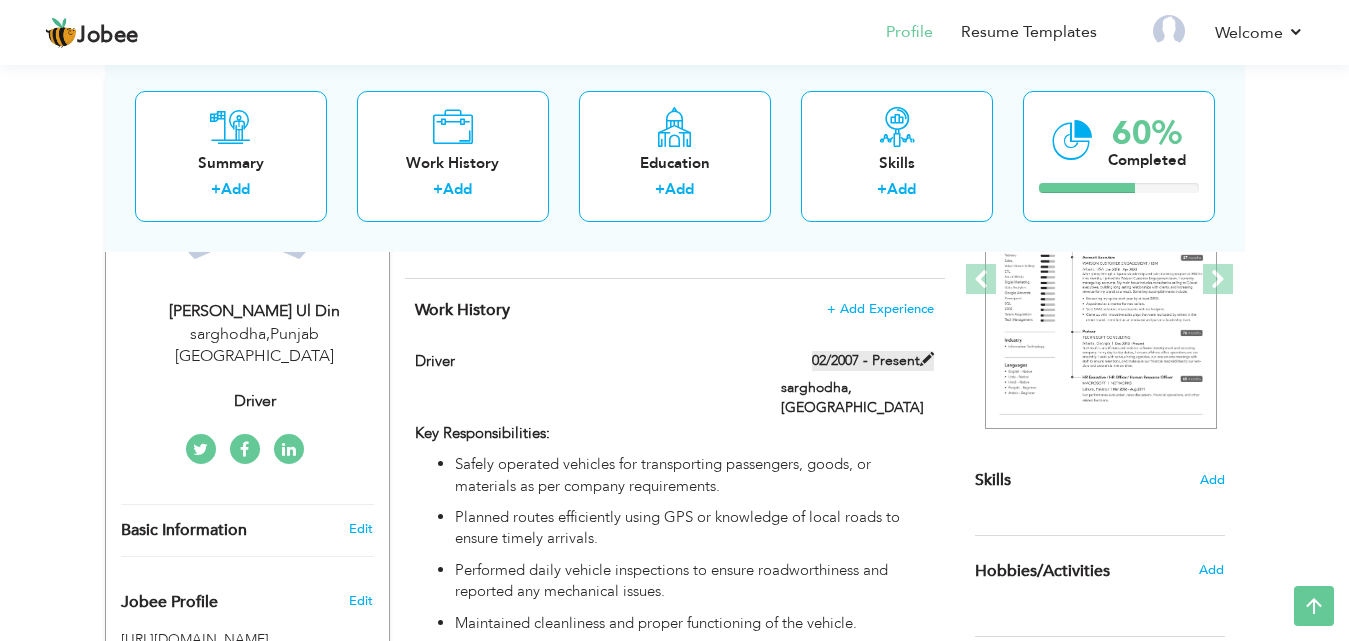click on "02/2007 - Present" at bounding box center (873, 361) 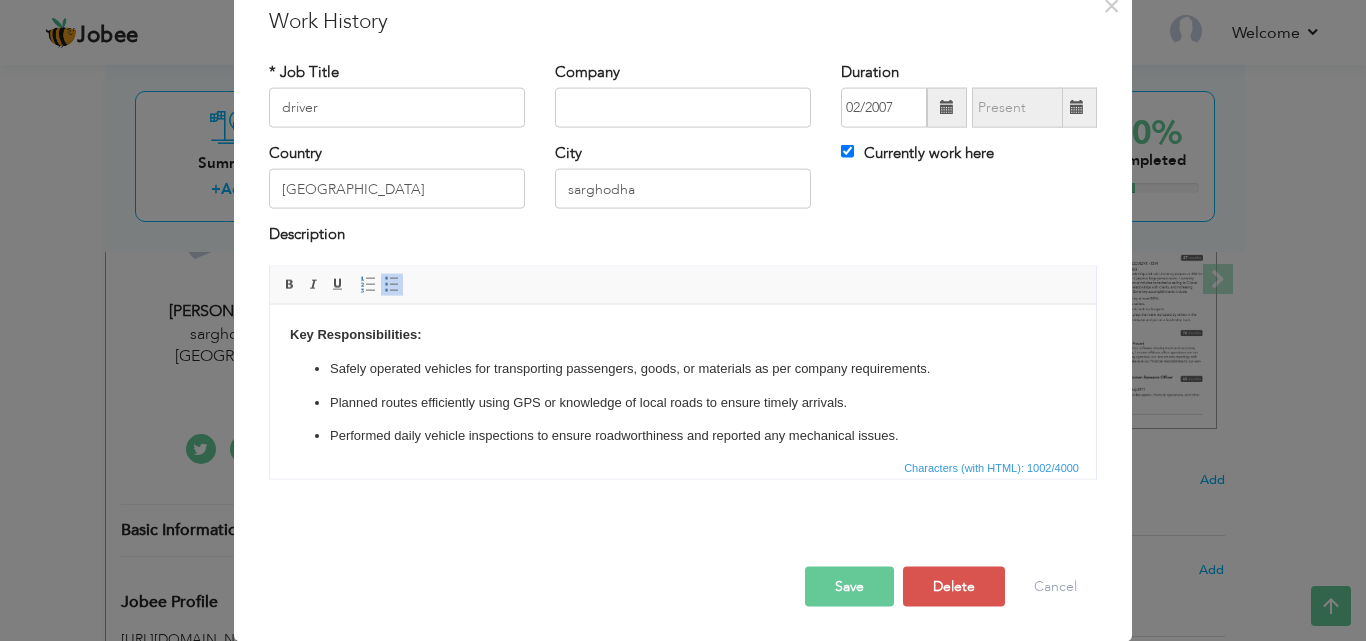 scroll, scrollTop: 0, scrollLeft: 0, axis: both 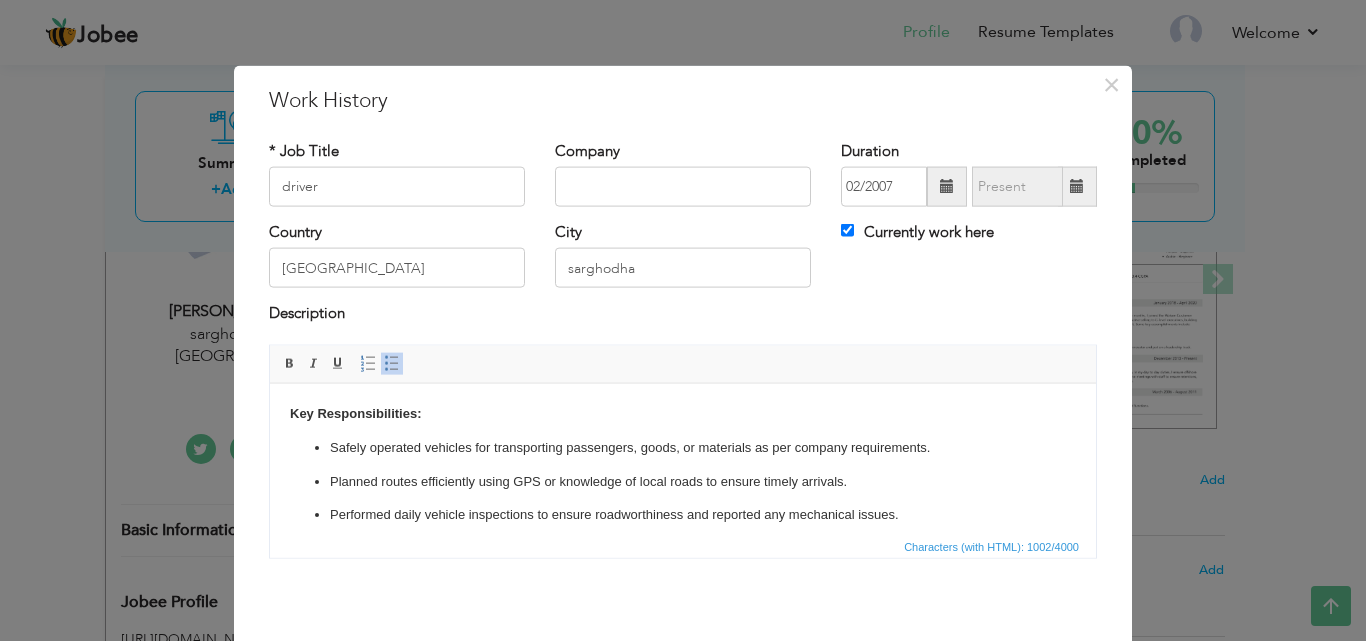 click at bounding box center [947, 187] 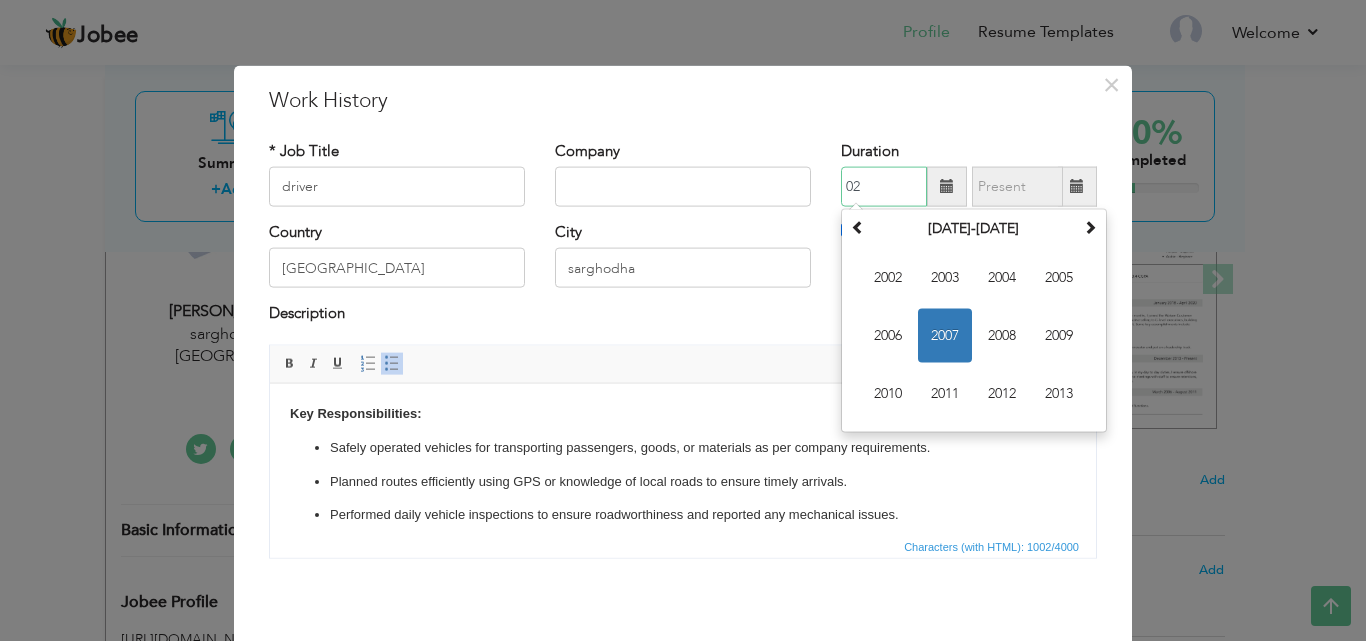 type on "0" 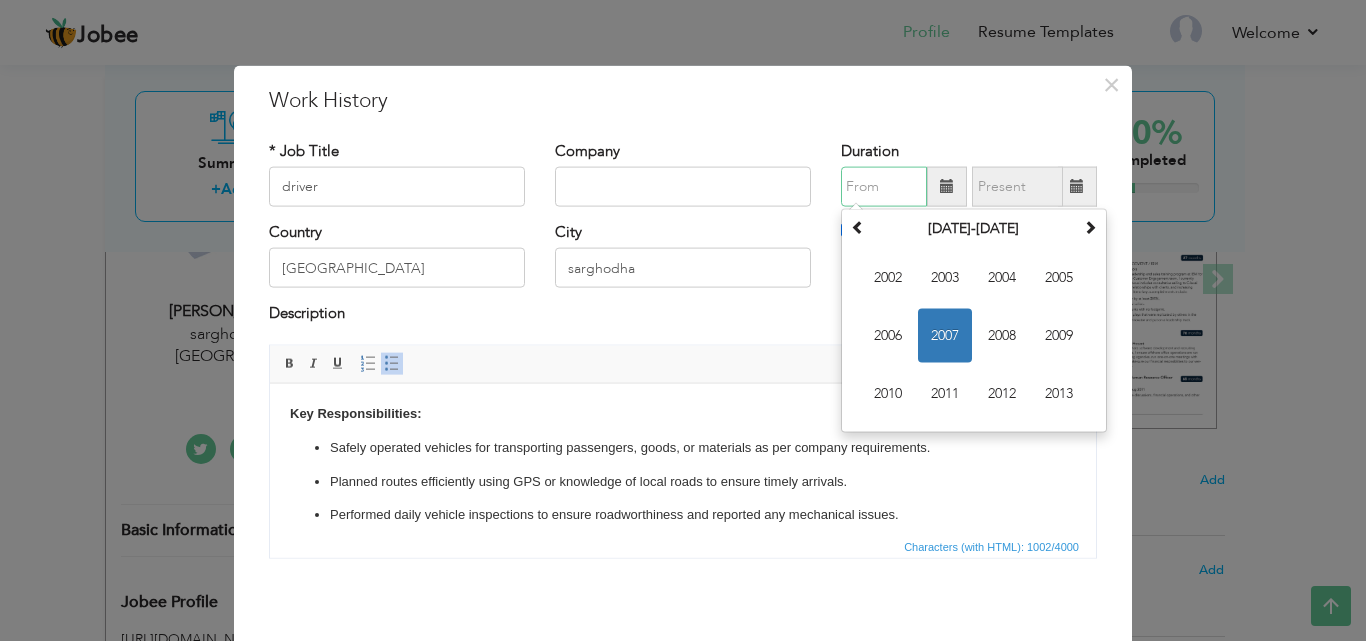 type 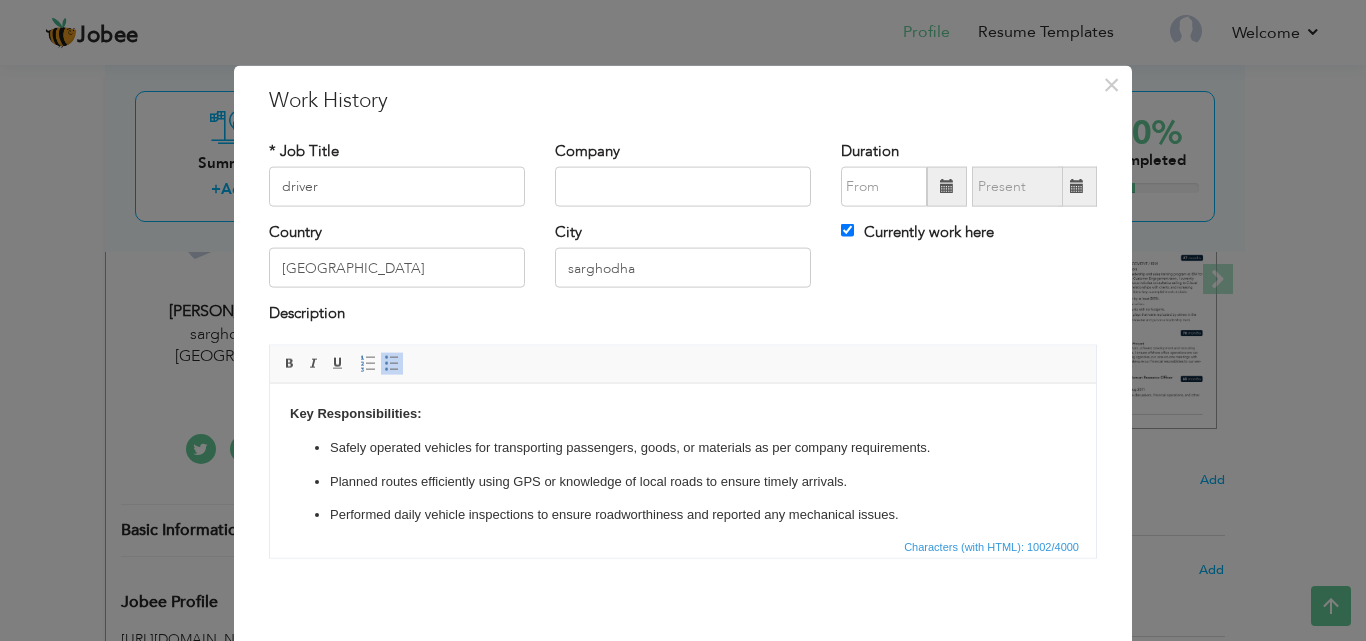 click on "Description" at bounding box center [683, 316] 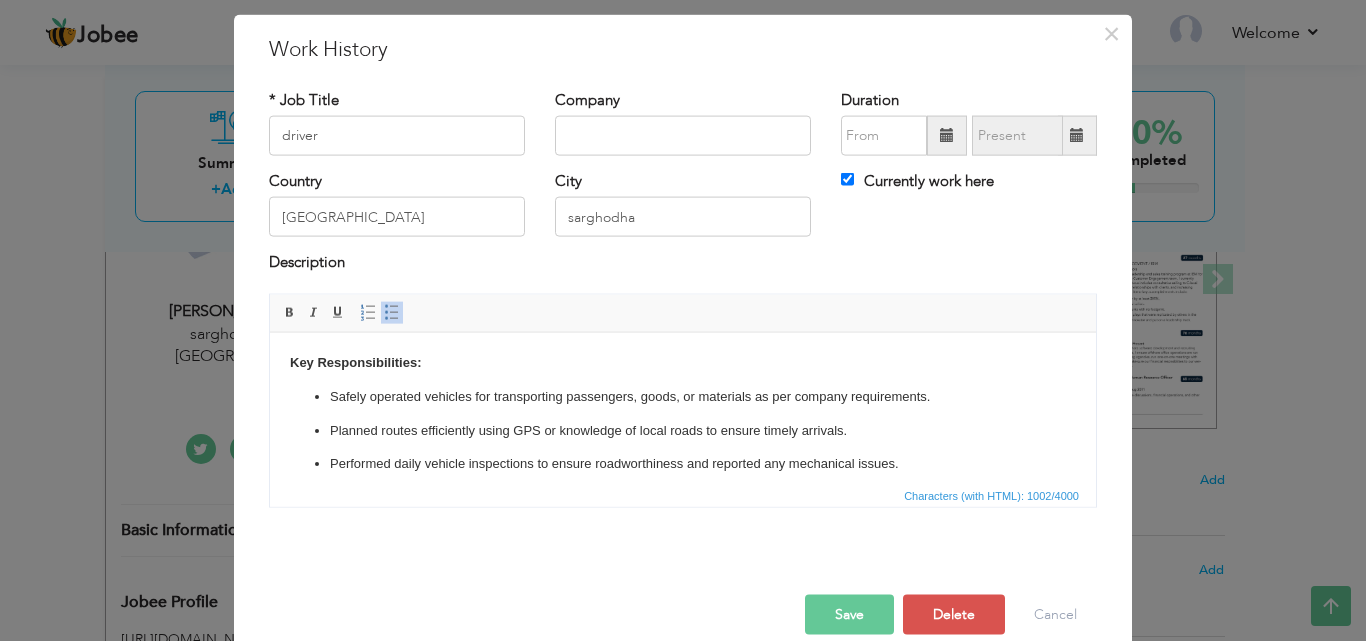 scroll, scrollTop: 79, scrollLeft: 0, axis: vertical 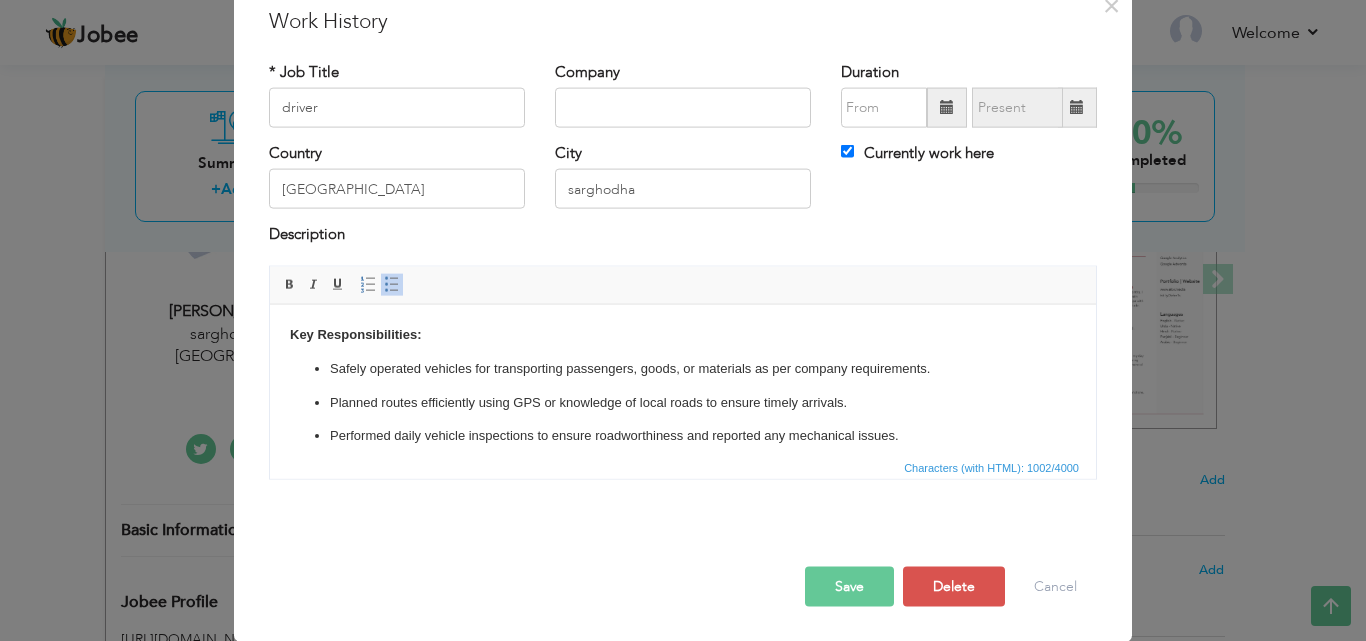 click on "Save" at bounding box center (849, 586) 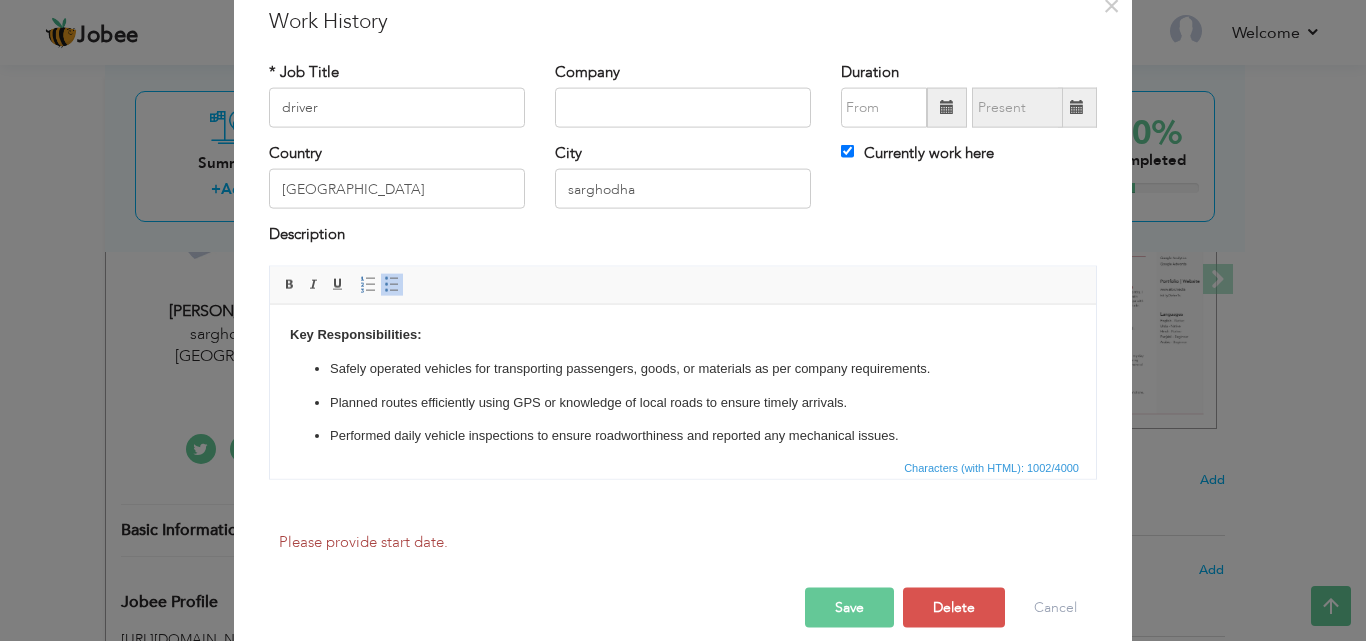 click on "Save" at bounding box center [849, 608] 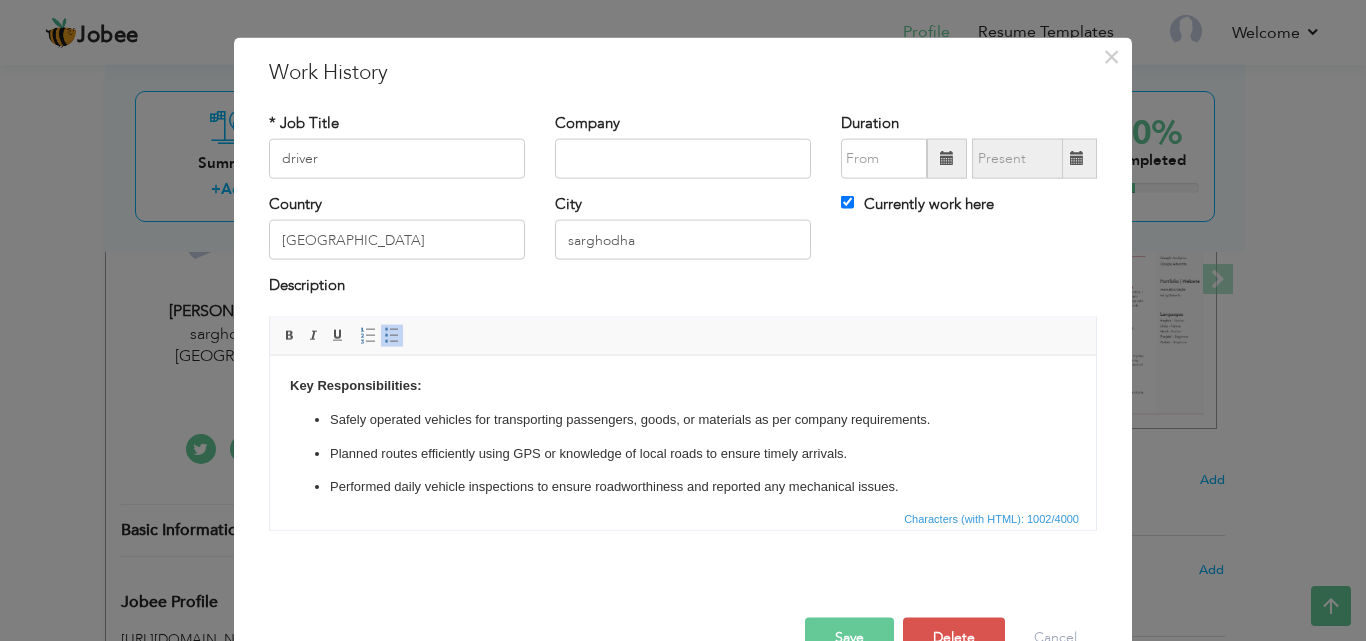 scroll, scrollTop: 0, scrollLeft: 0, axis: both 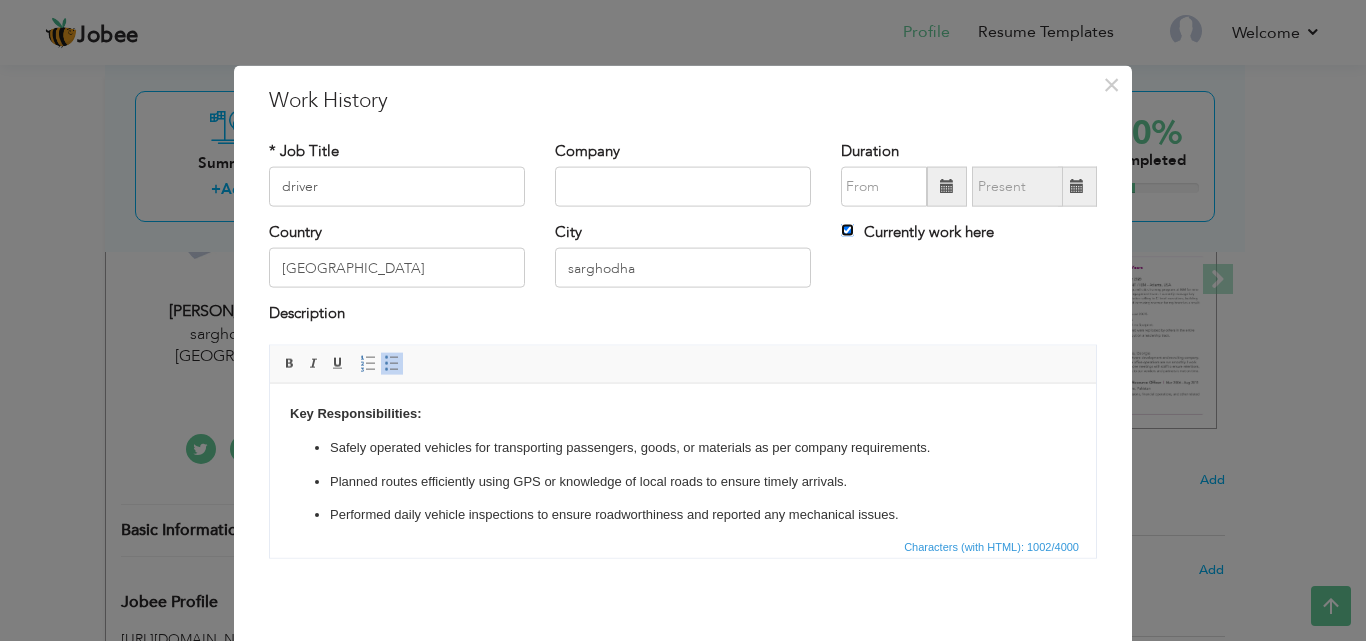 click on "Currently work here" at bounding box center (847, 230) 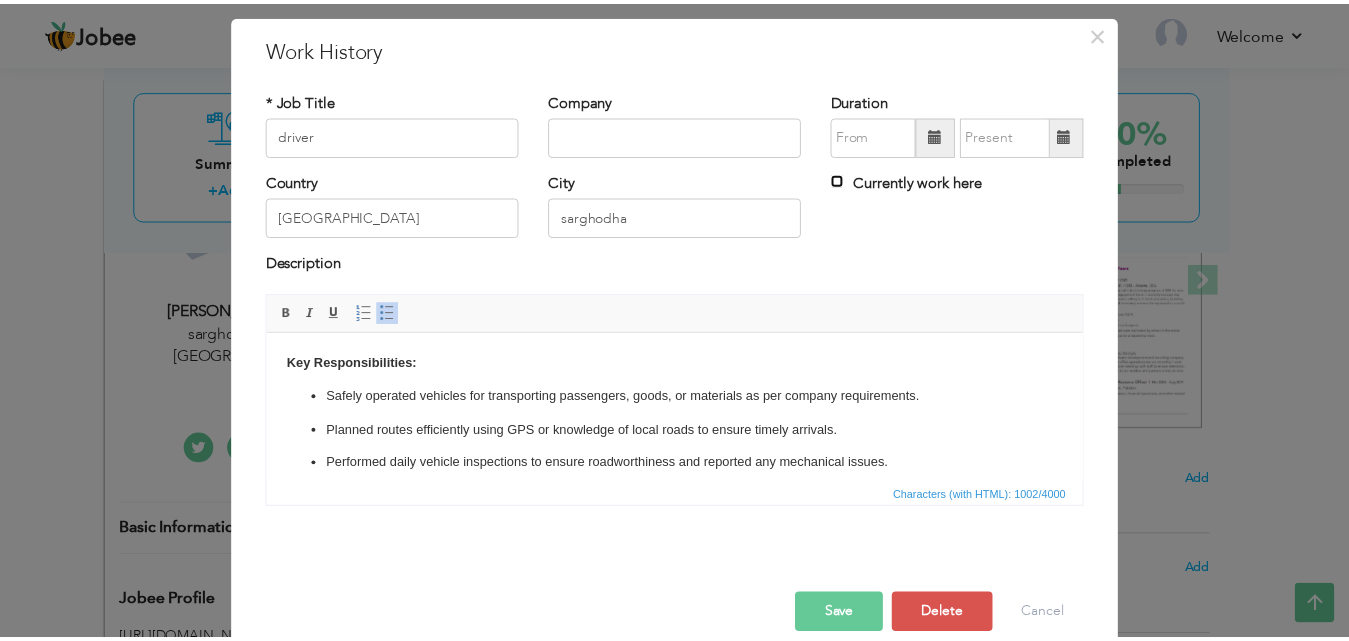 scroll, scrollTop: 79, scrollLeft: 0, axis: vertical 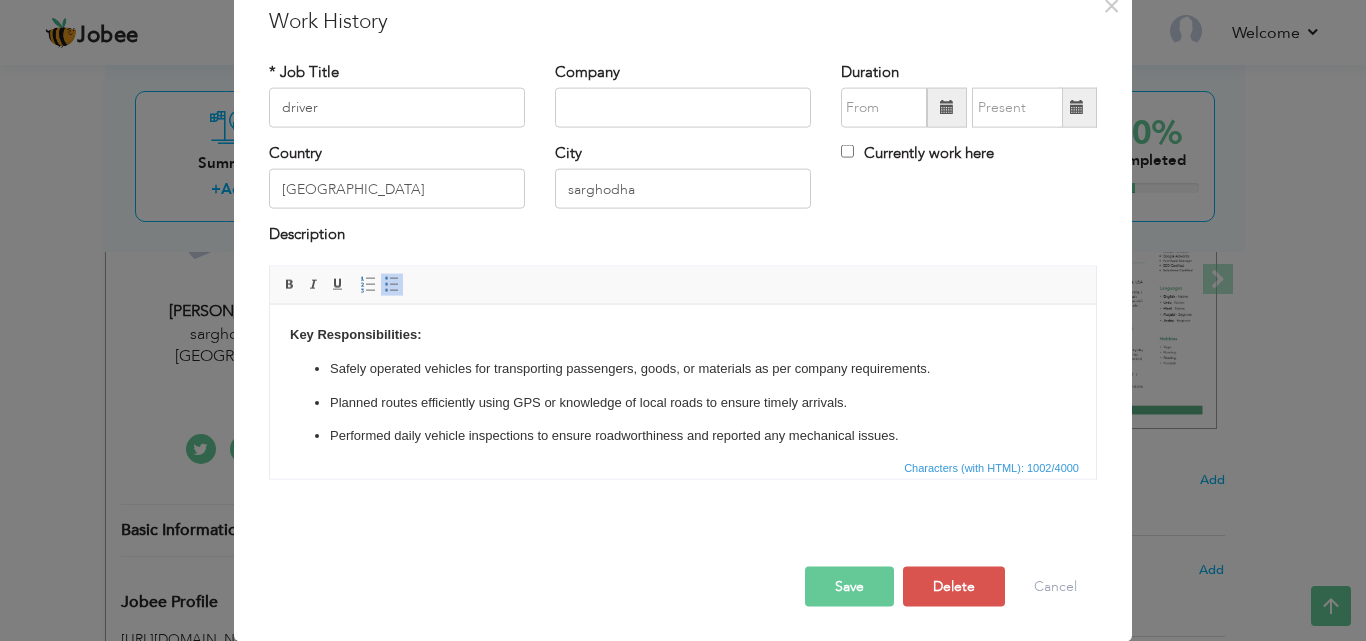 click on "Save" at bounding box center [849, 586] 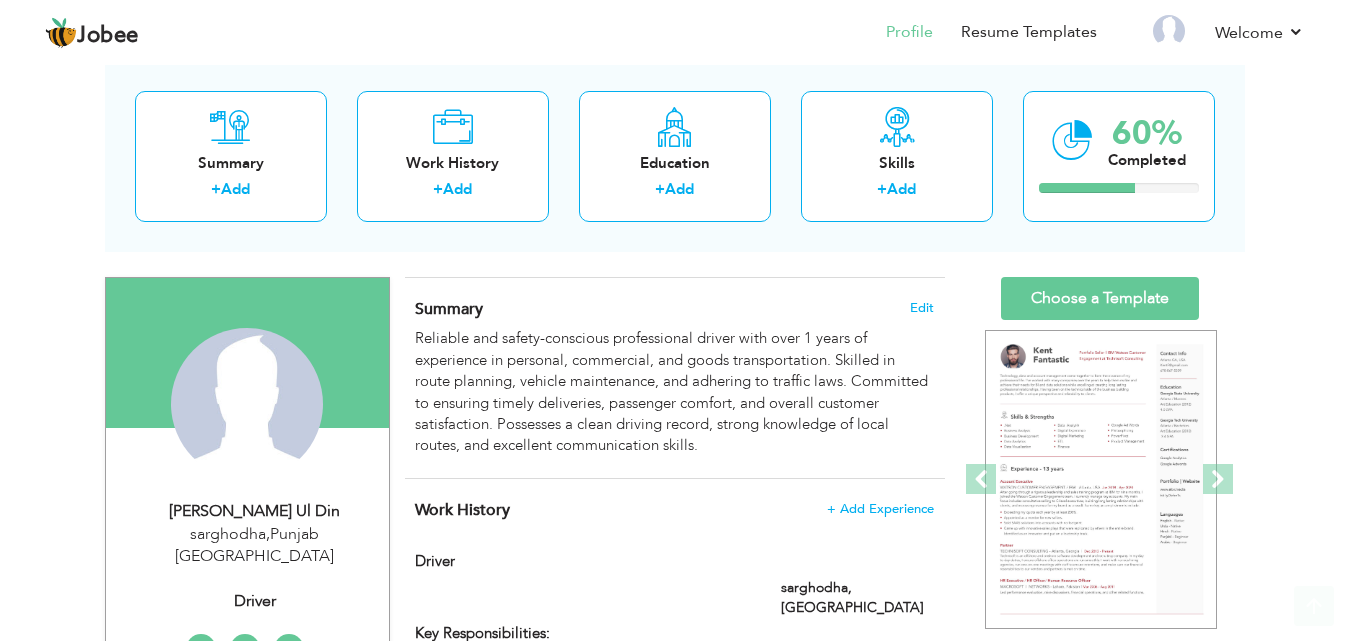 scroll, scrollTop: 0, scrollLeft: 0, axis: both 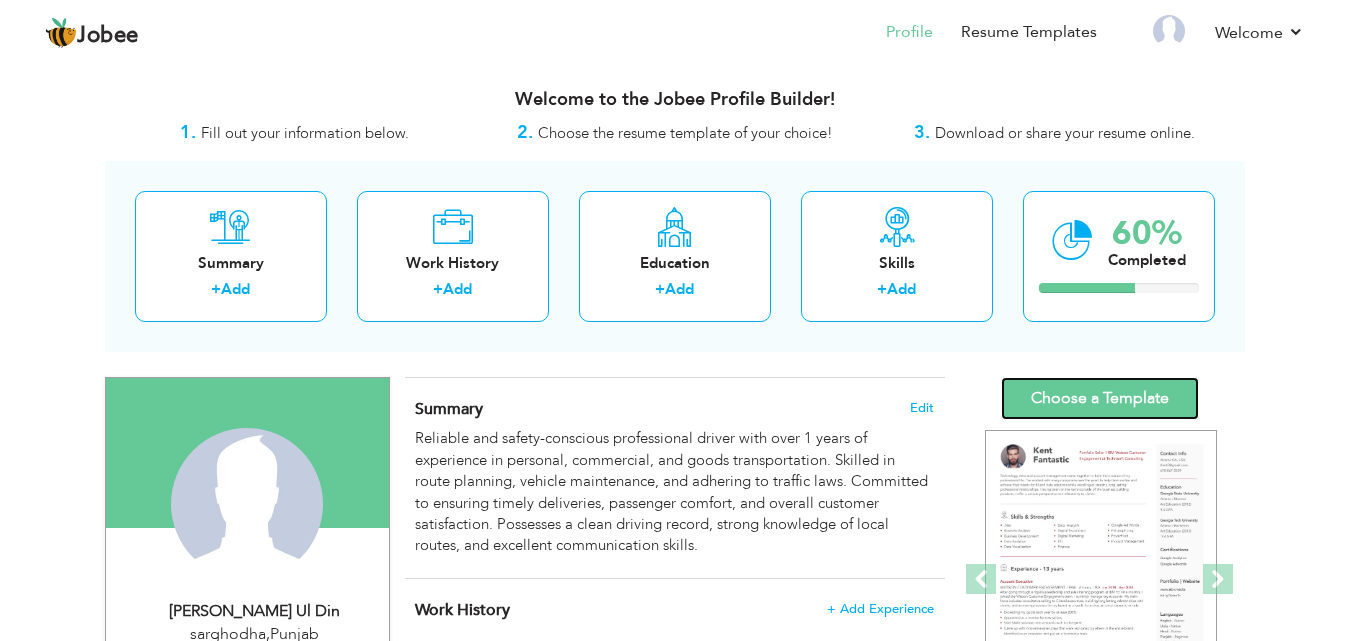click on "Choose a Template" at bounding box center [1100, 398] 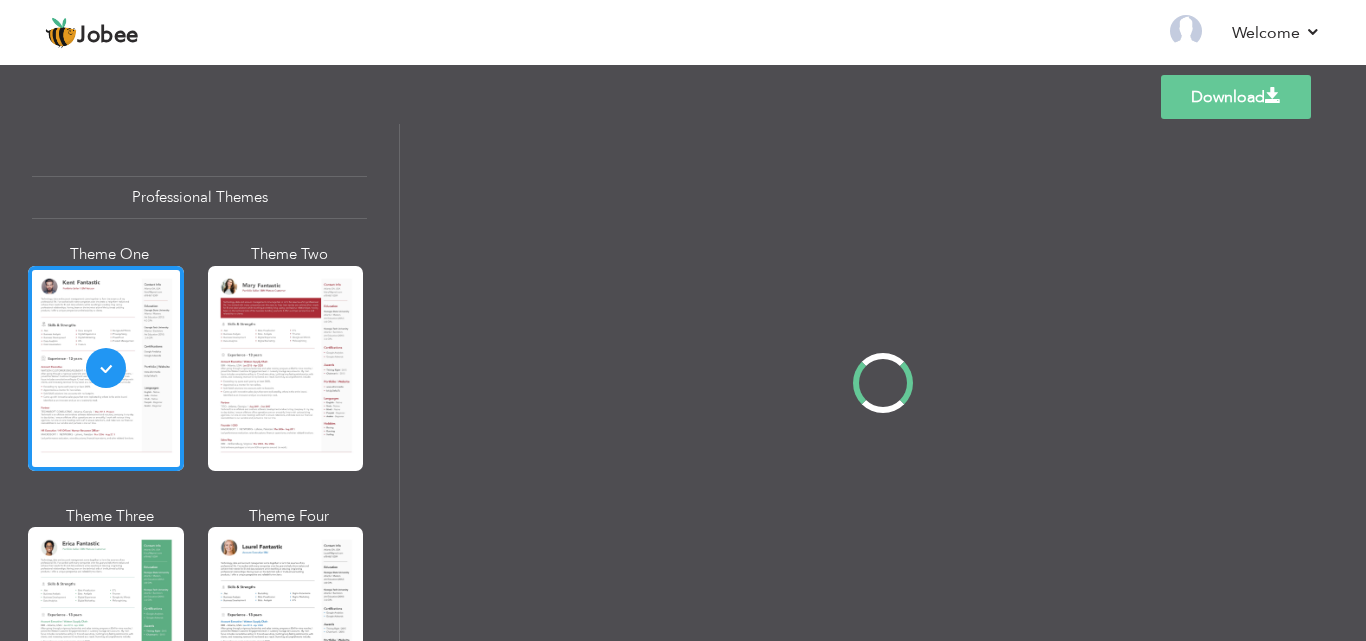 scroll, scrollTop: 0, scrollLeft: 0, axis: both 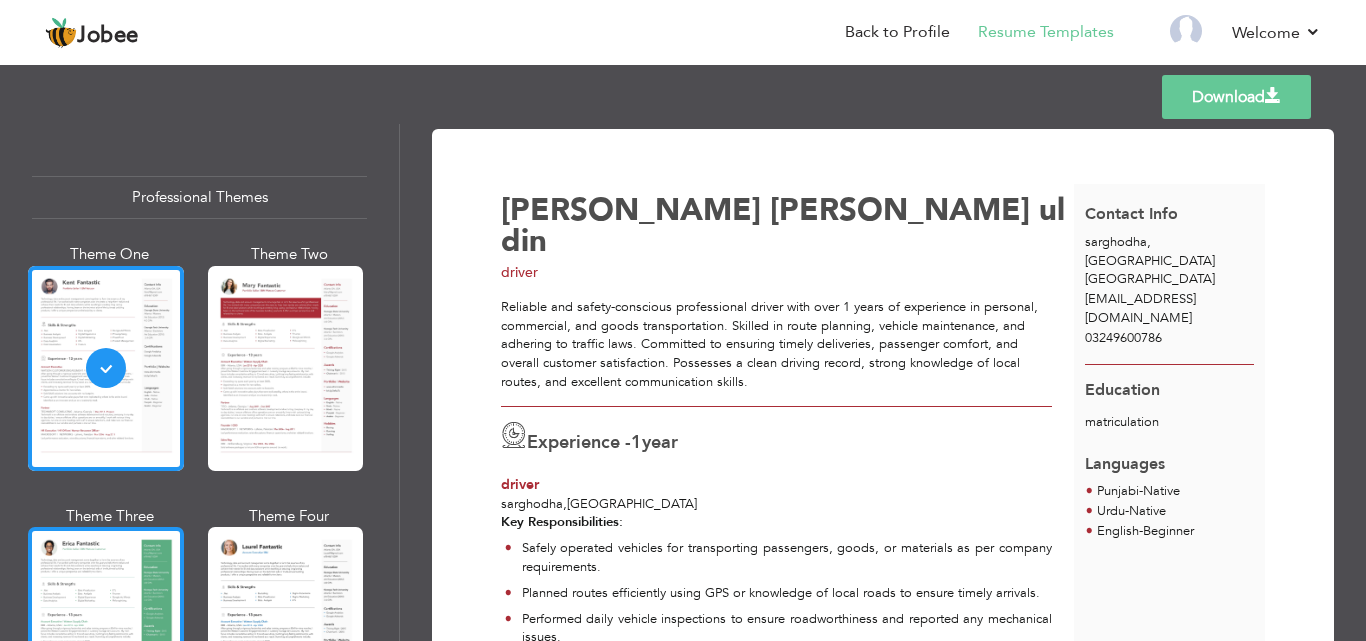 click at bounding box center (106, 629) 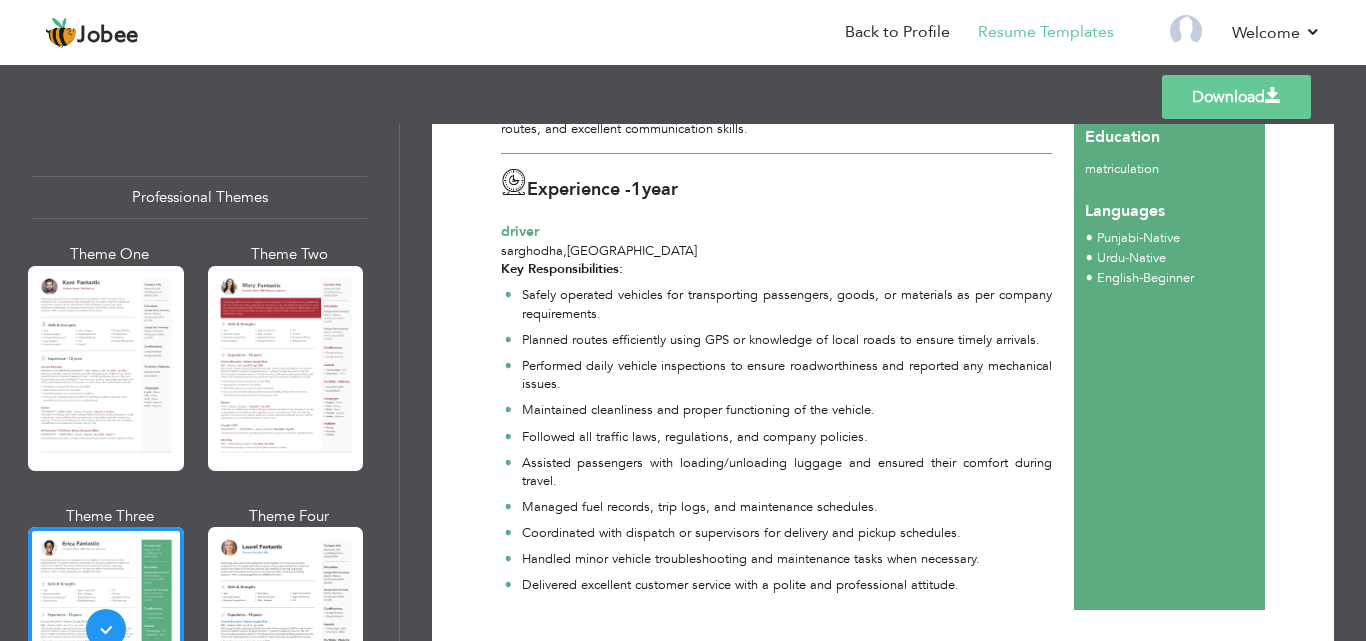 scroll, scrollTop: 288, scrollLeft: 0, axis: vertical 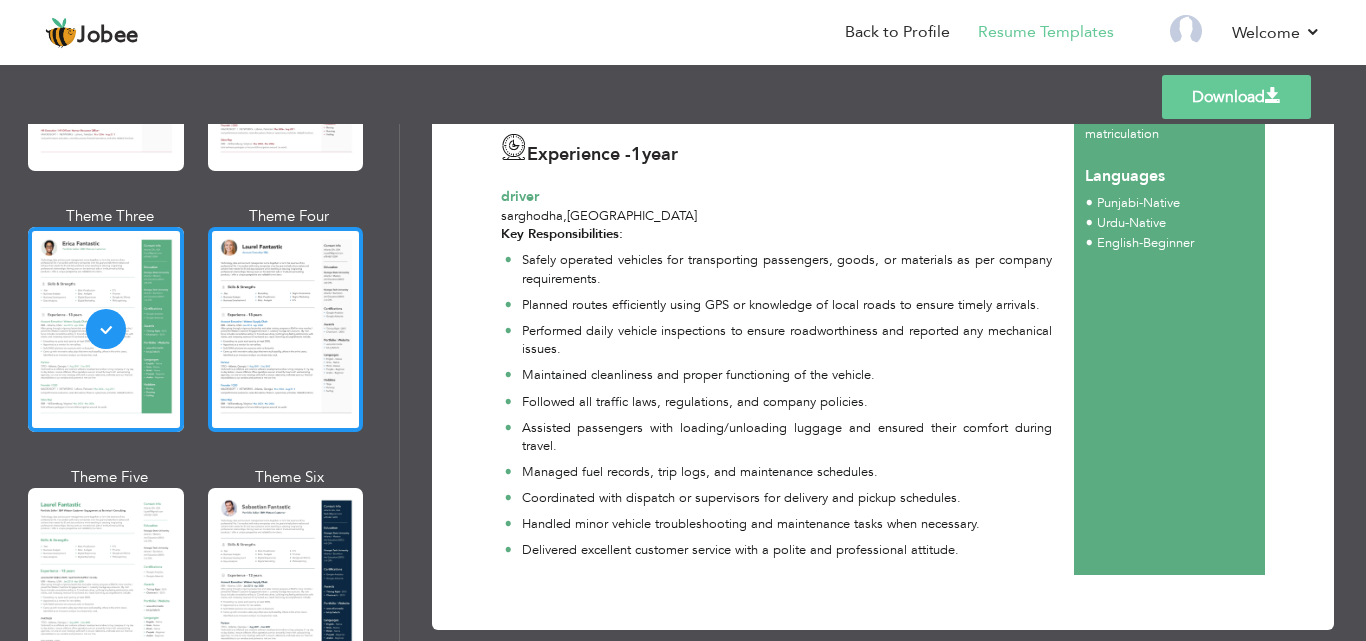 click at bounding box center (286, 329) 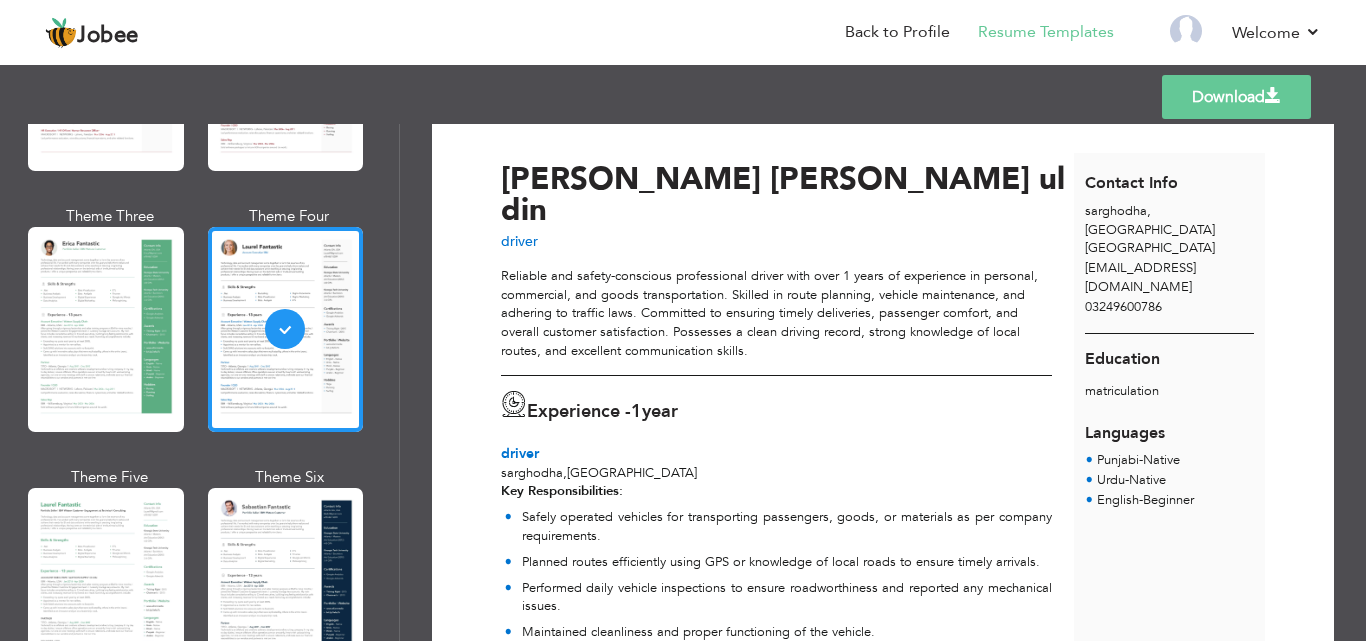 scroll, scrollTop: 0, scrollLeft: 0, axis: both 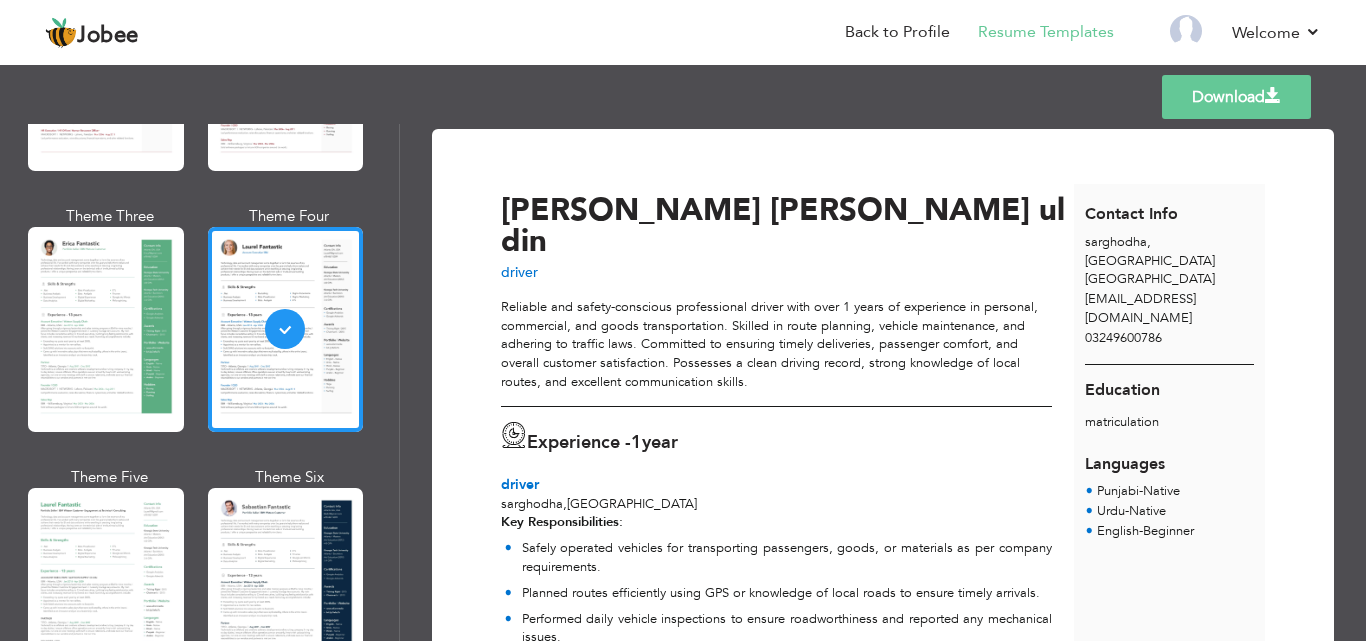 click on "Download" at bounding box center [1236, 97] 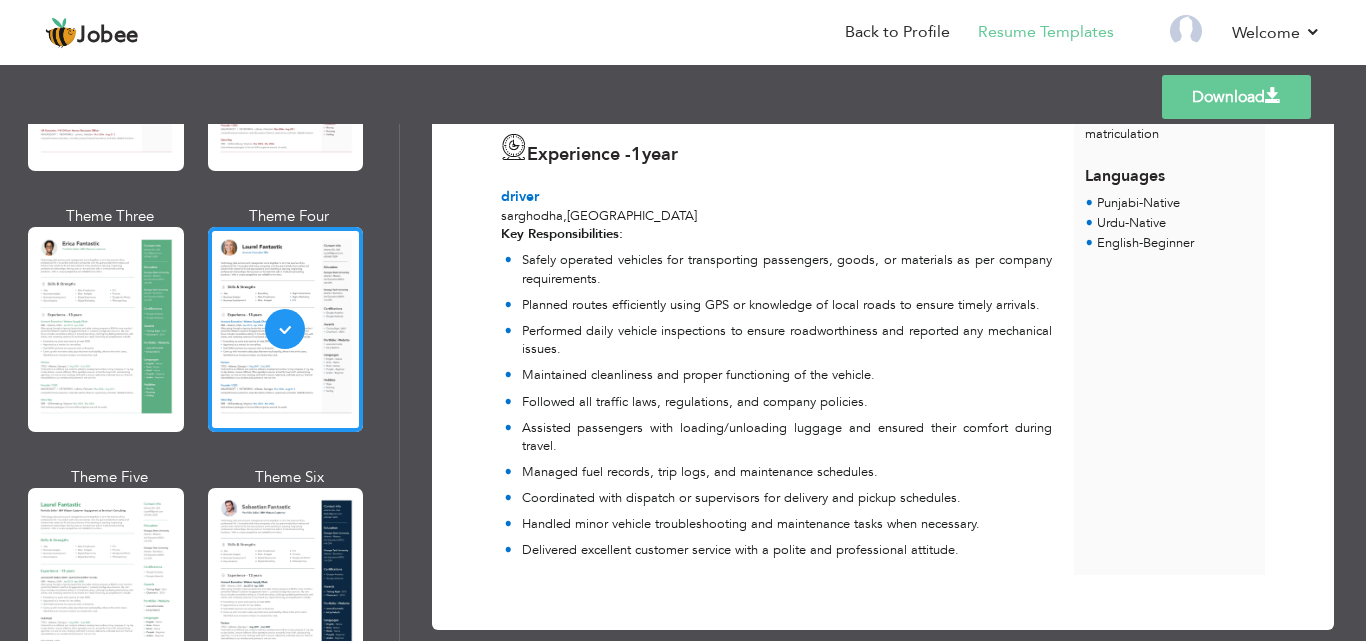 scroll, scrollTop: 0, scrollLeft: 0, axis: both 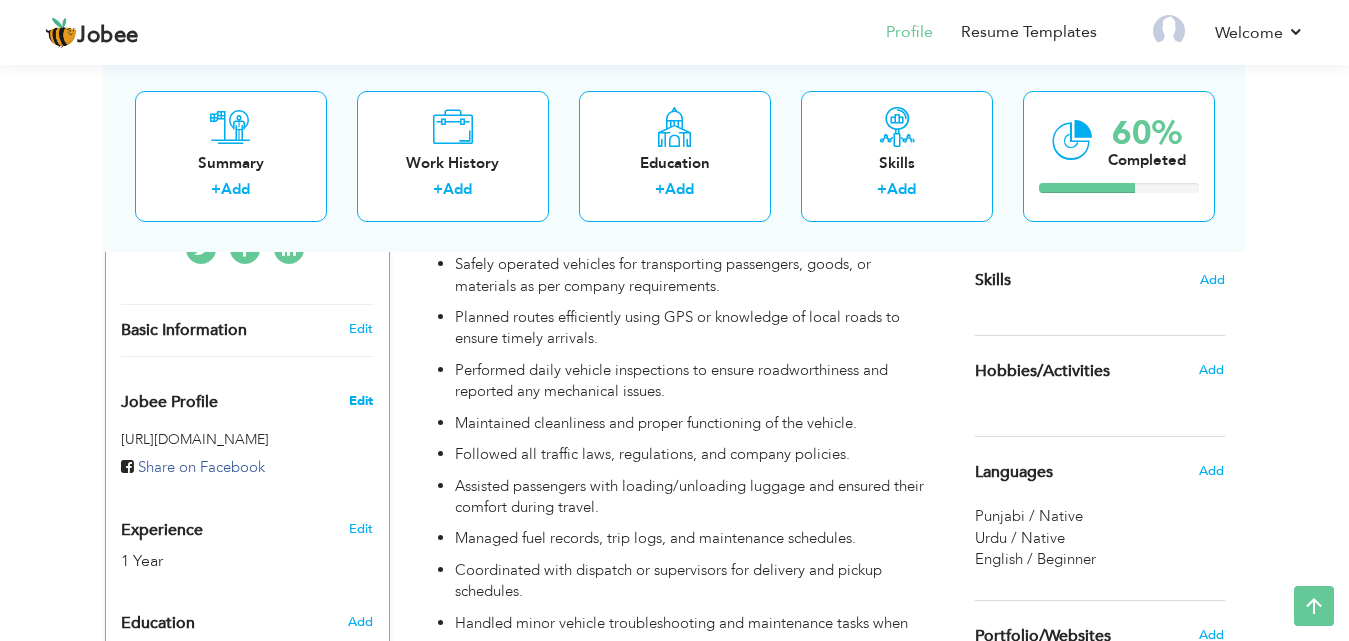 click on "Edit" at bounding box center [361, 401] 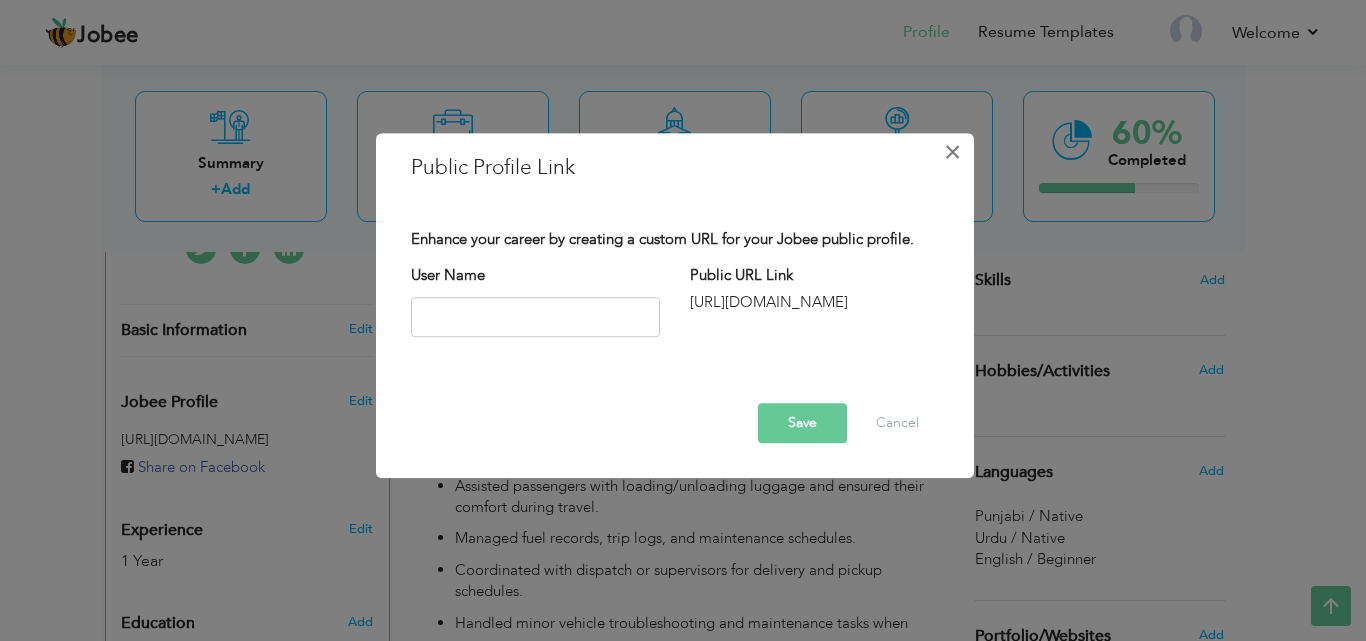 click on "×" at bounding box center [952, 152] 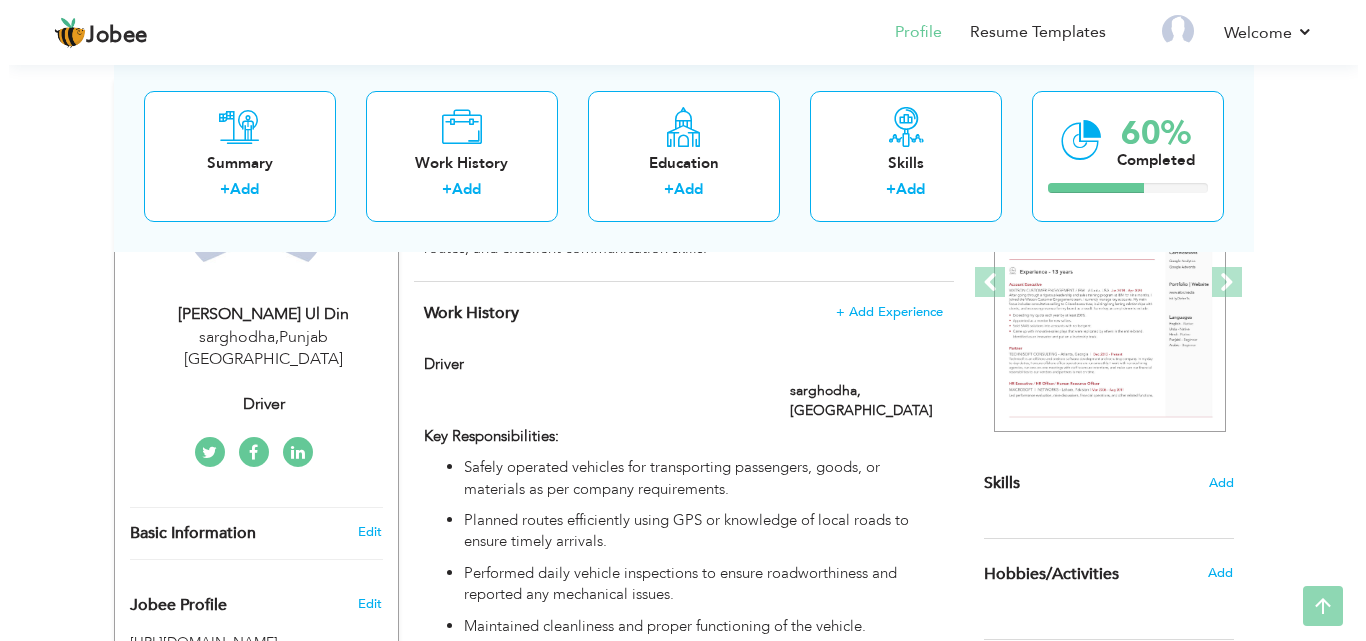 scroll, scrollTop: 300, scrollLeft: 0, axis: vertical 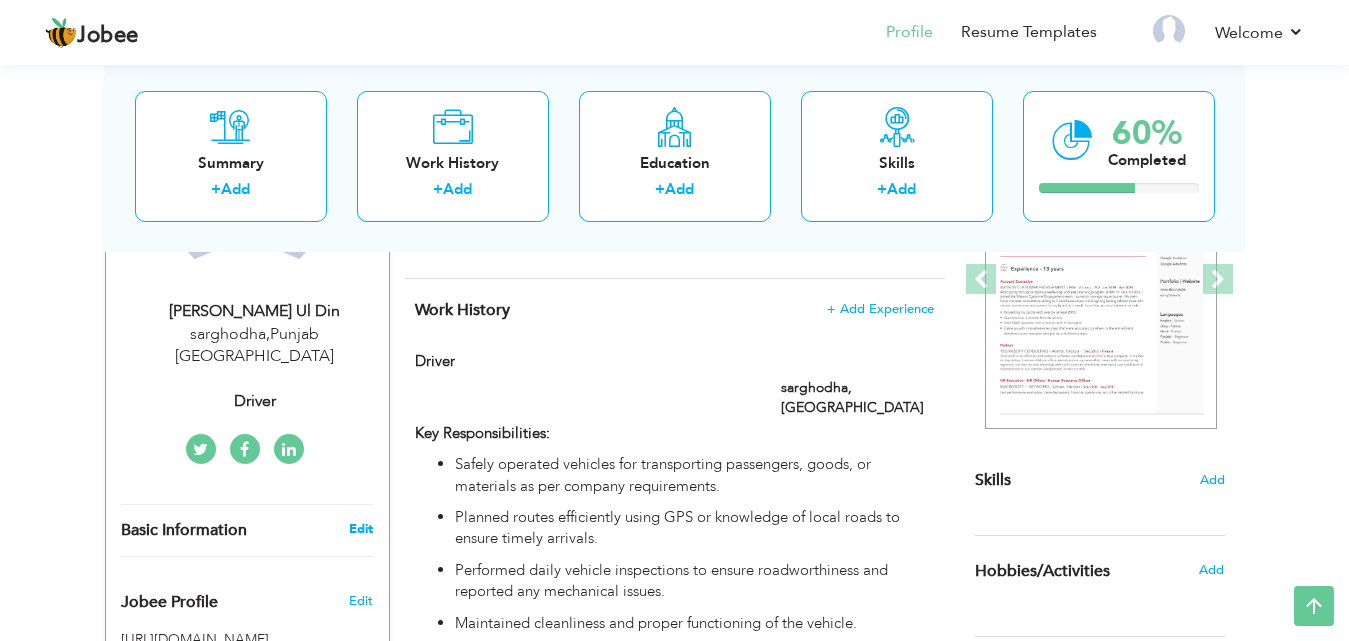 click on "Edit" at bounding box center (361, 529) 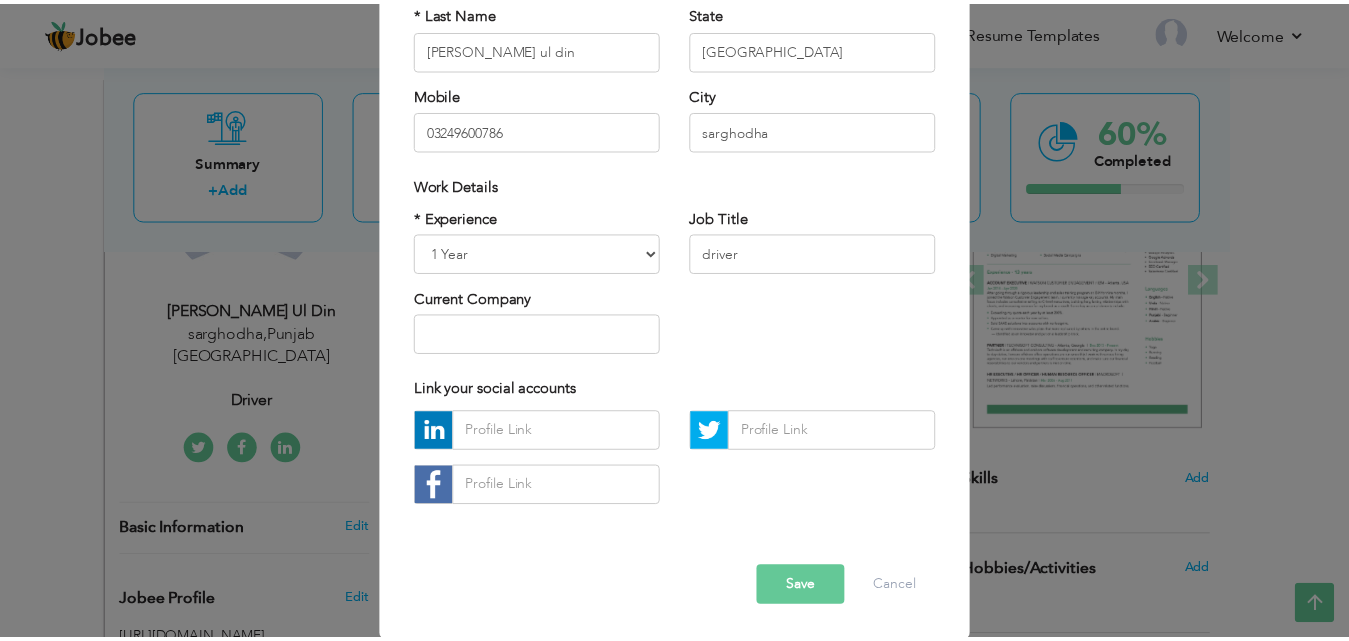 scroll, scrollTop: 261, scrollLeft: 0, axis: vertical 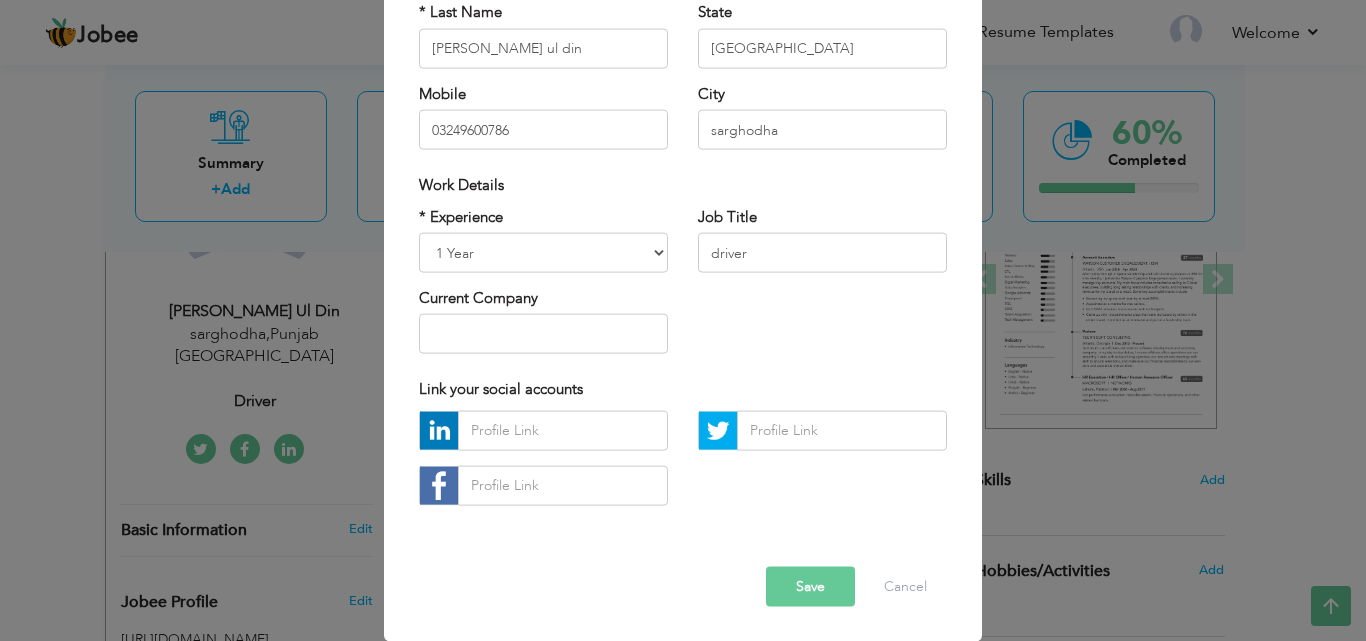 click on "Save" at bounding box center [810, 586] 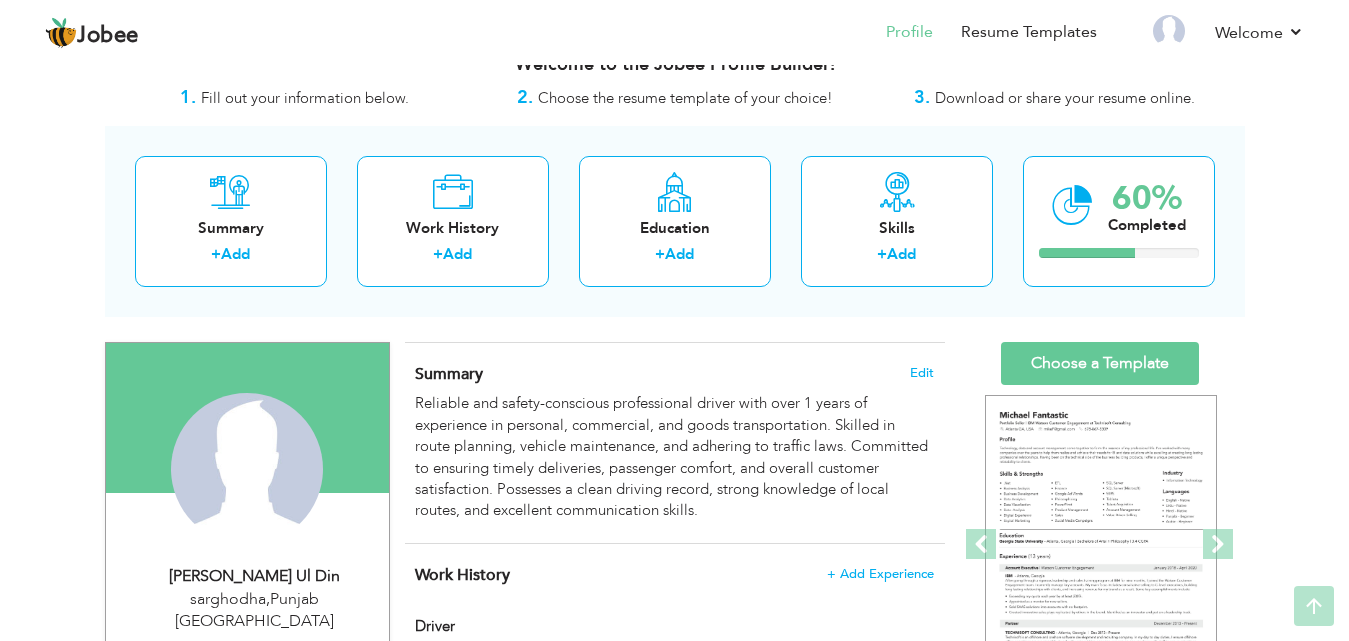scroll, scrollTop: 0, scrollLeft: 0, axis: both 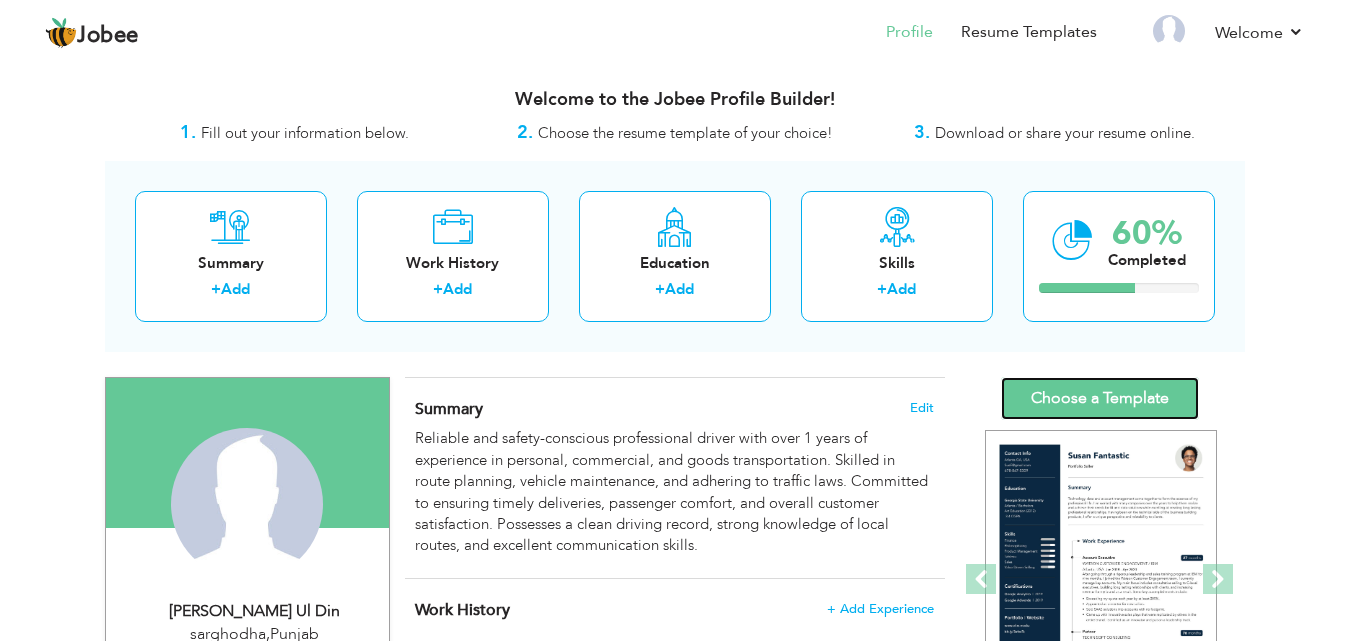 click on "Choose a Template" at bounding box center (1100, 398) 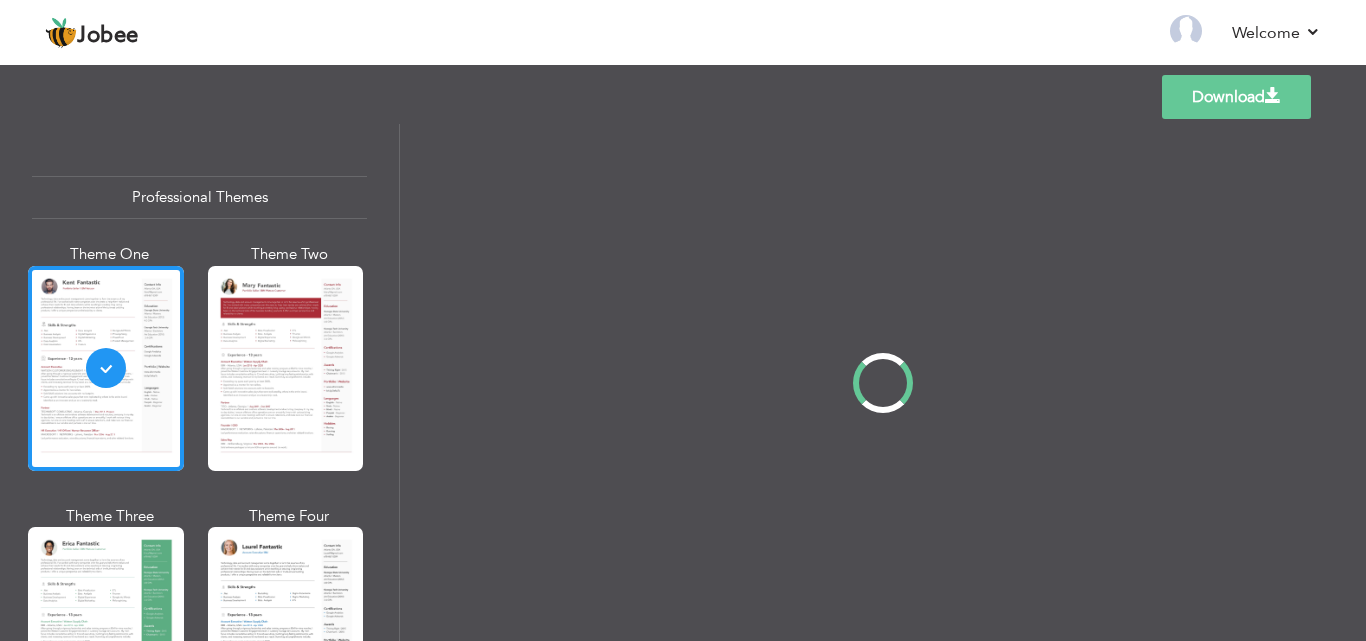 scroll, scrollTop: 0, scrollLeft: 0, axis: both 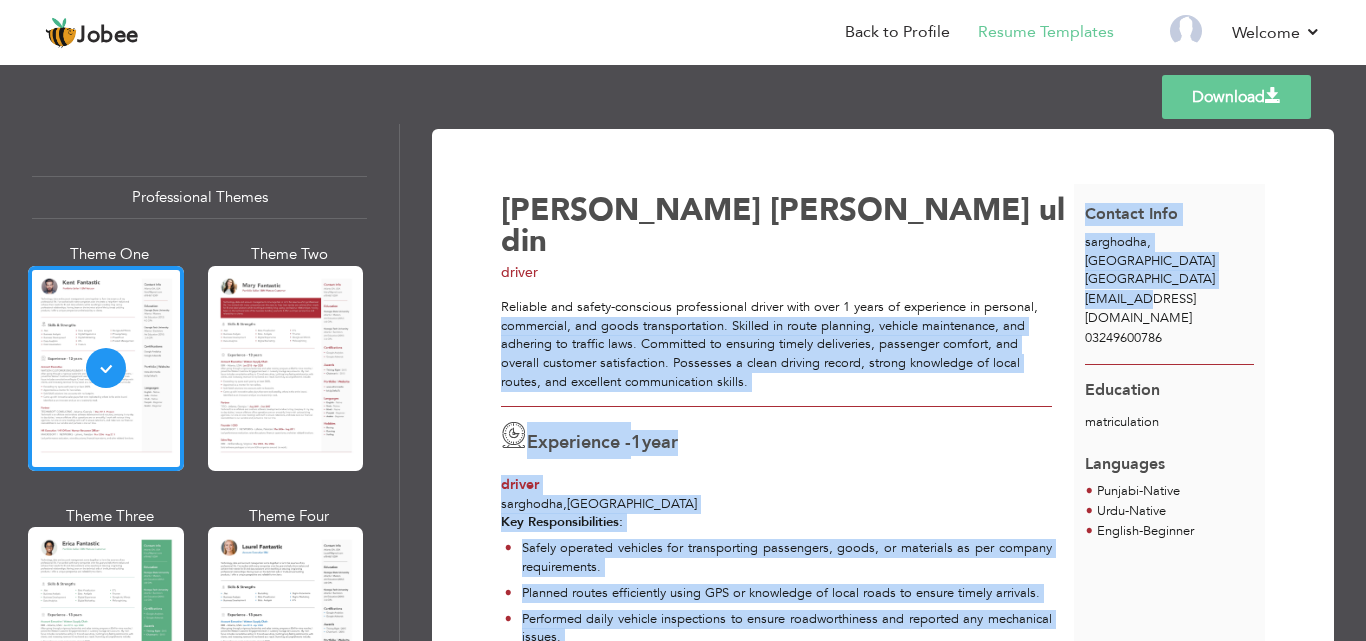 drag, startPoint x: 1146, startPoint y: 288, endPoint x: 1060, endPoint y: 275, distance: 86.977005 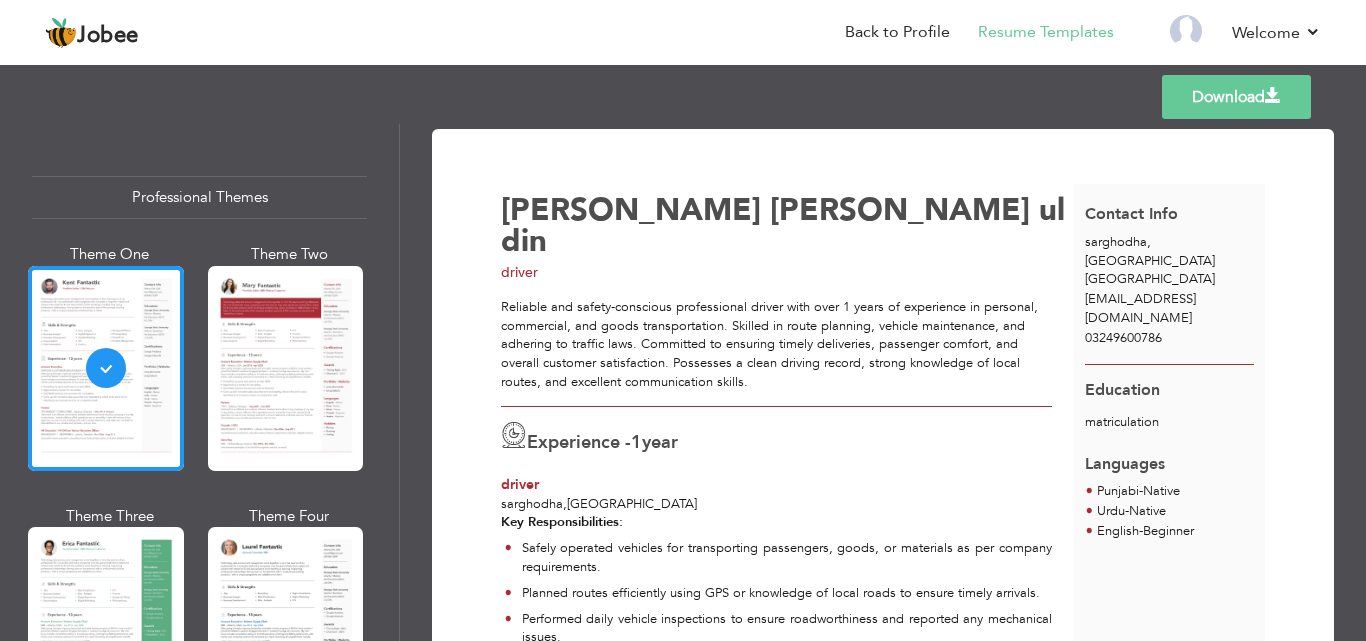 click on "03249600786" at bounding box center (1123, 338) 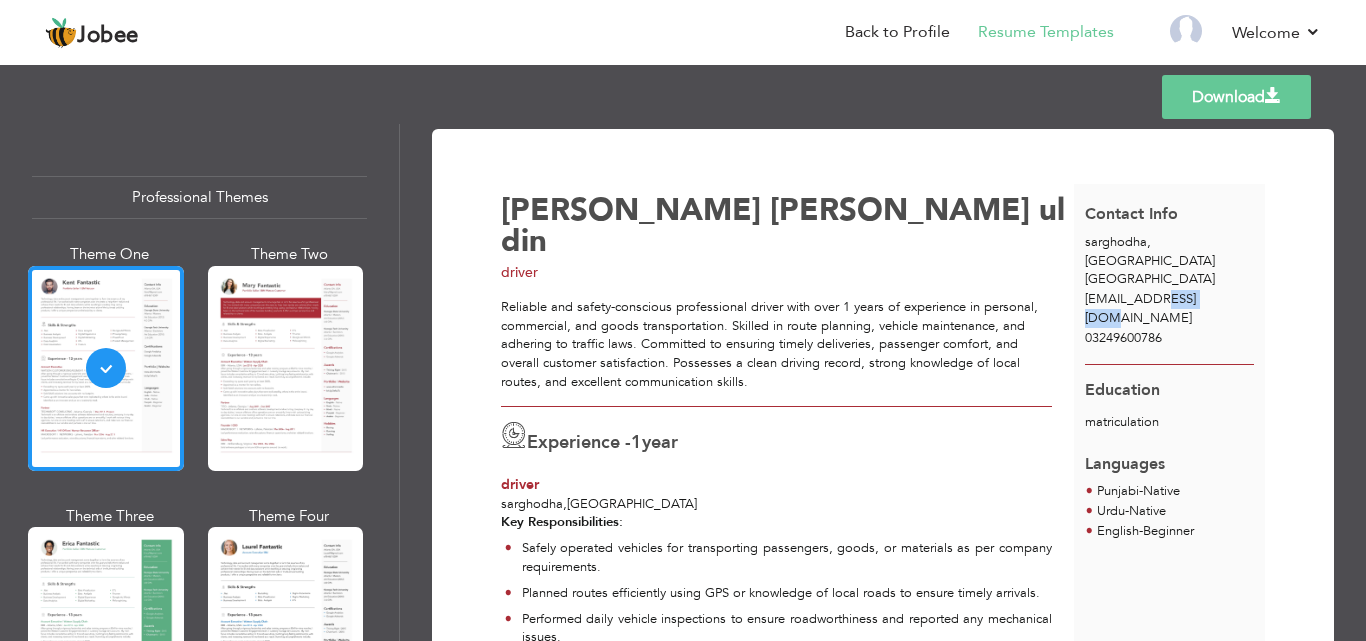drag, startPoint x: 1217, startPoint y: 284, endPoint x: 1159, endPoint y: 290, distance: 58.30952 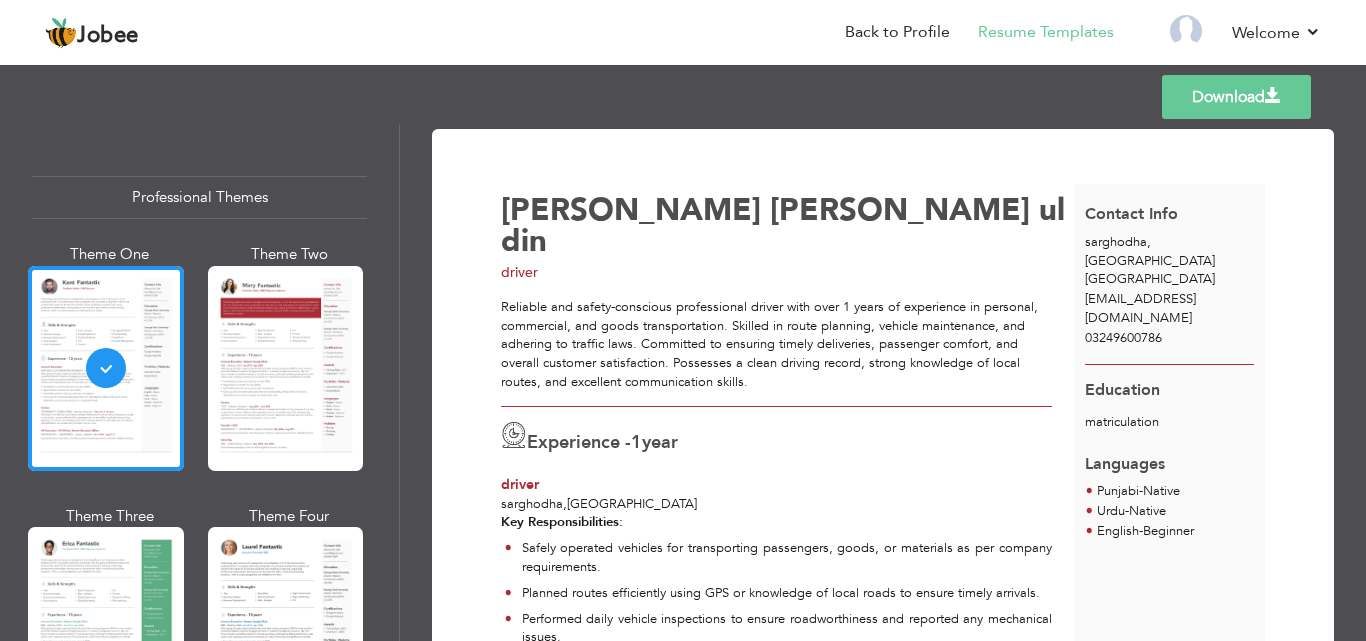 click on "driver" at bounding box center [776, 485] 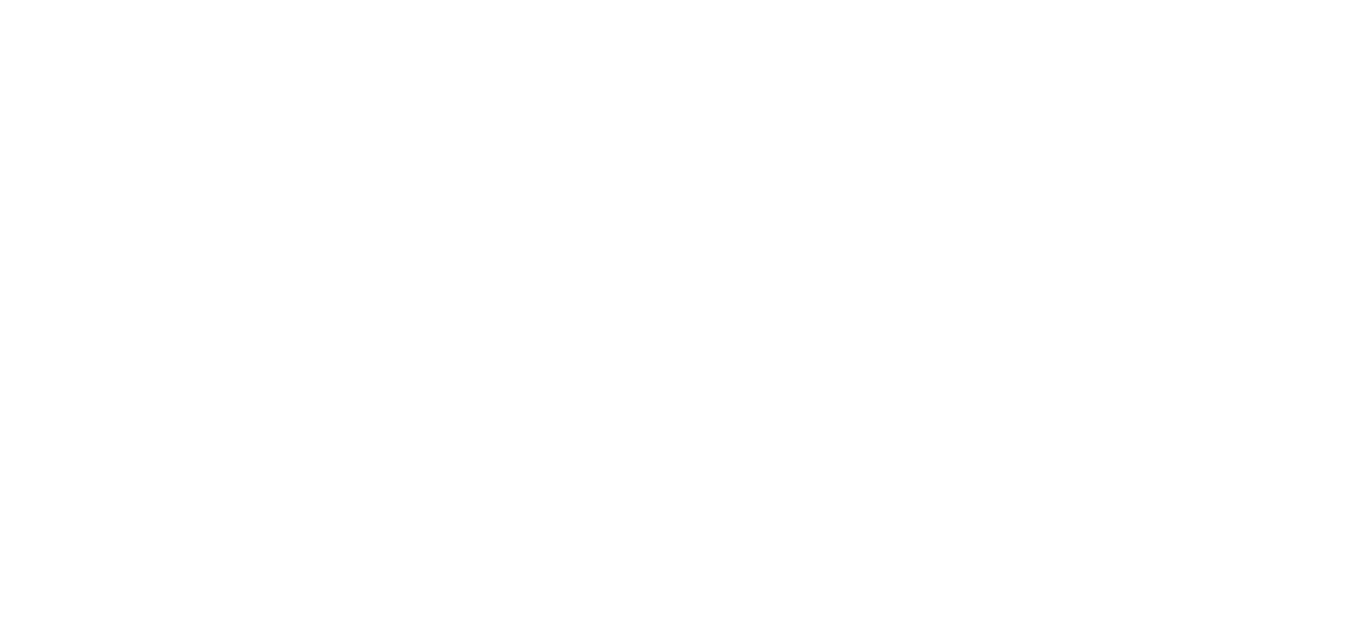 scroll, scrollTop: 0, scrollLeft: 0, axis: both 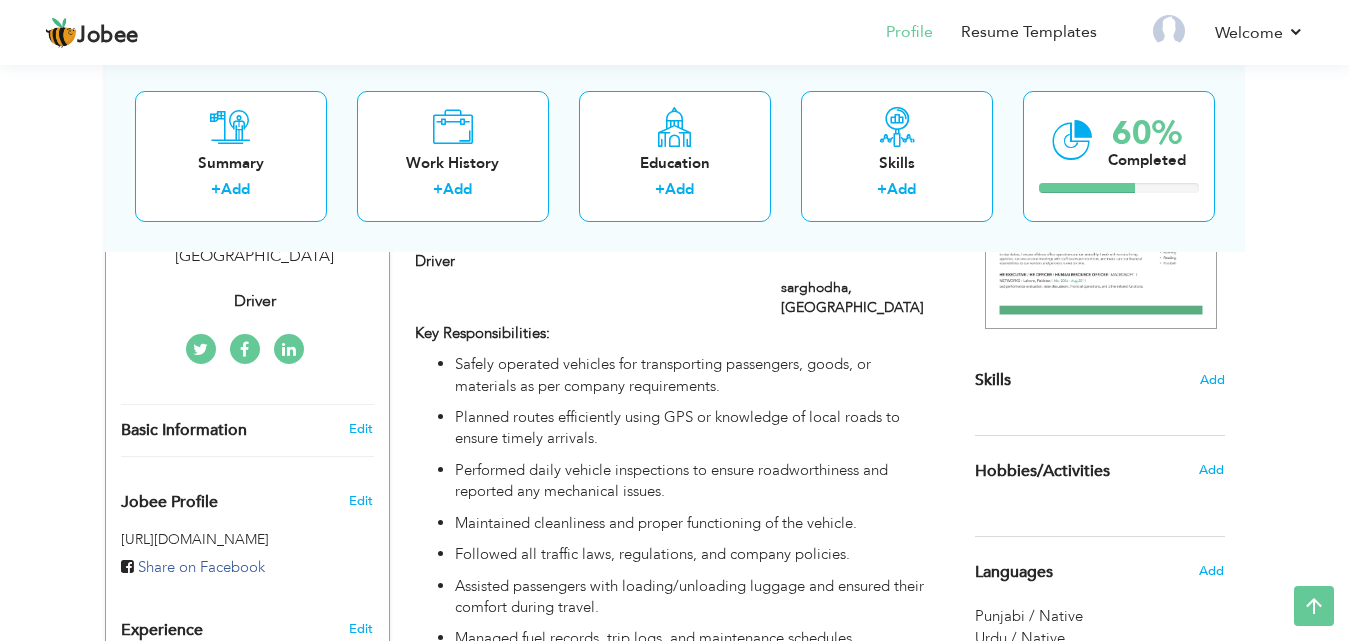 click on "Edit" at bounding box center [364, 429] 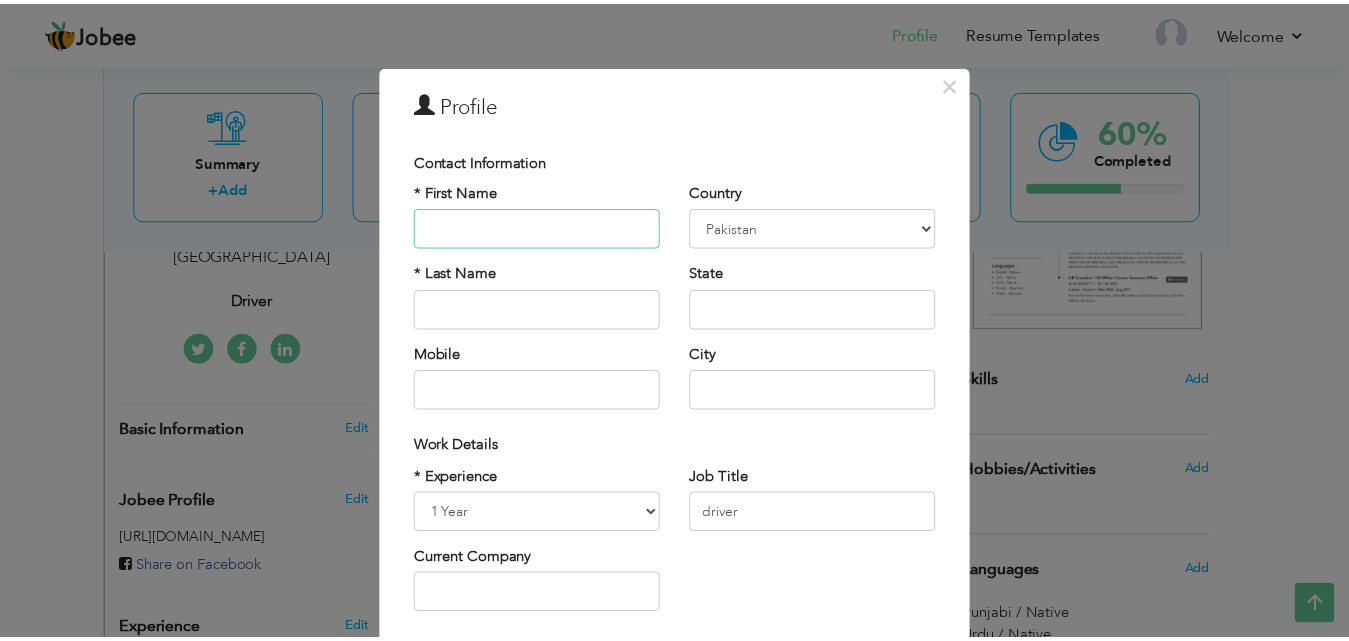 scroll, scrollTop: 261, scrollLeft: 0, axis: vertical 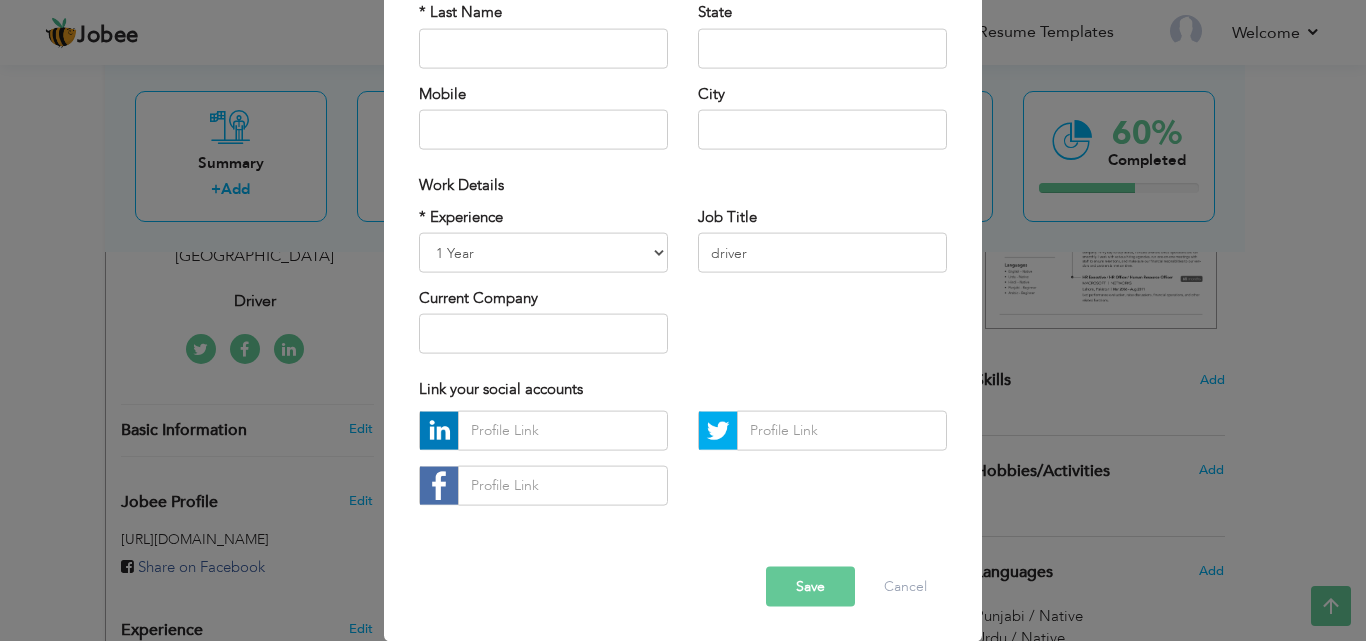 click on "Save" at bounding box center [810, 586] 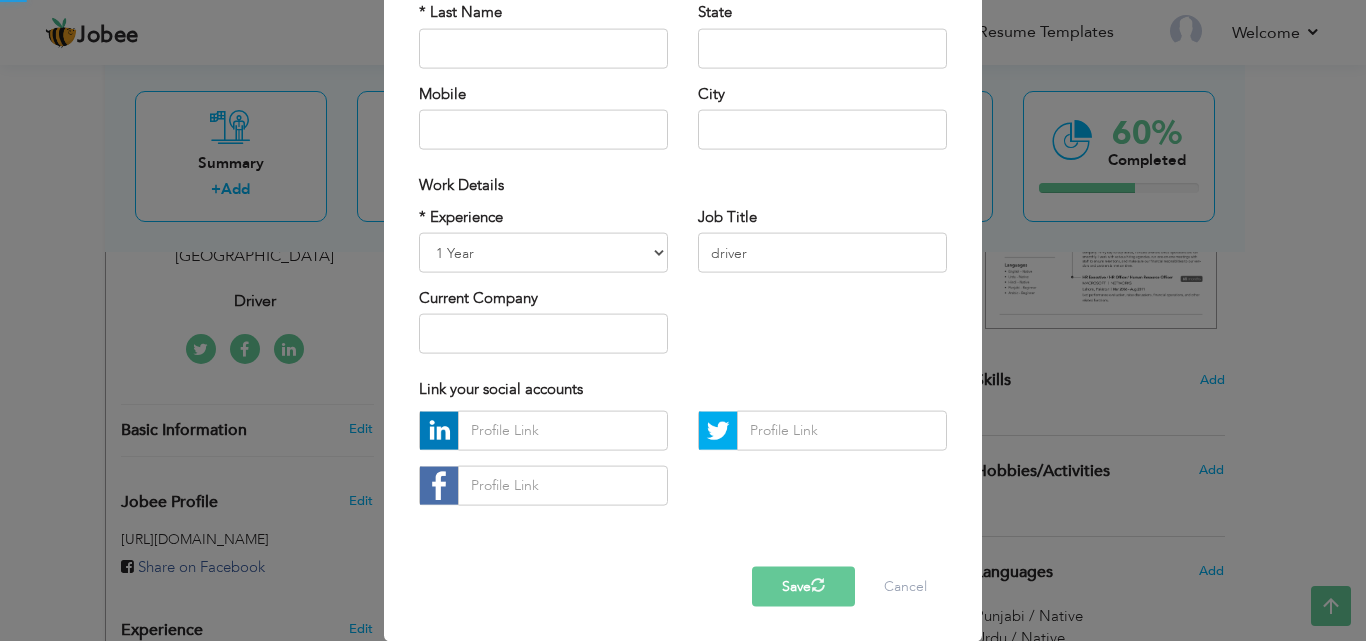 click on "×
Profile
Contact Information
* First Name
* Last Name
Mobile  Aruba" at bounding box center (683, 320) 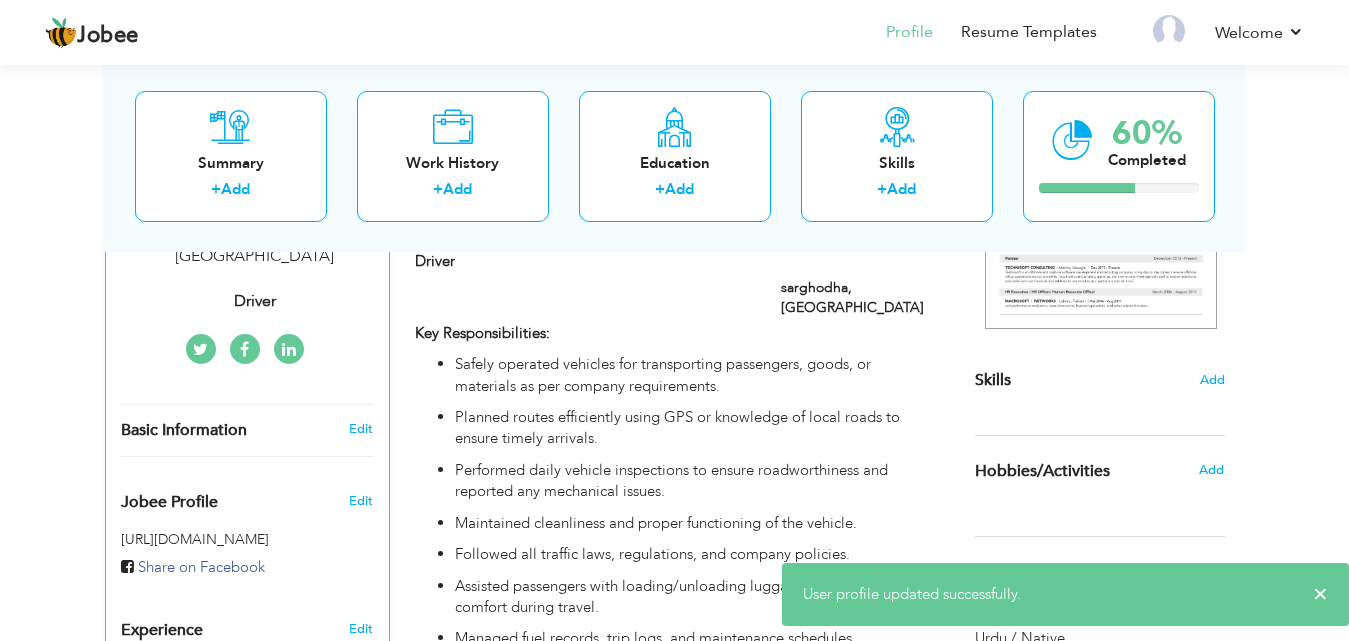 scroll, scrollTop: 0, scrollLeft: 0, axis: both 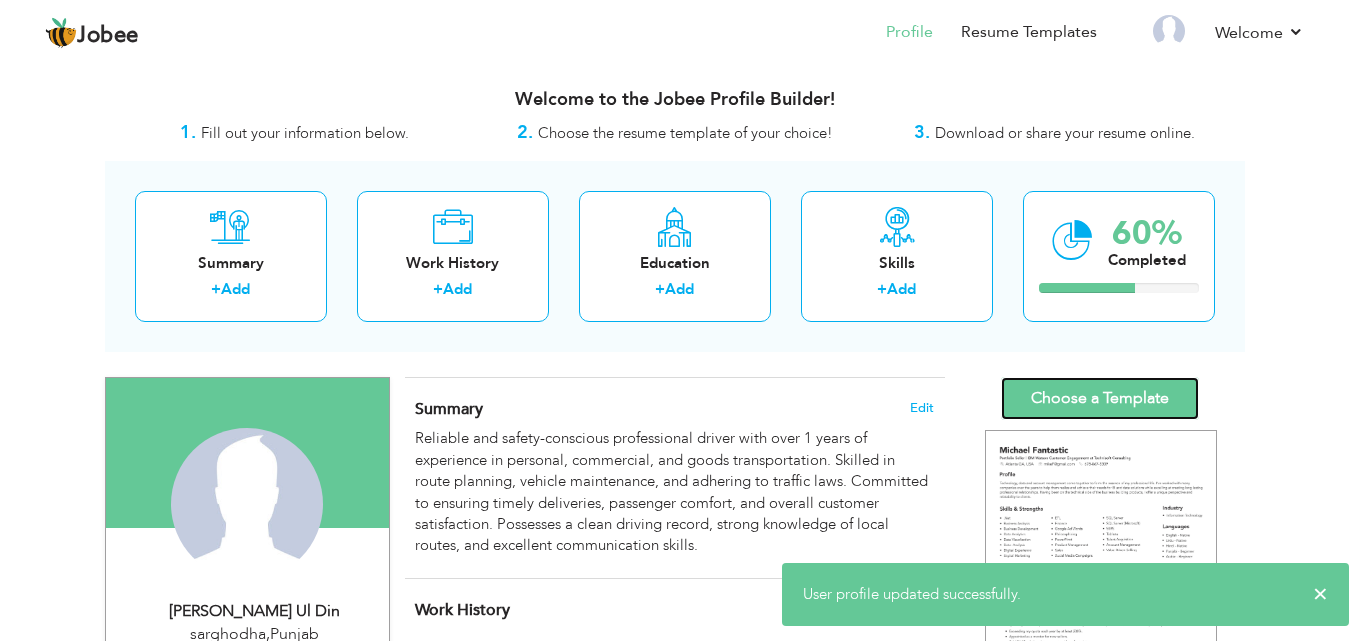 click on "Choose a Template" at bounding box center [1100, 398] 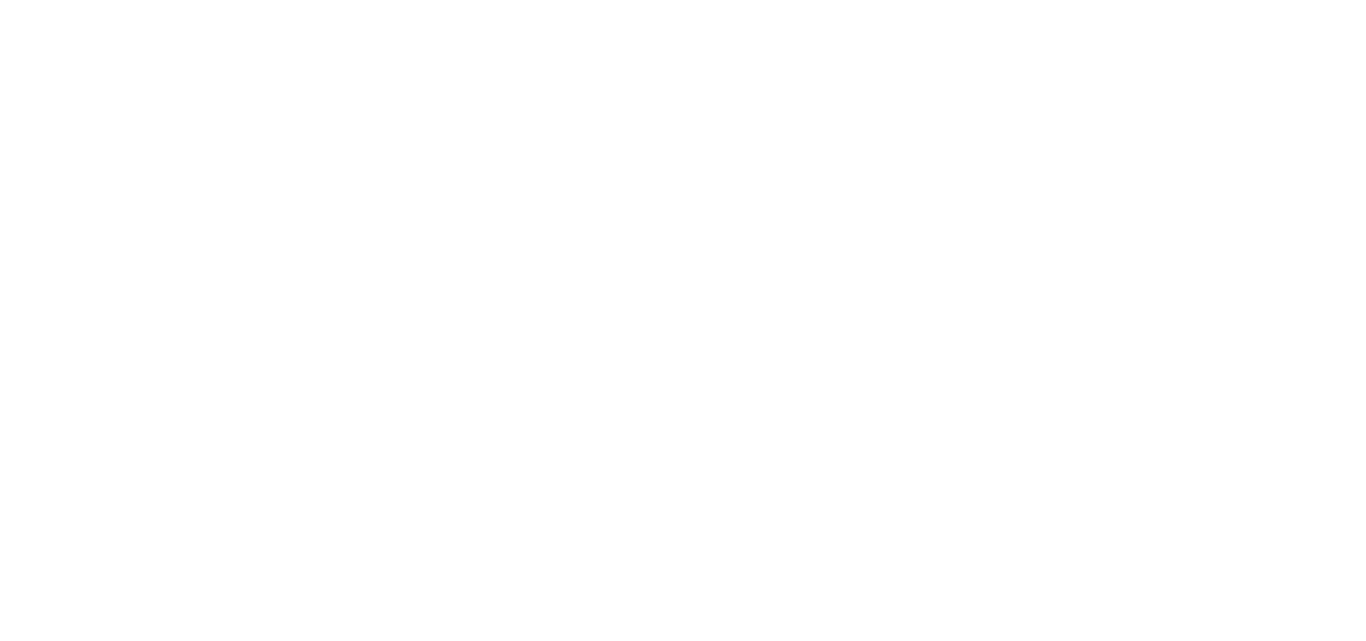 scroll, scrollTop: 0, scrollLeft: 0, axis: both 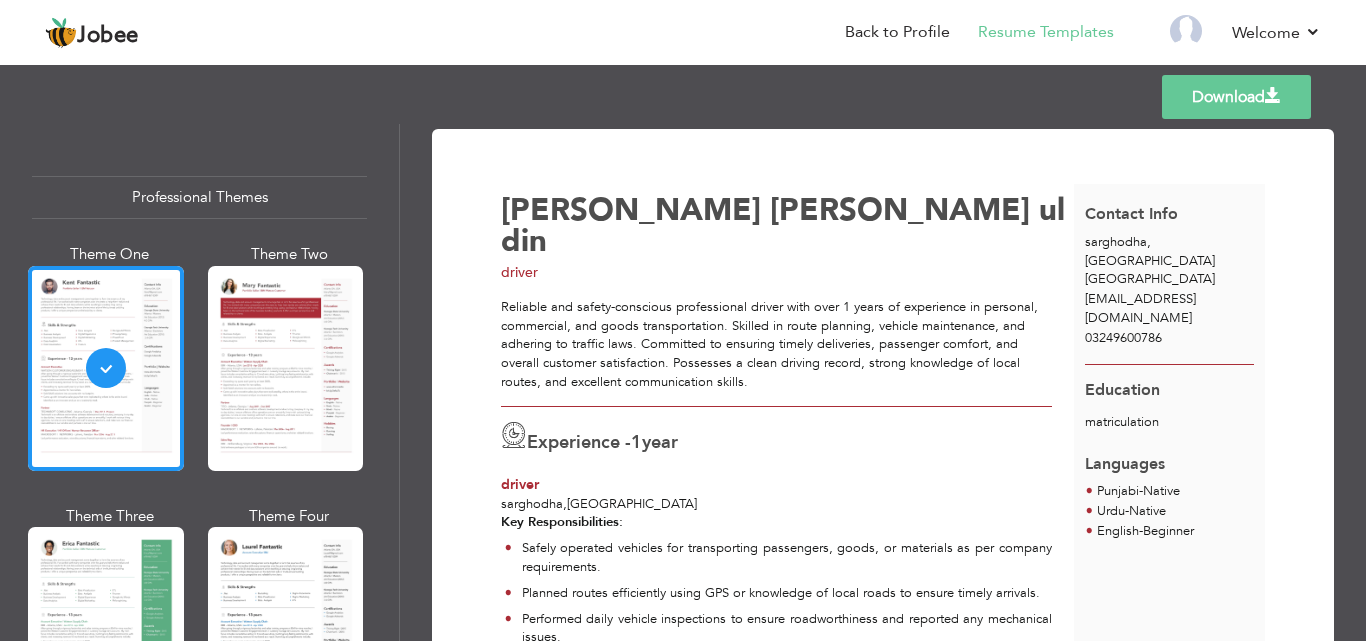 click on "Download" at bounding box center (1236, 97) 